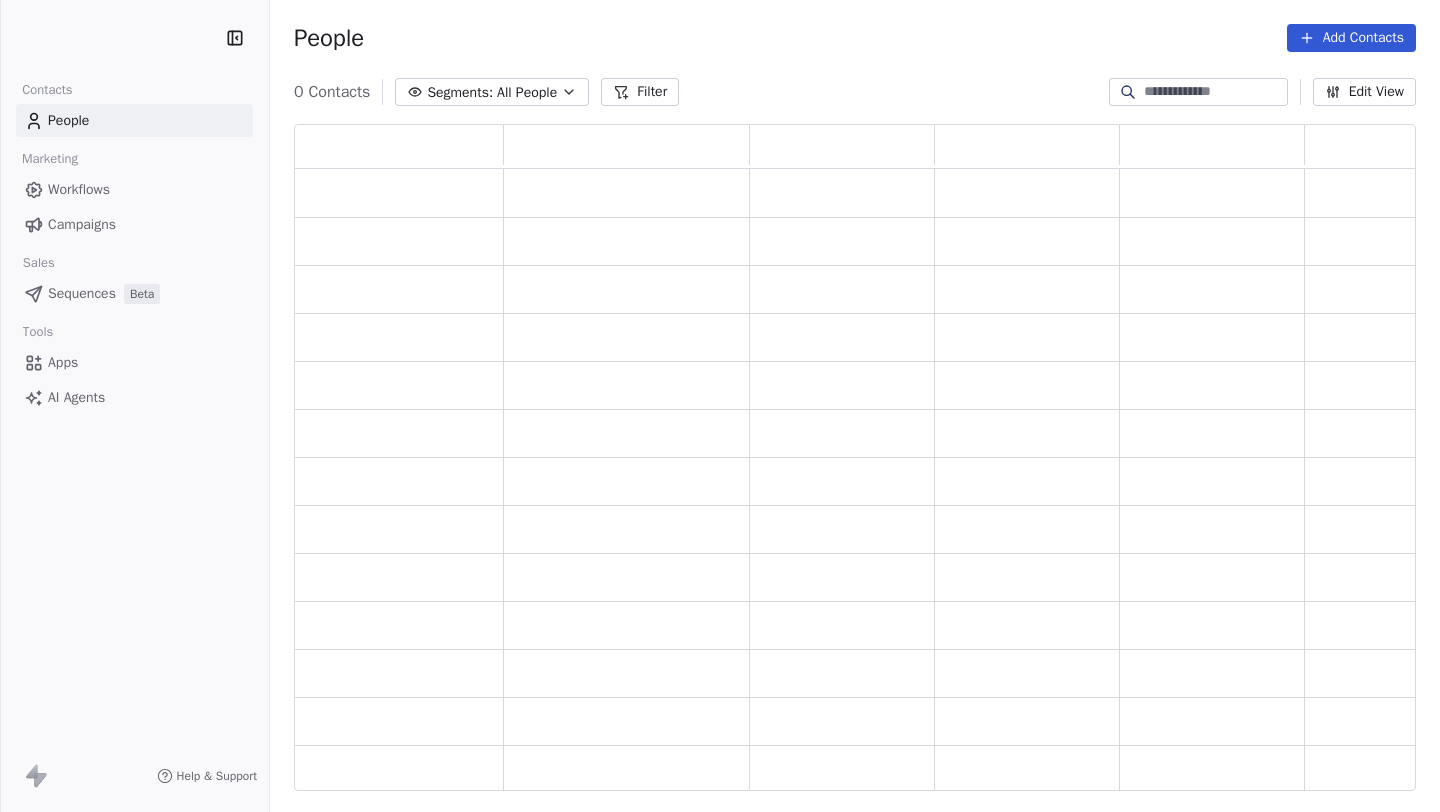 scroll, scrollTop: 0, scrollLeft: 0, axis: both 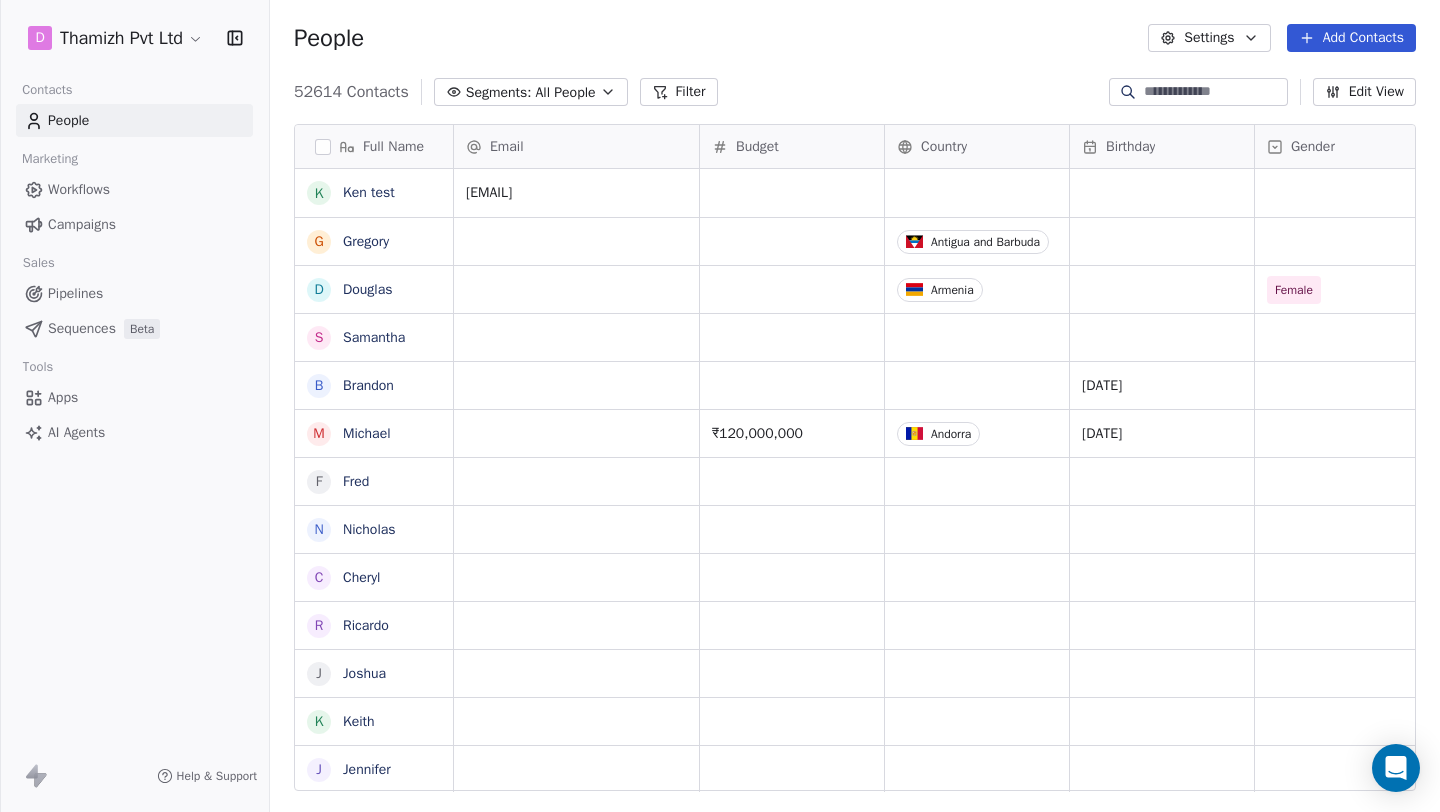 click 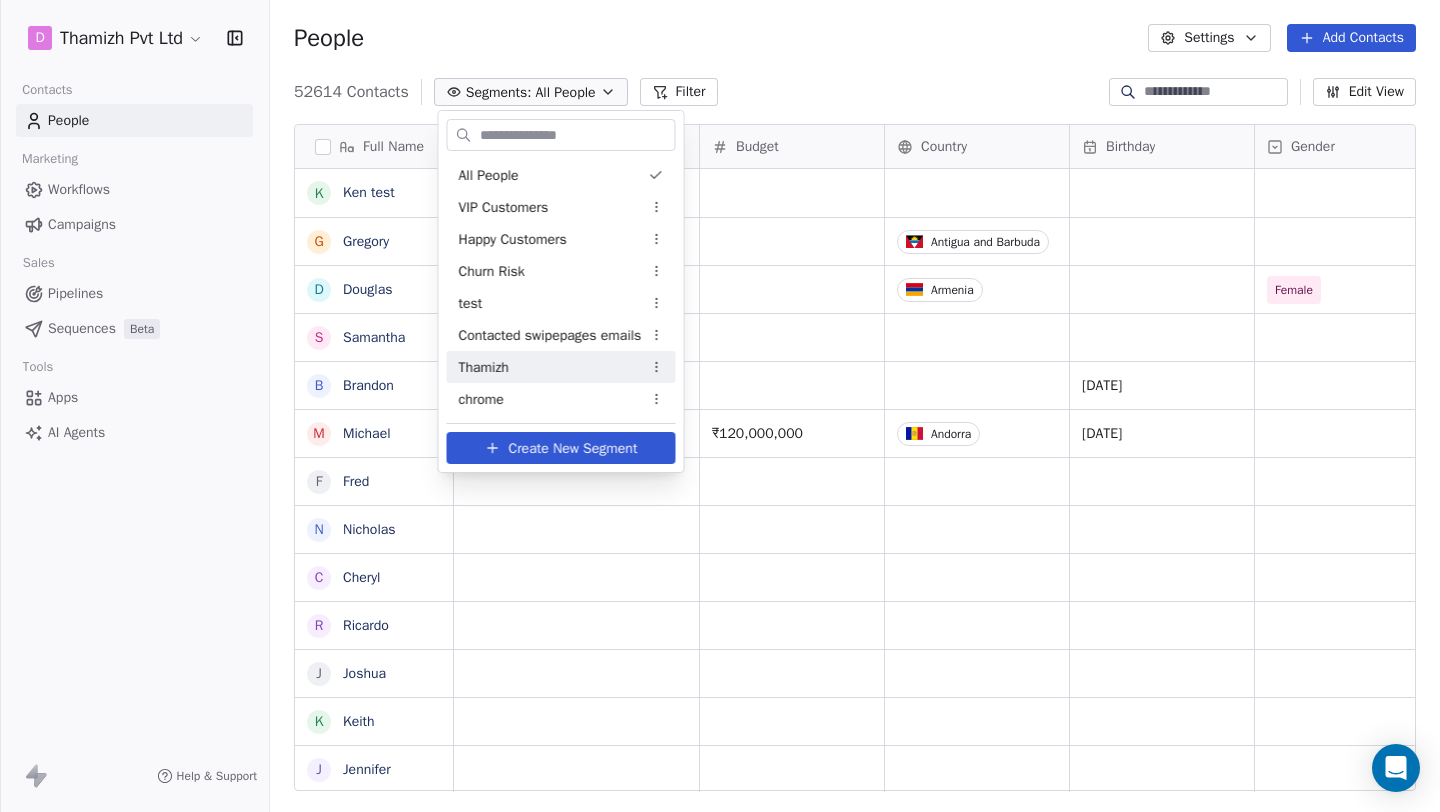 click on "Thamizh" at bounding box center [561, 367] 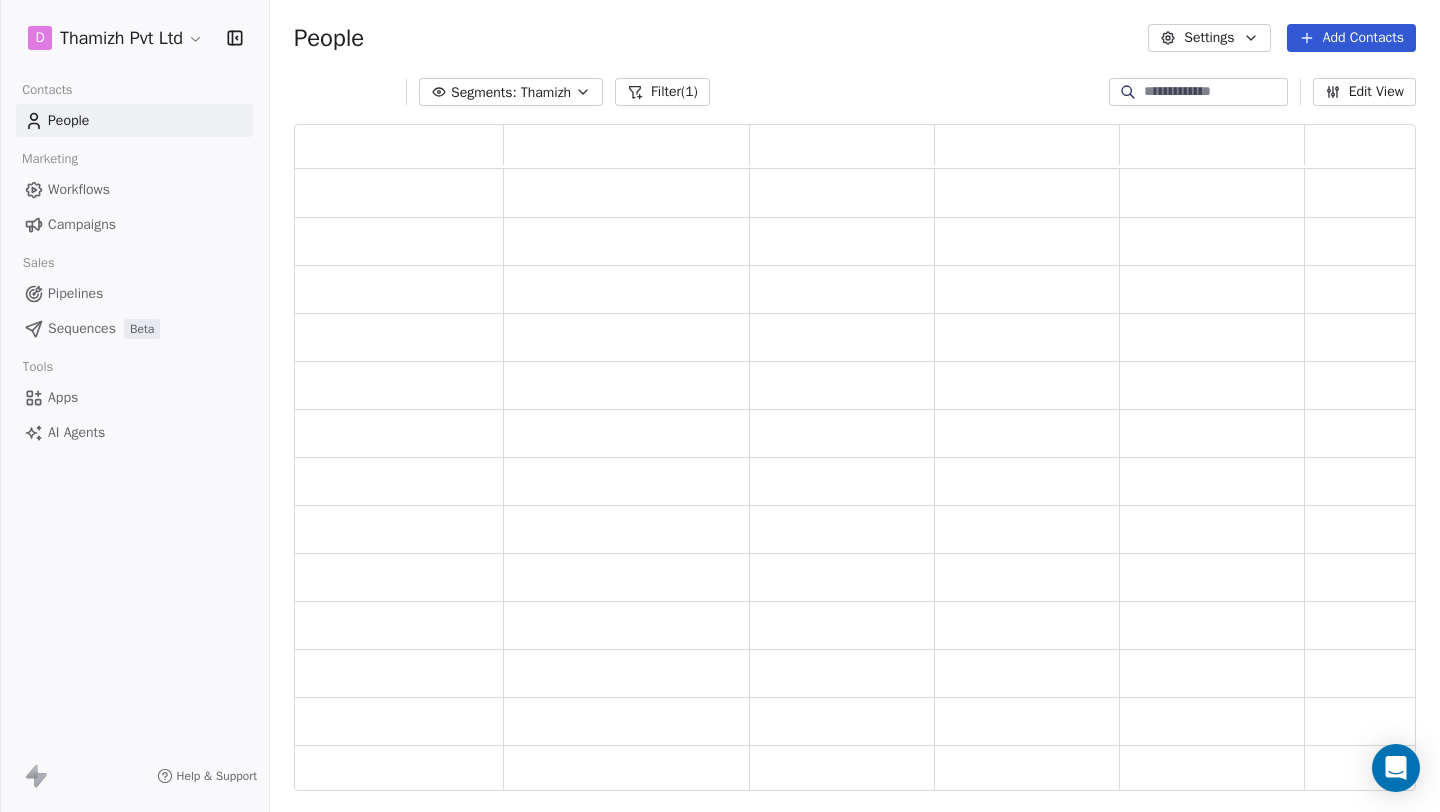 scroll, scrollTop: 1, scrollLeft: 1, axis: both 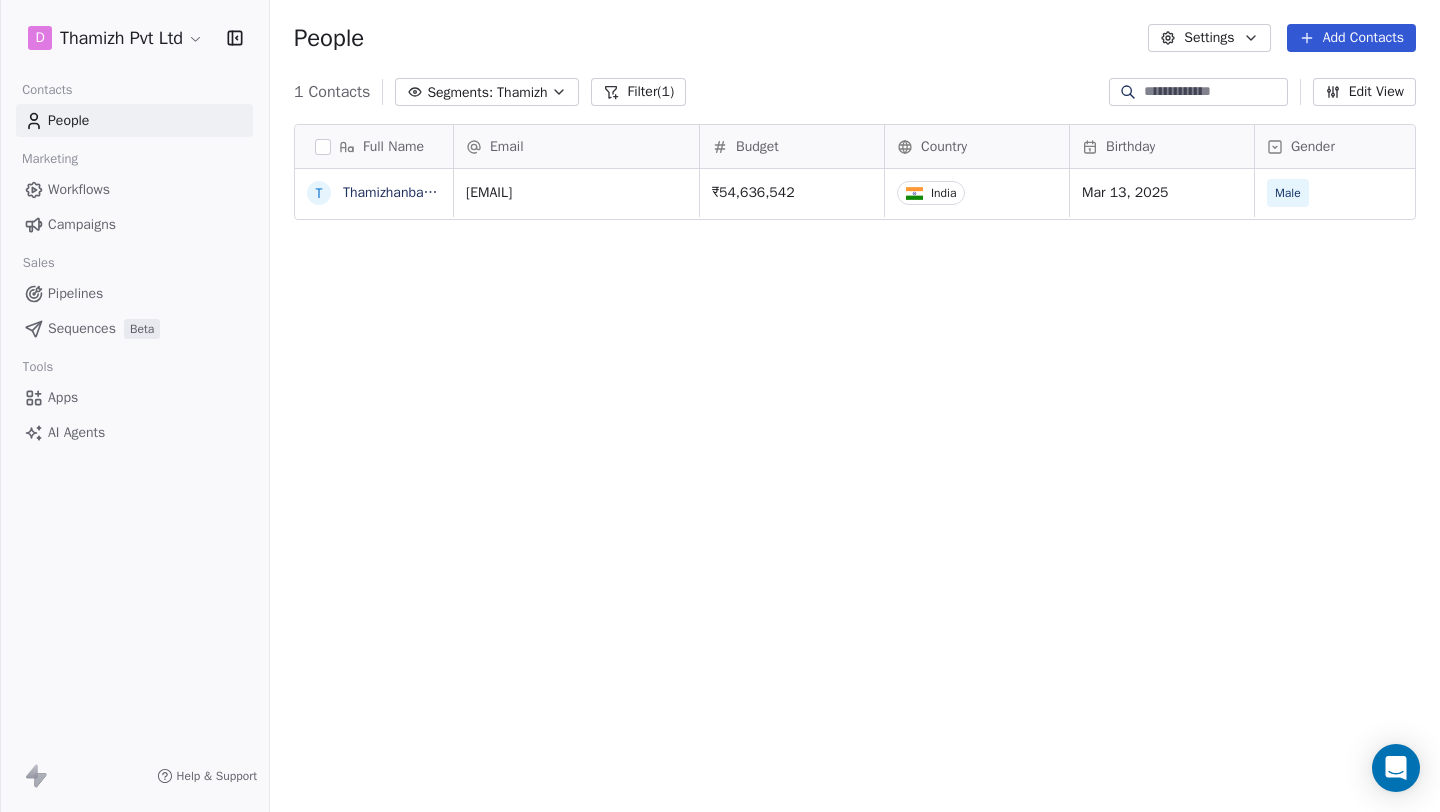 click on "Campaigns" at bounding box center (134, 224) 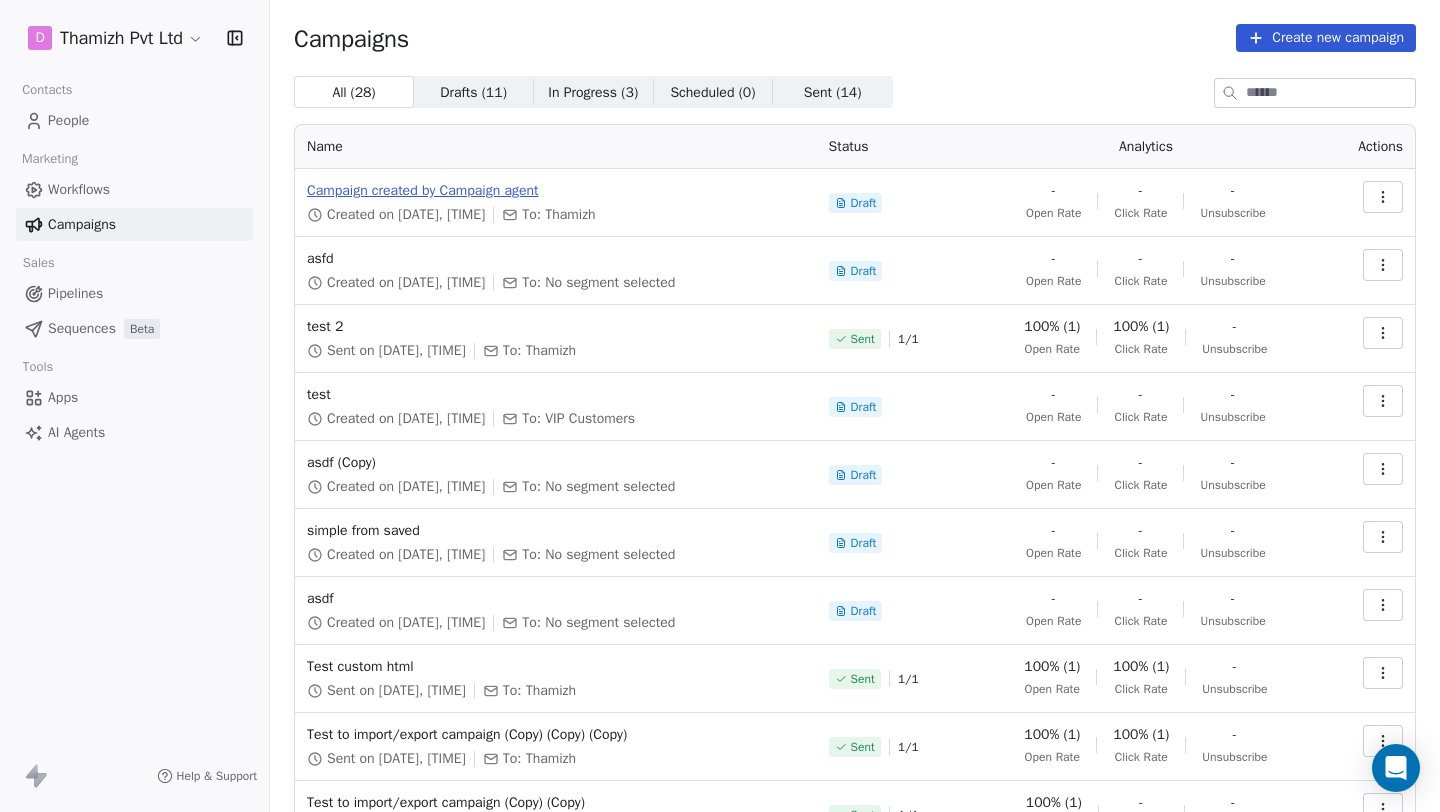 click on "Campaign created by Campaign agent" at bounding box center (556, 191) 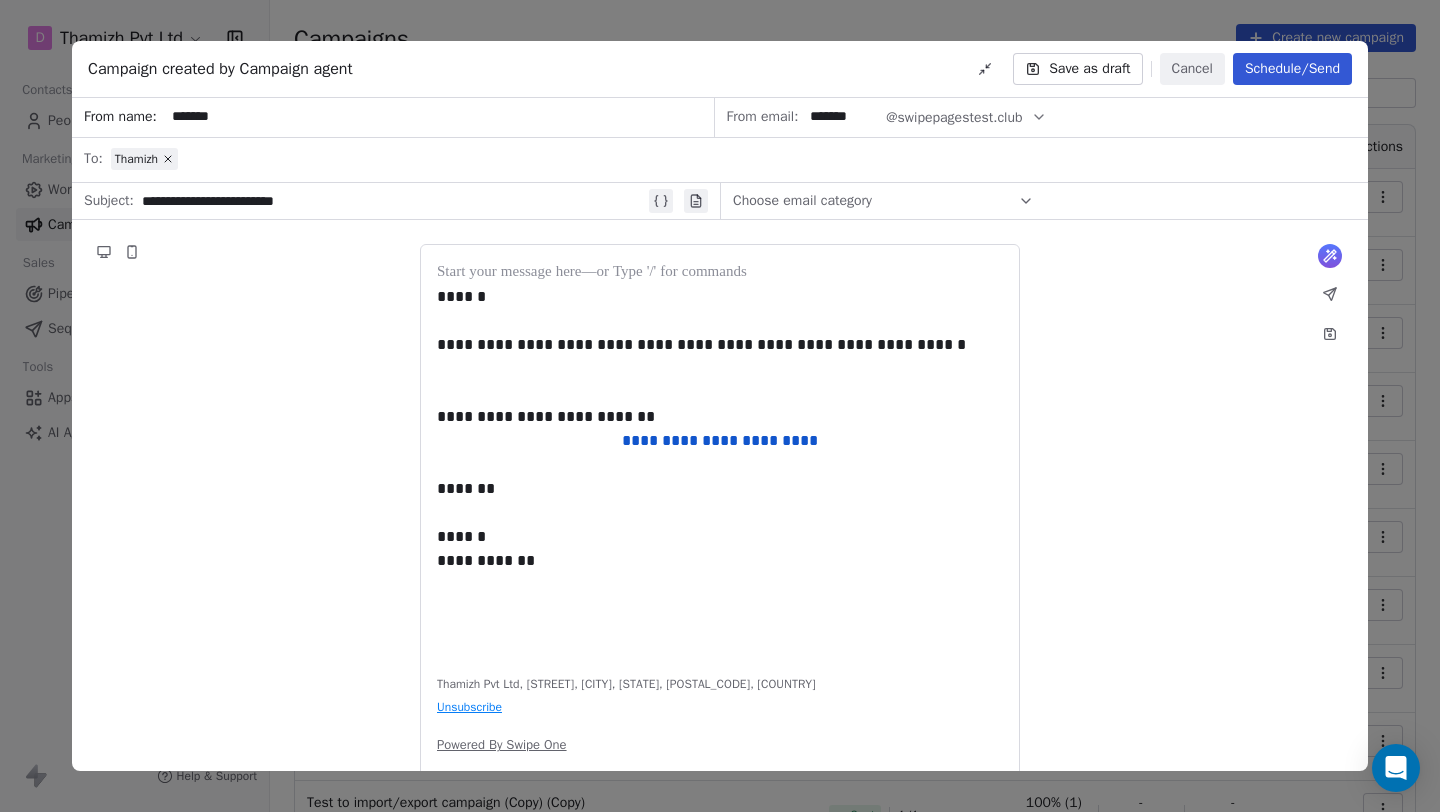 click on "**********" at bounding box center [393, 201] 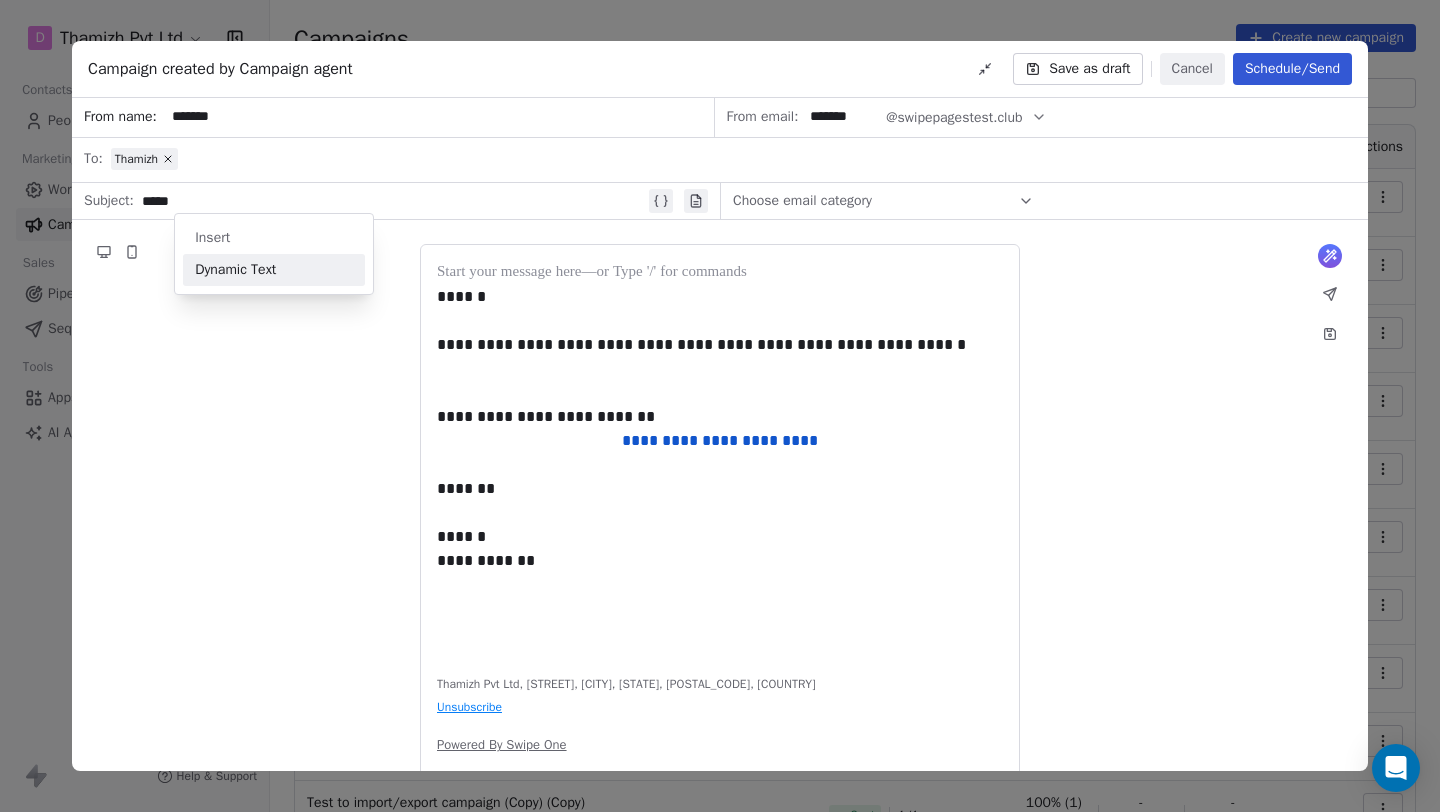 click on "***   *" at bounding box center (393, 201) 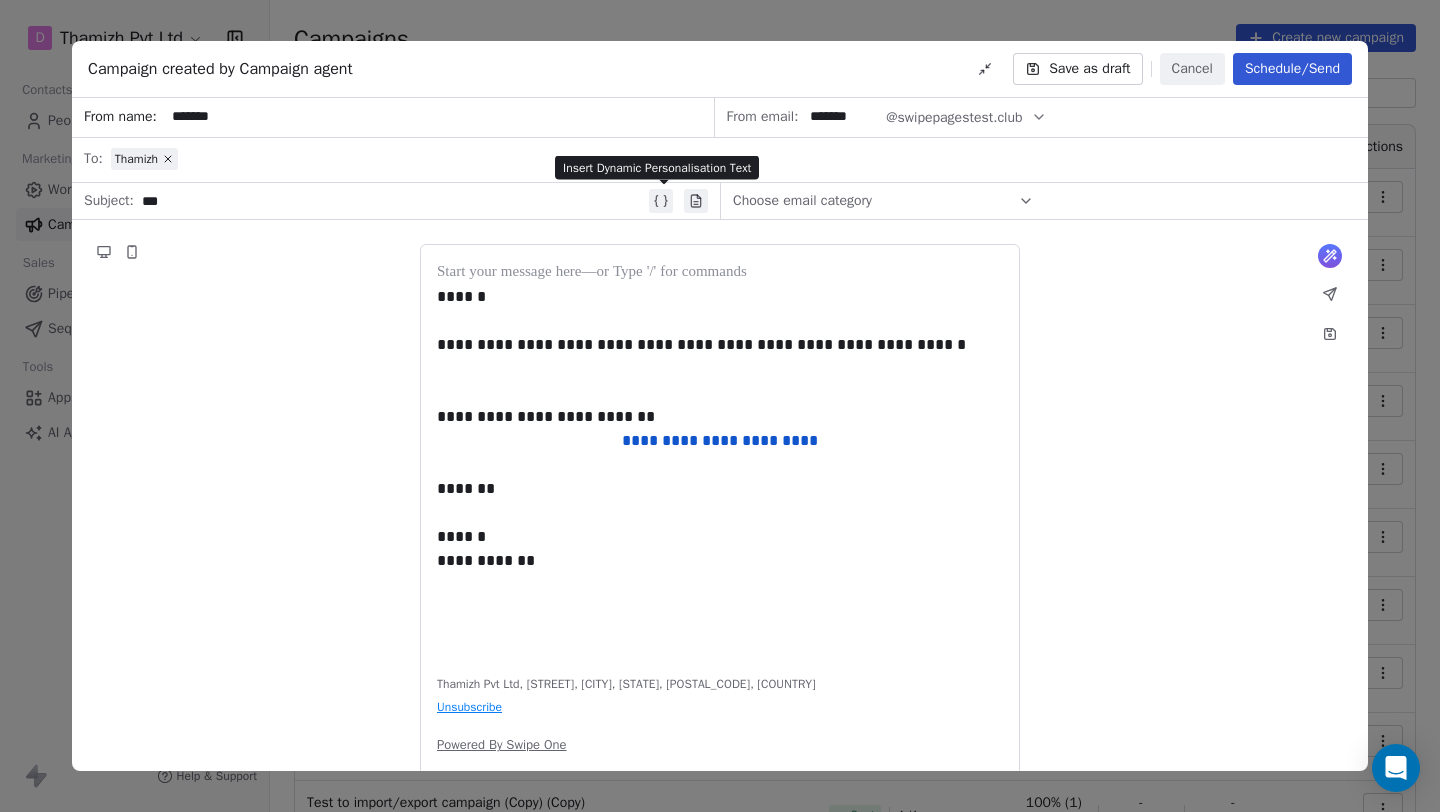 click 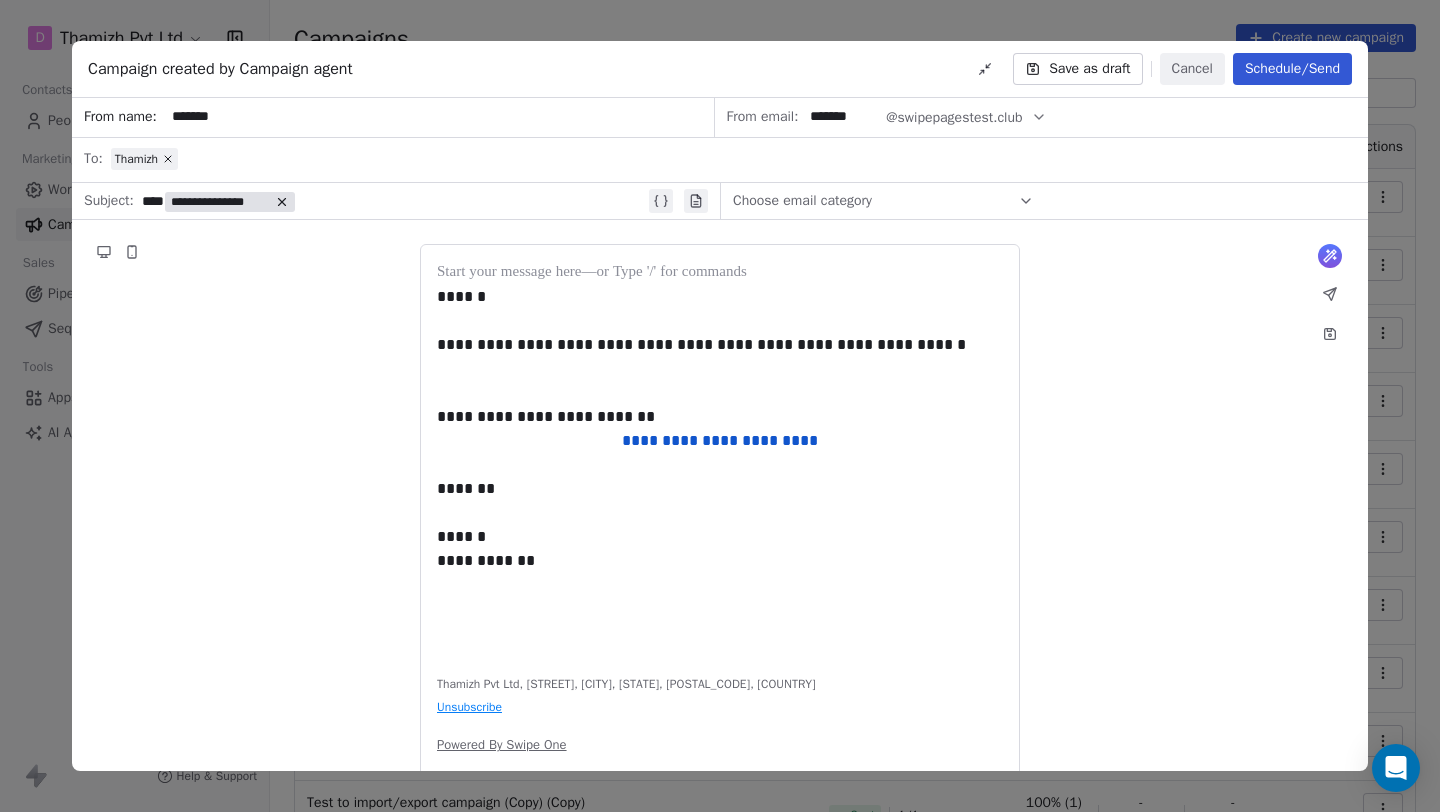 click on "**********" at bounding box center (220, 202) 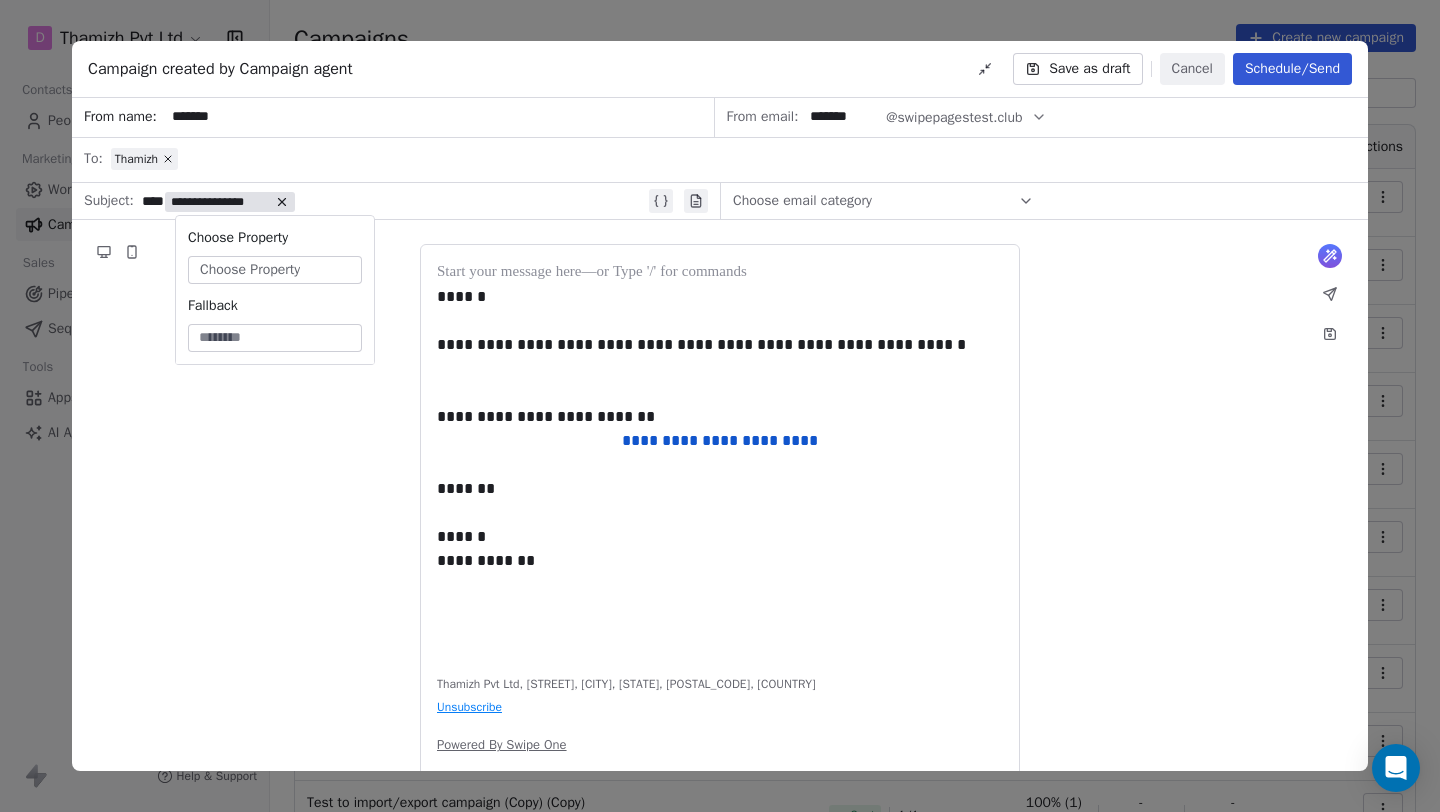 click on "Choose Property" at bounding box center (250, 270) 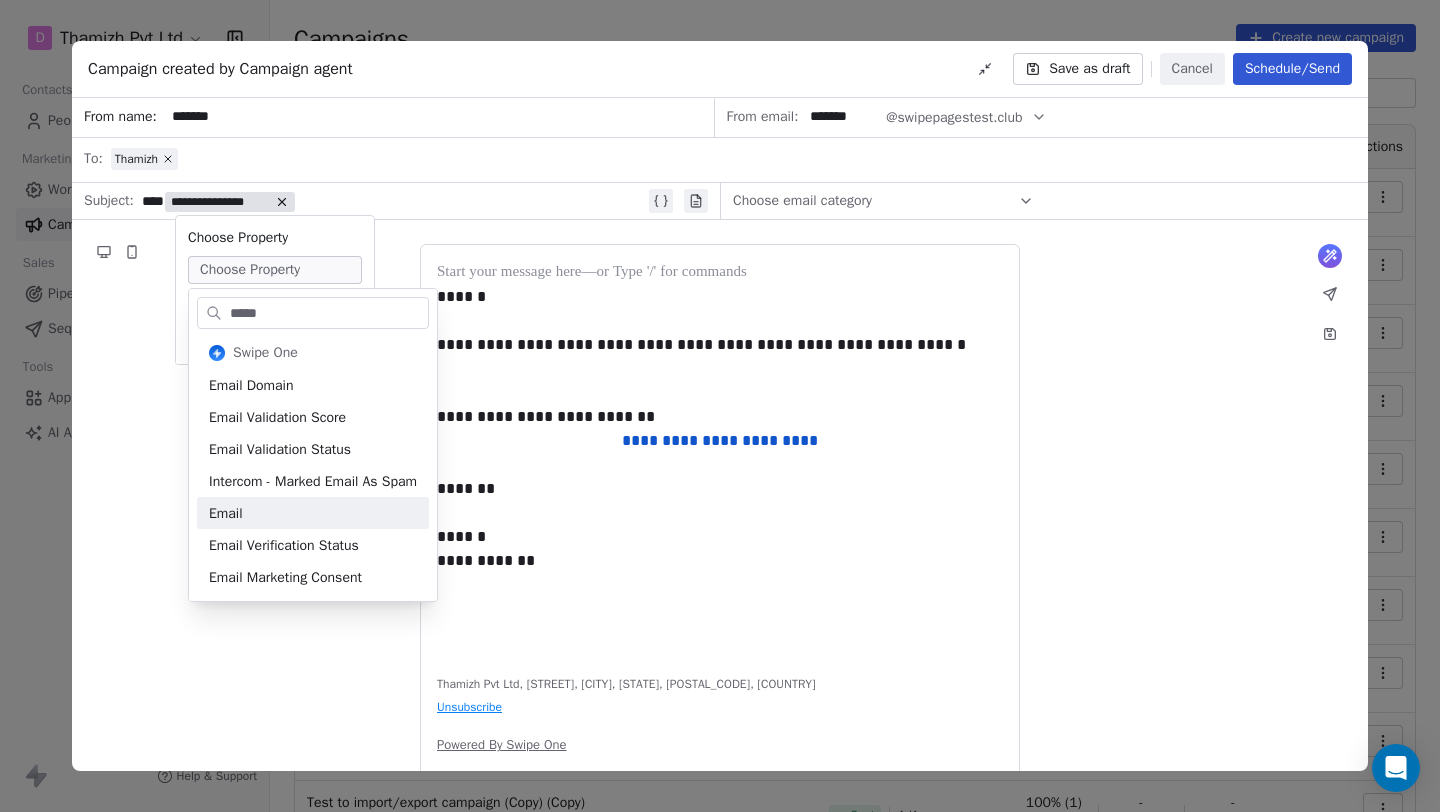 type on "*****" 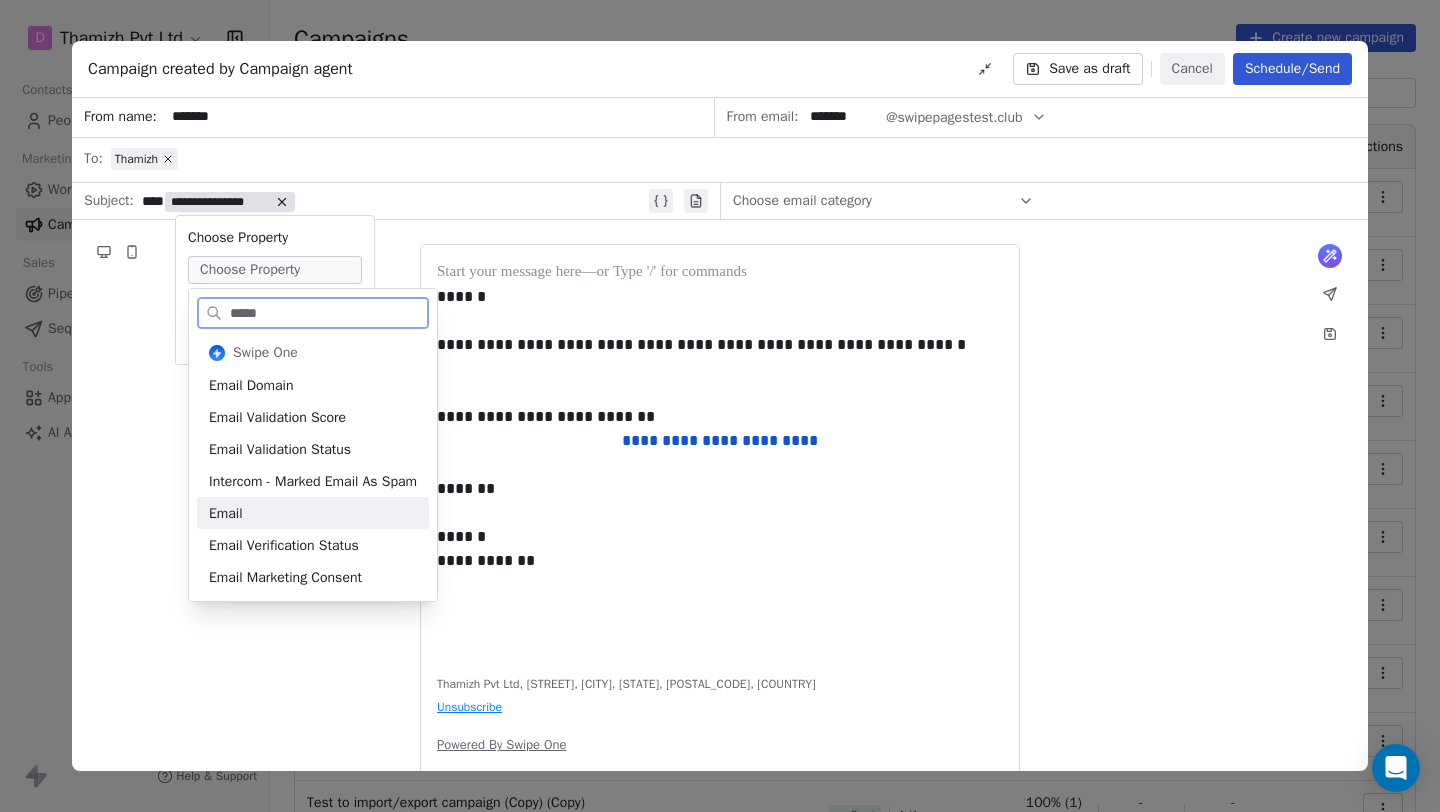 click on "Email" at bounding box center [313, 513] 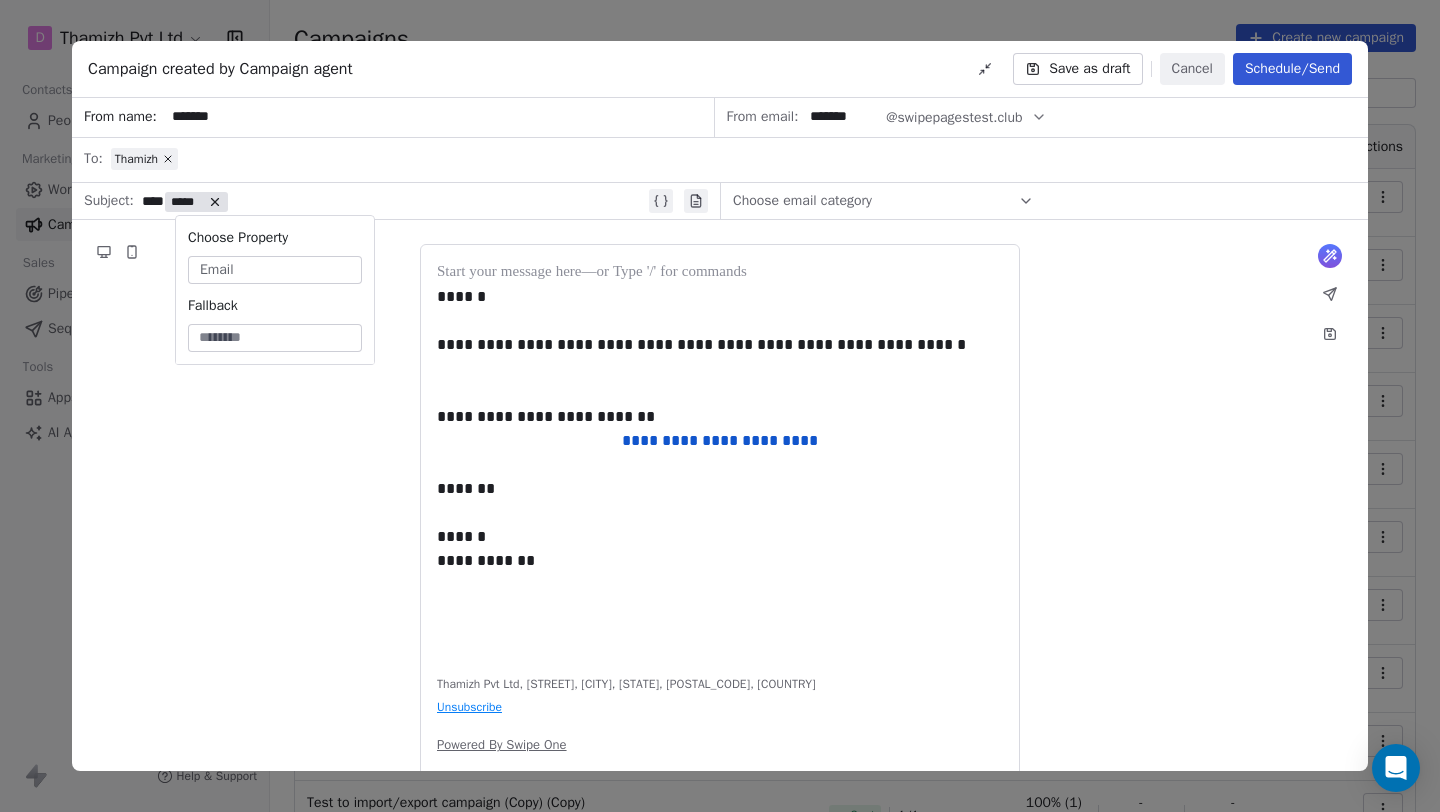 click on "*** *****" at bounding box center [393, 201] 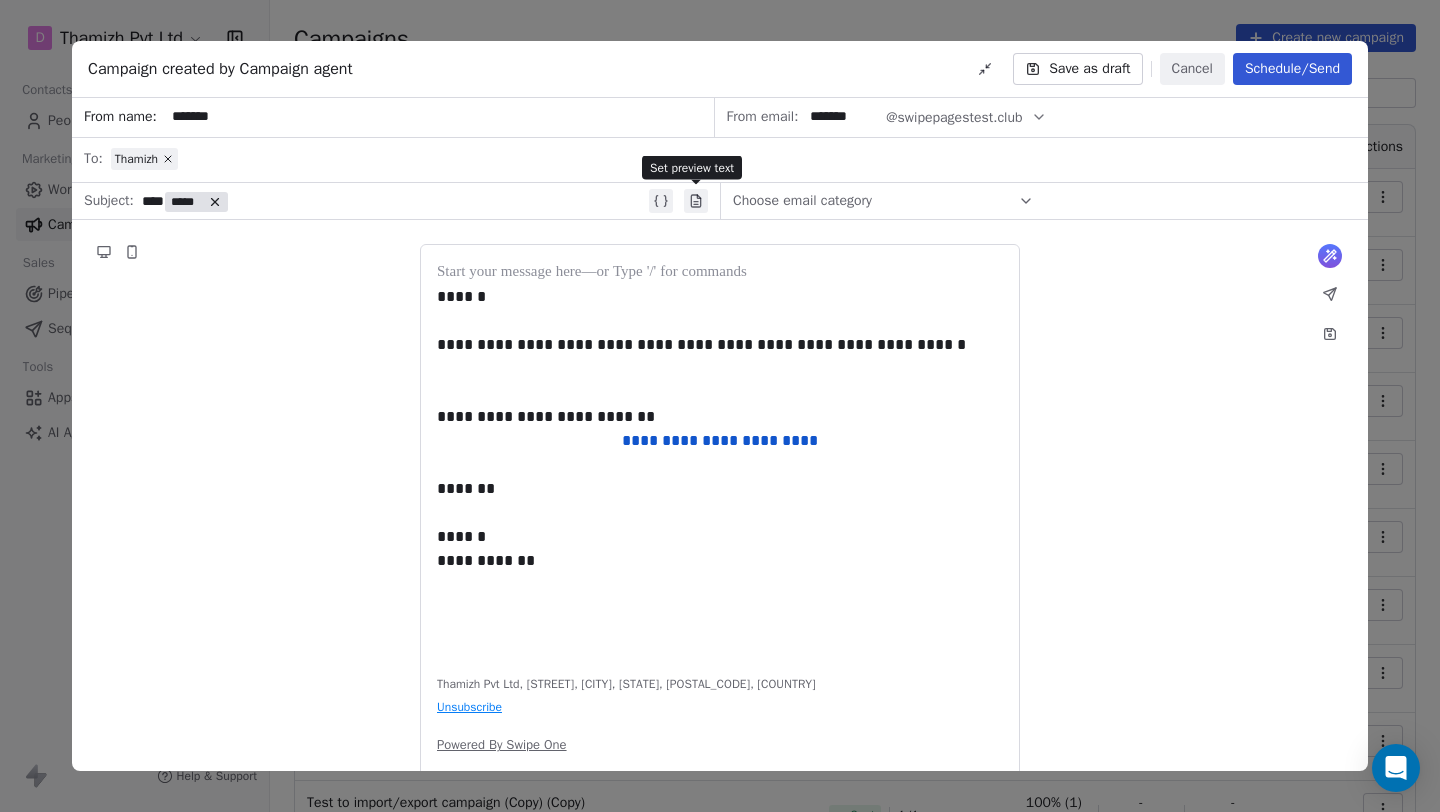 click 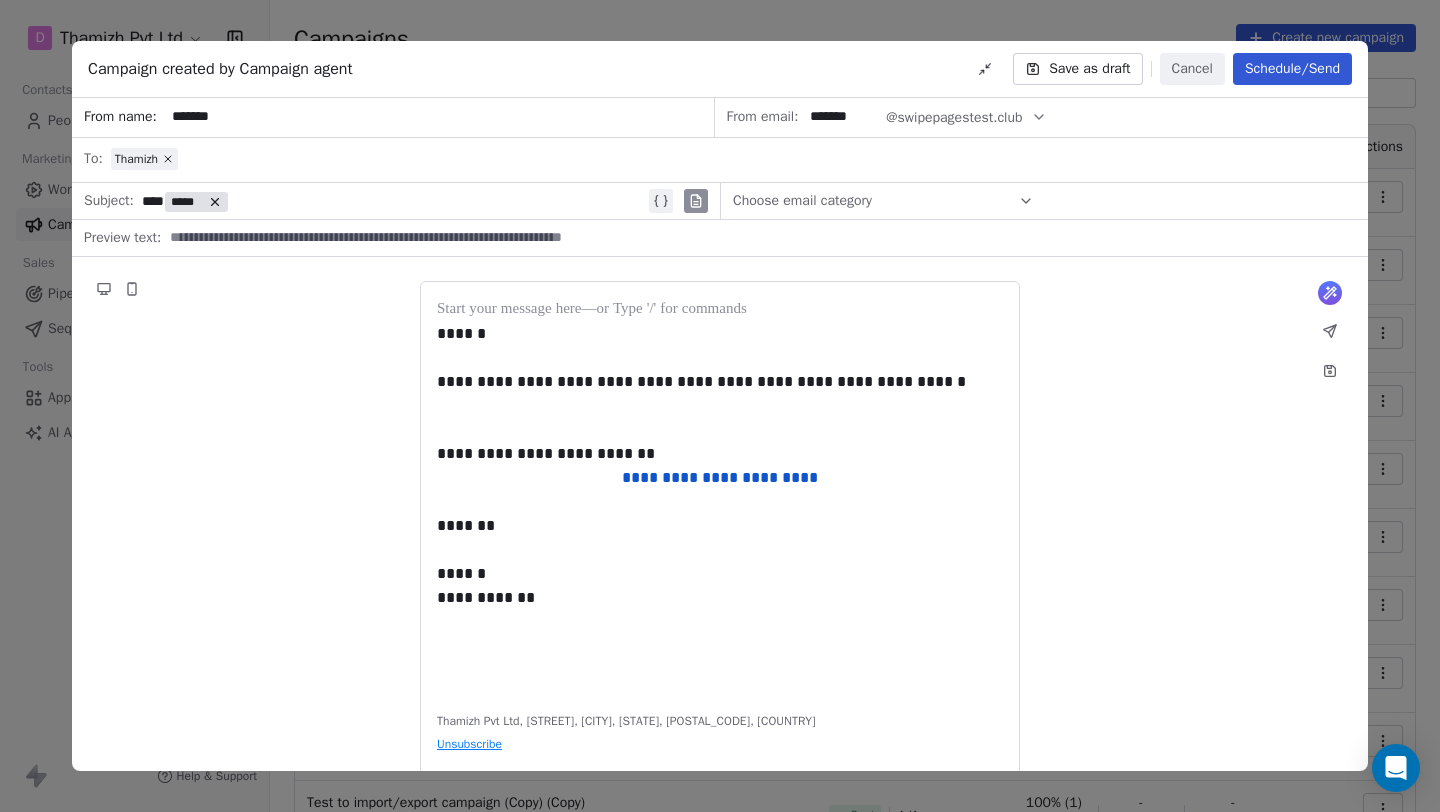click at bounding box center (757, 238) 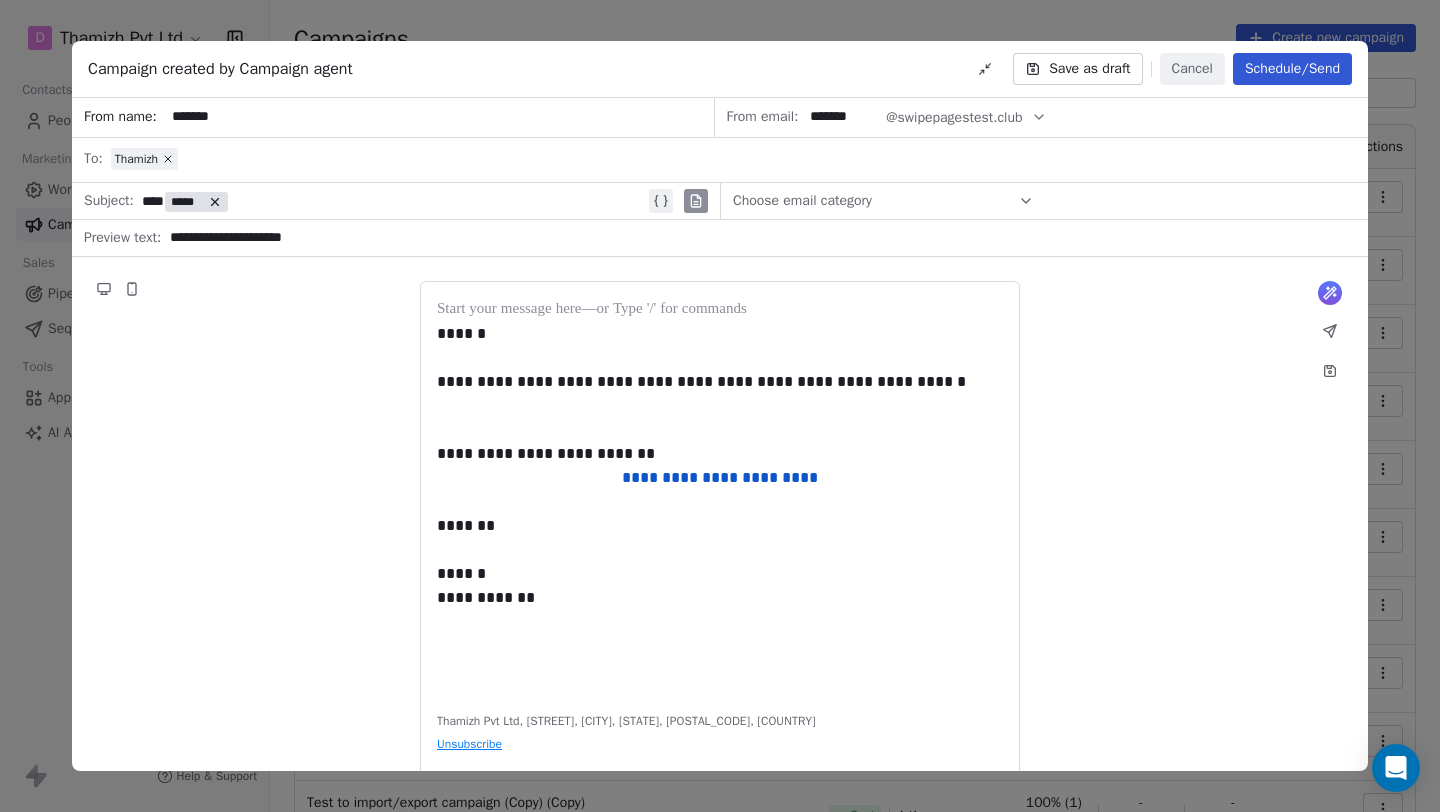 type on "**********" 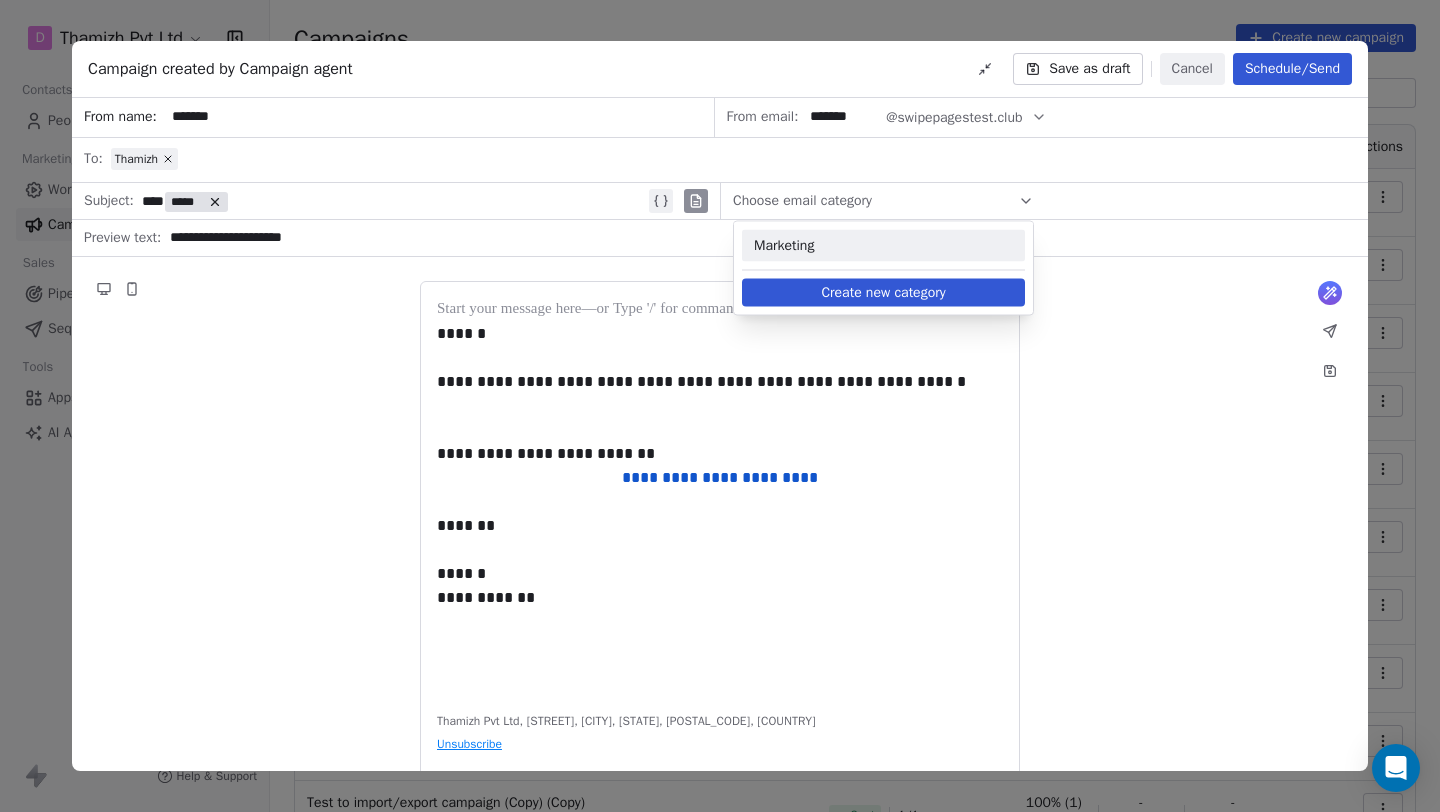 click on "Marketing" at bounding box center (883, 246) 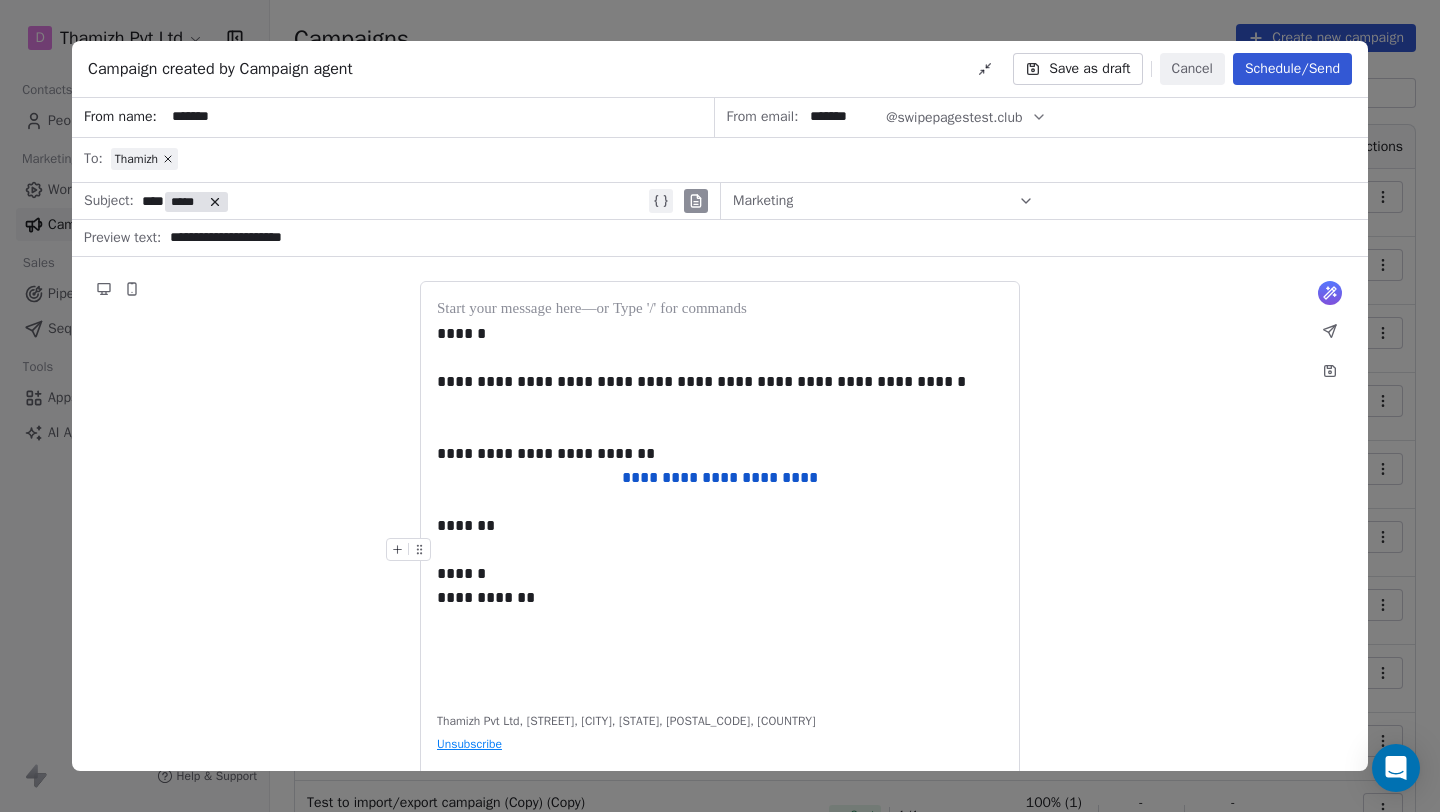 click at bounding box center (720, 550) 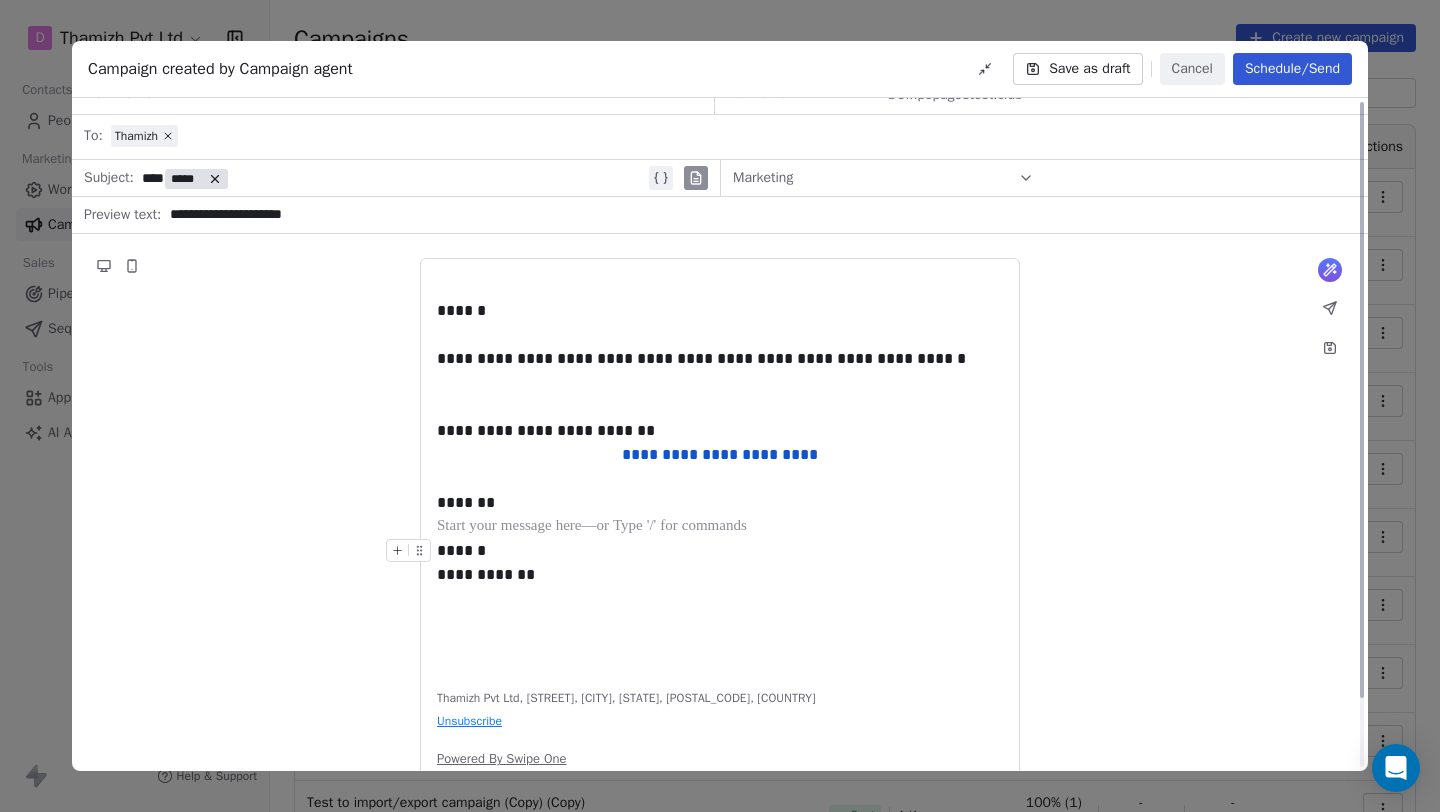 scroll, scrollTop: 0, scrollLeft: 0, axis: both 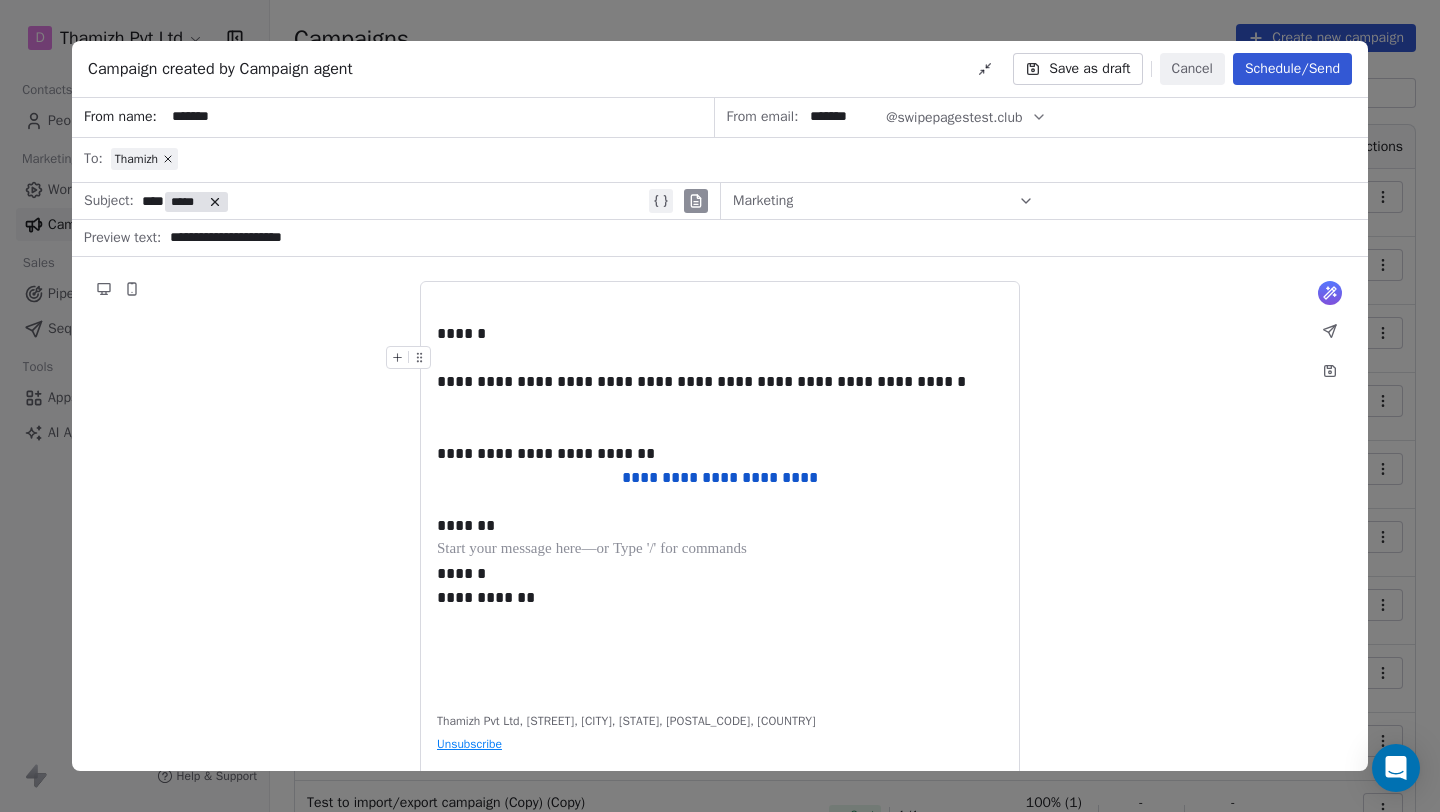 click on "Save as draft" at bounding box center [1077, 69] 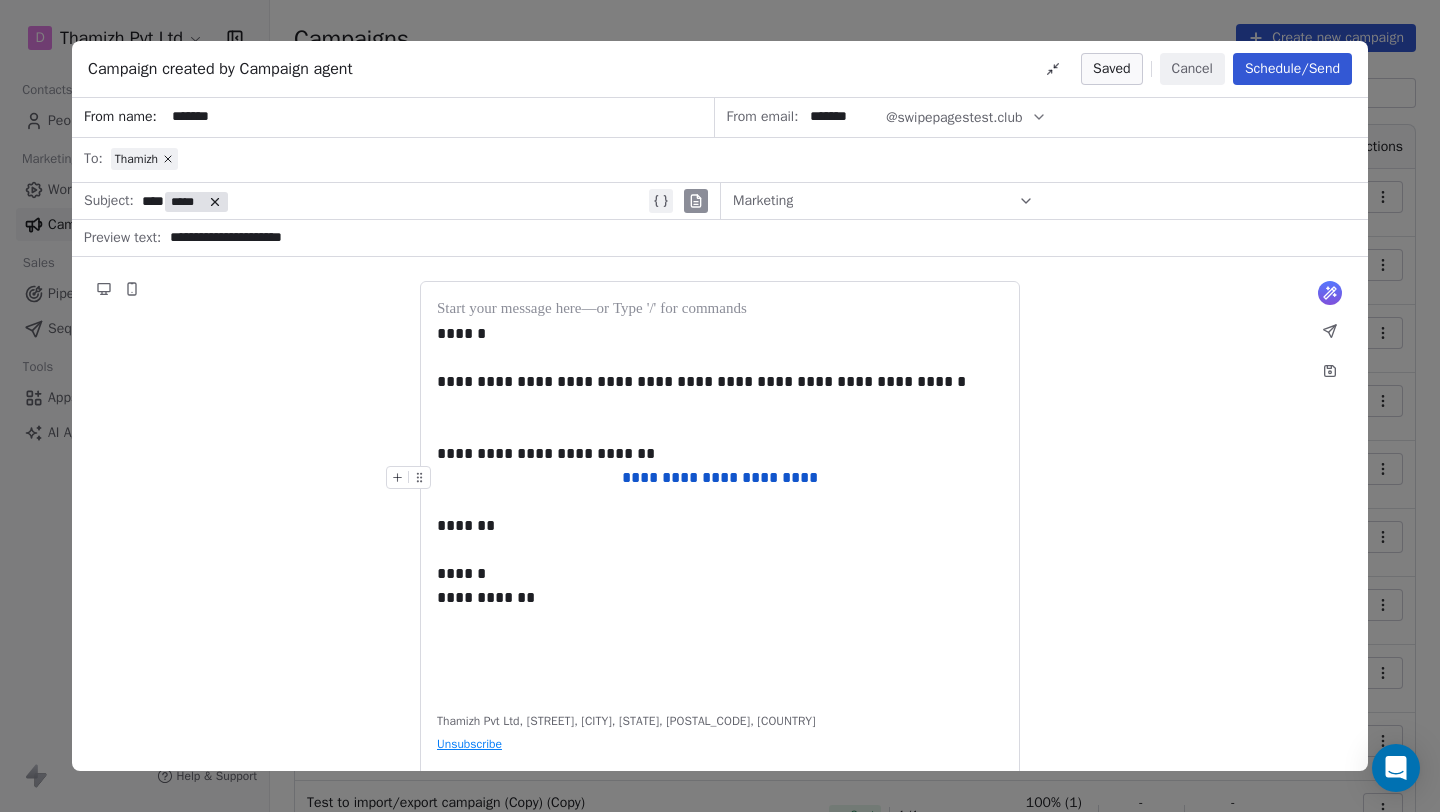 click on "**********" at bounding box center [720, 477] 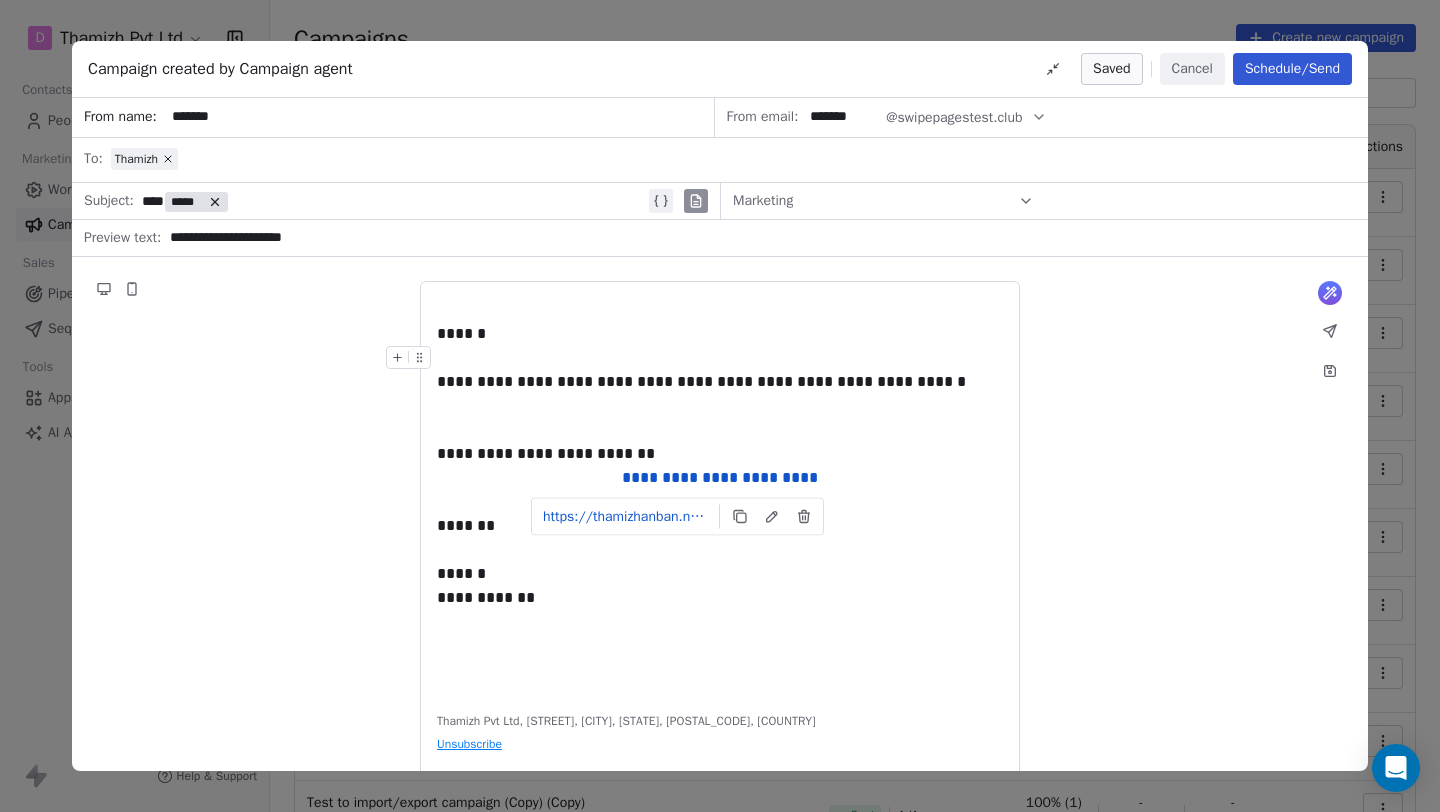 click on "Schedule/Send" at bounding box center (1292, 69) 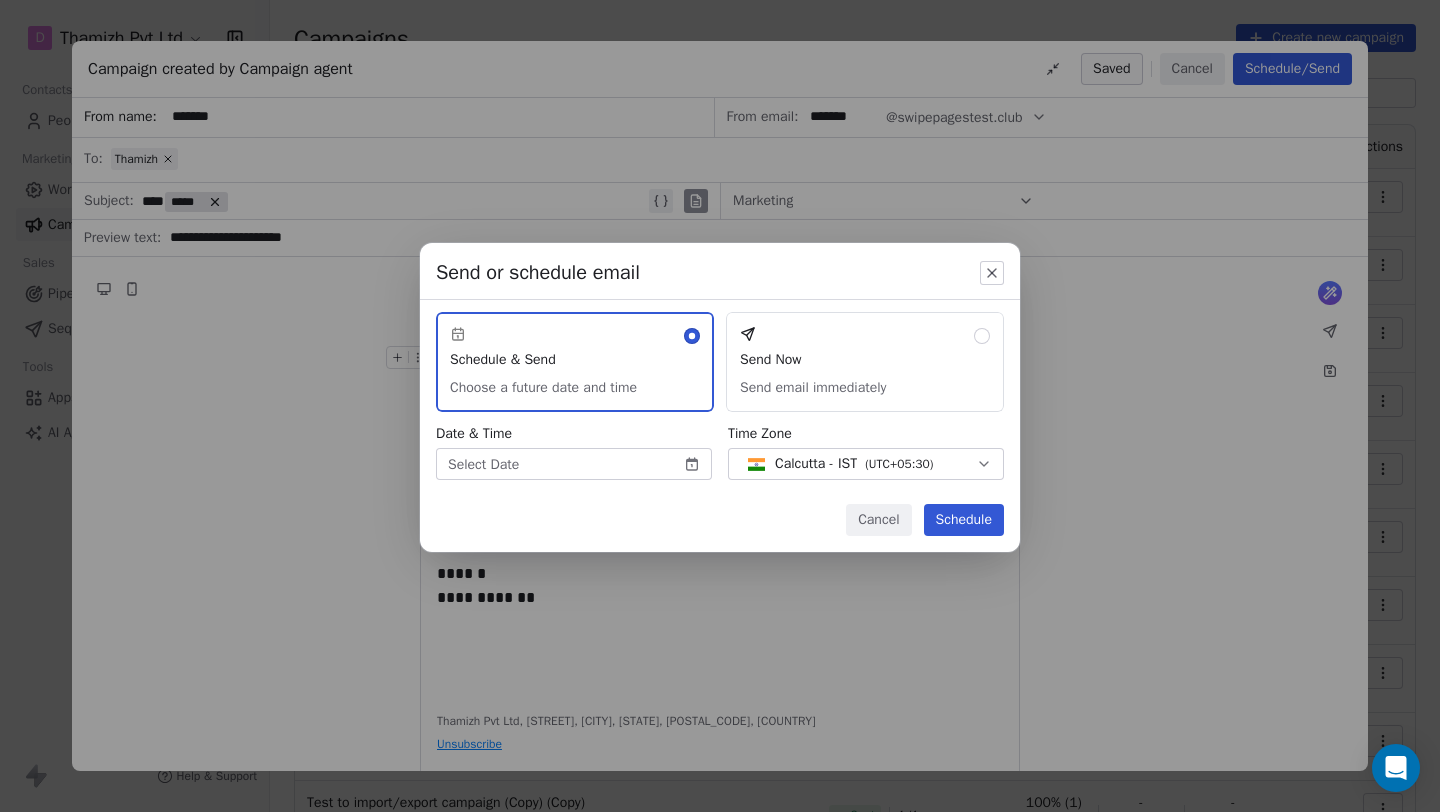 click on "Send Now Send email immediately" at bounding box center (865, 362) 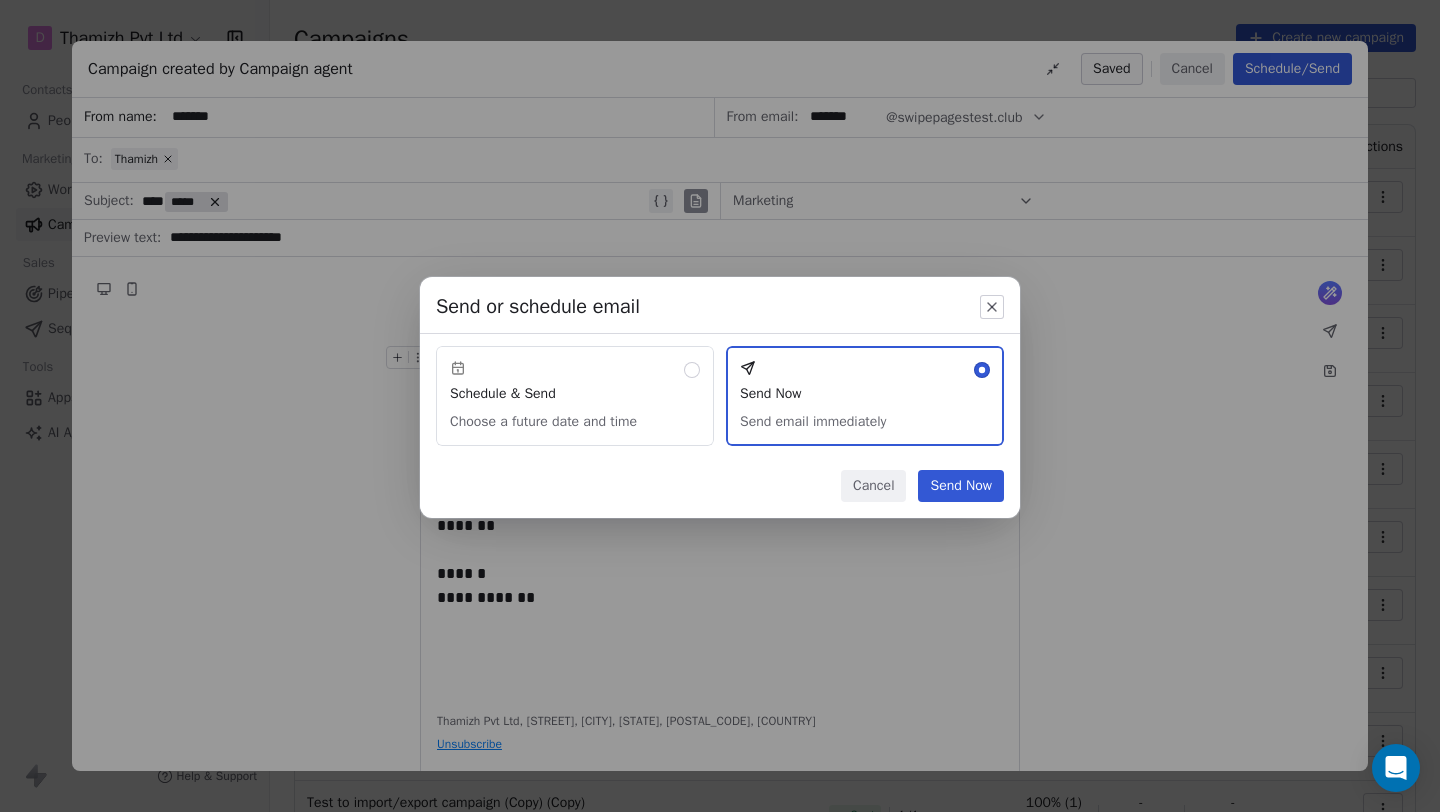 click on "Send Now" at bounding box center (961, 486) 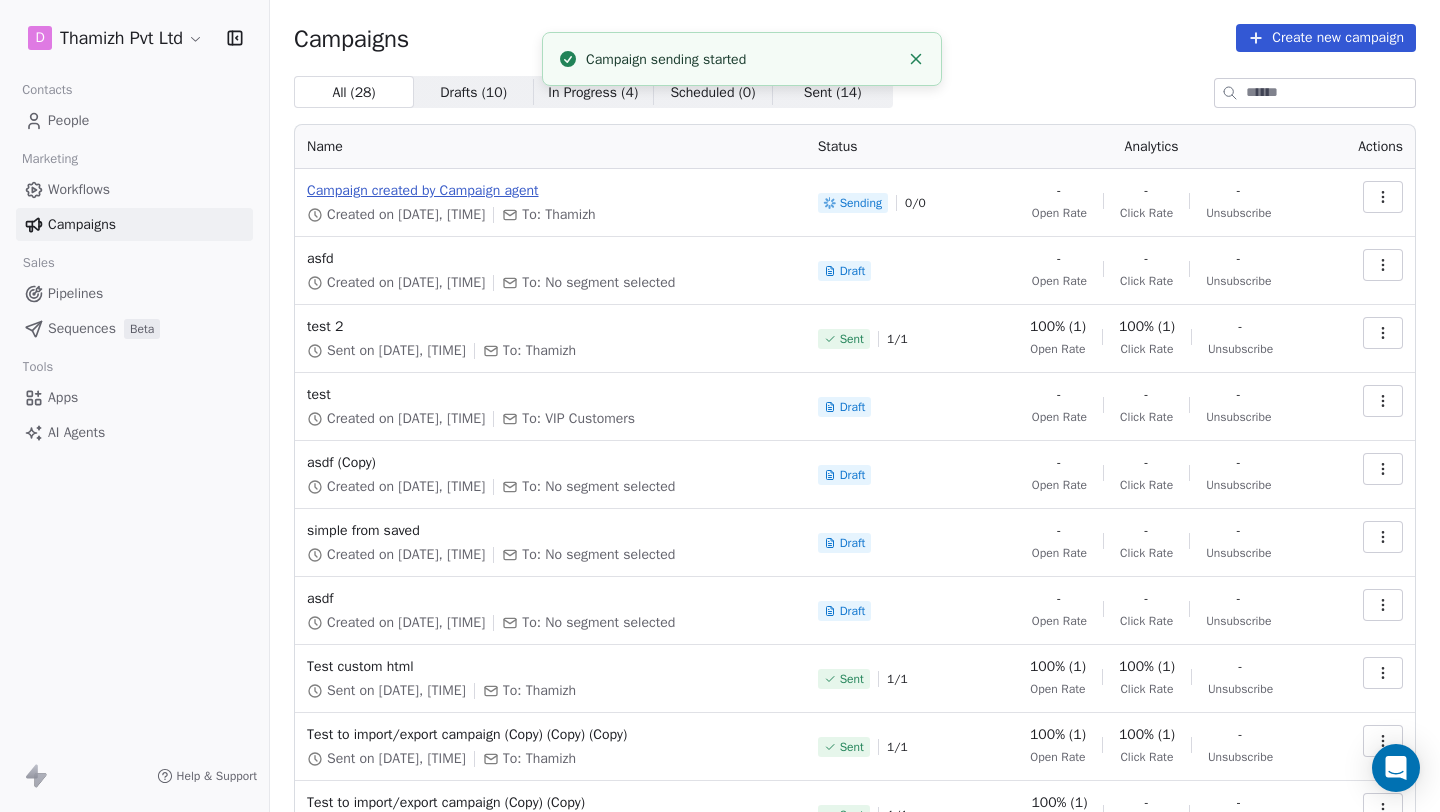 click on "Campaign created by Campaign agent" at bounding box center (550, 191) 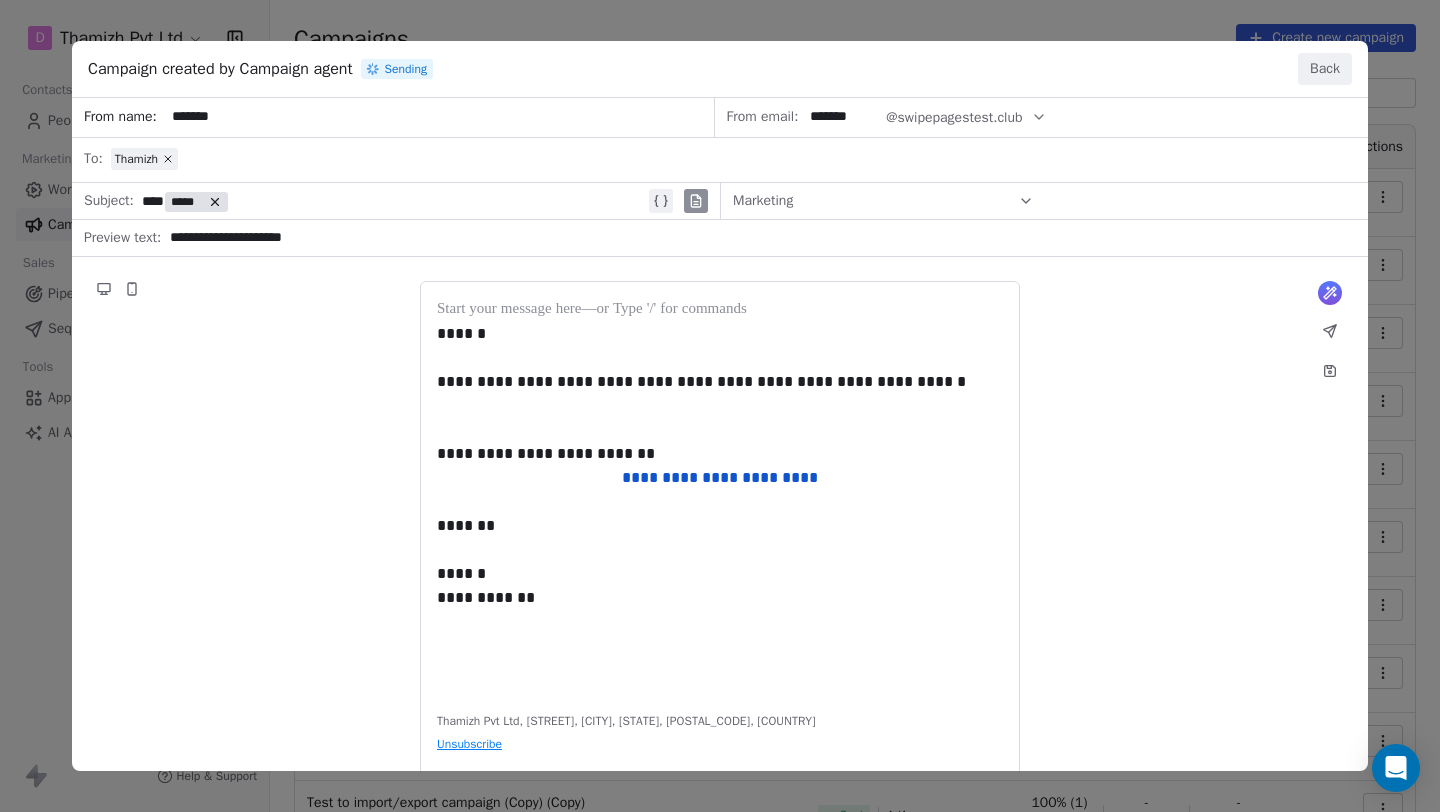 click on "Back" at bounding box center [1325, 69] 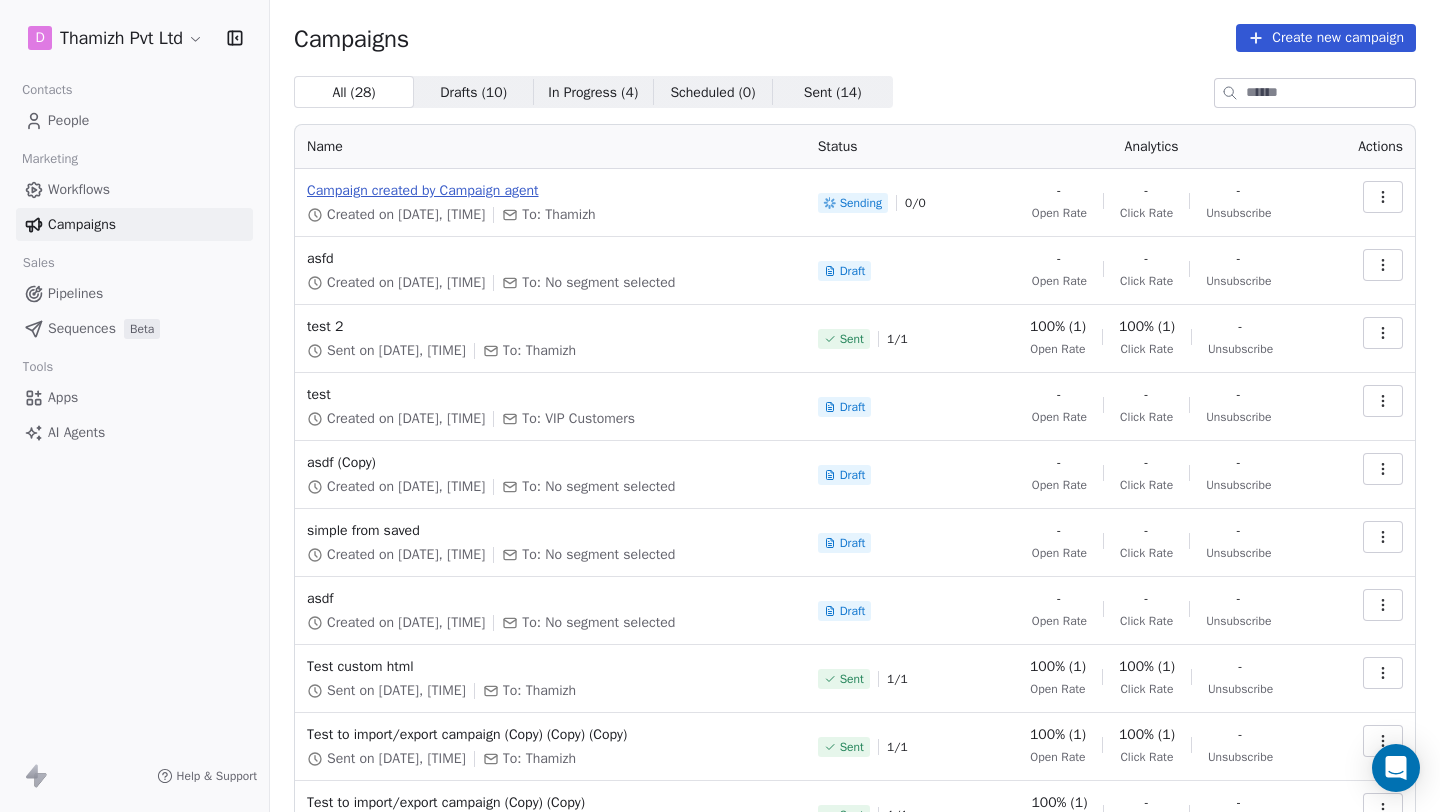 click on "Campaign created by Campaign agent" at bounding box center (550, 191) 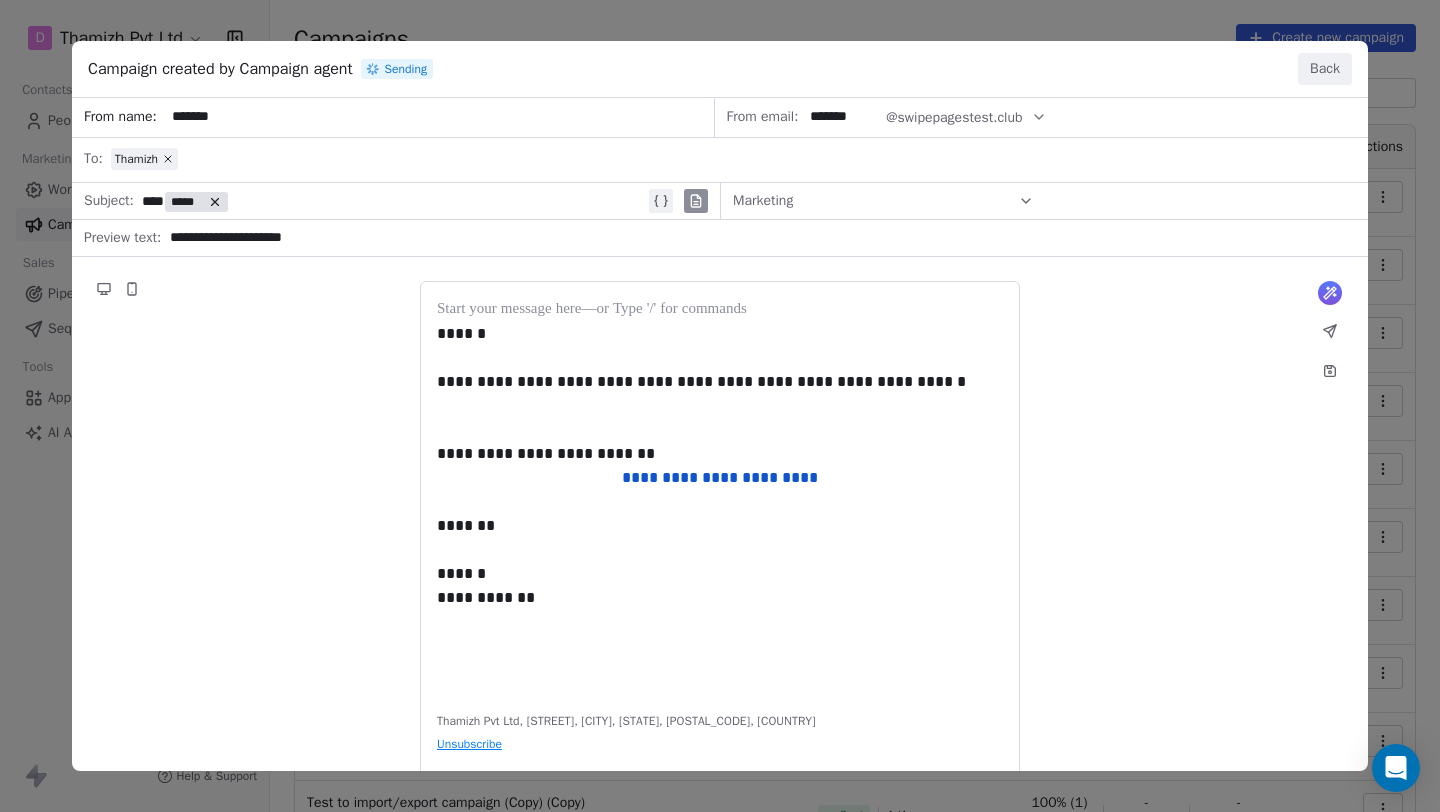 click on "**********" at bounding box center (720, 435) 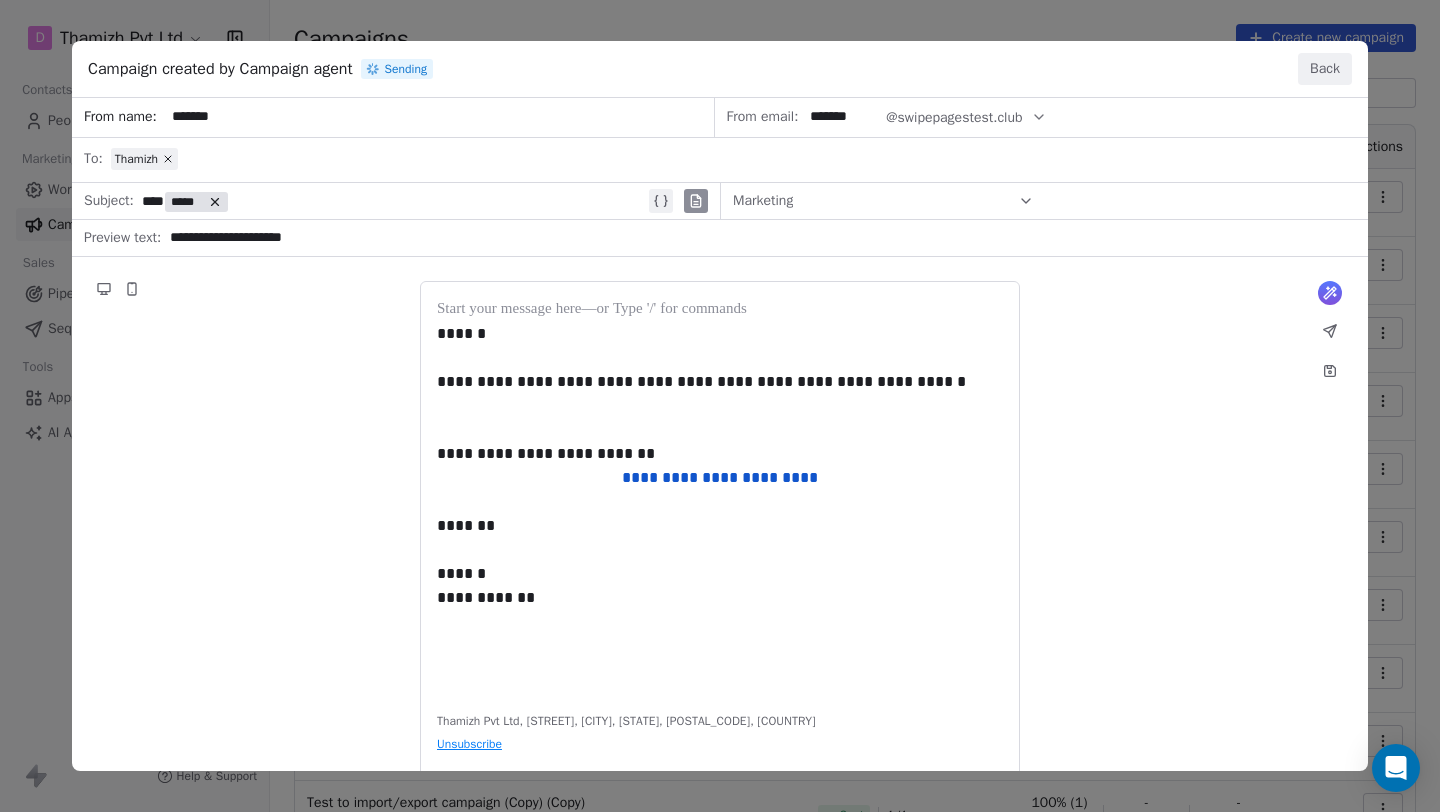 click on "Back" at bounding box center [1325, 69] 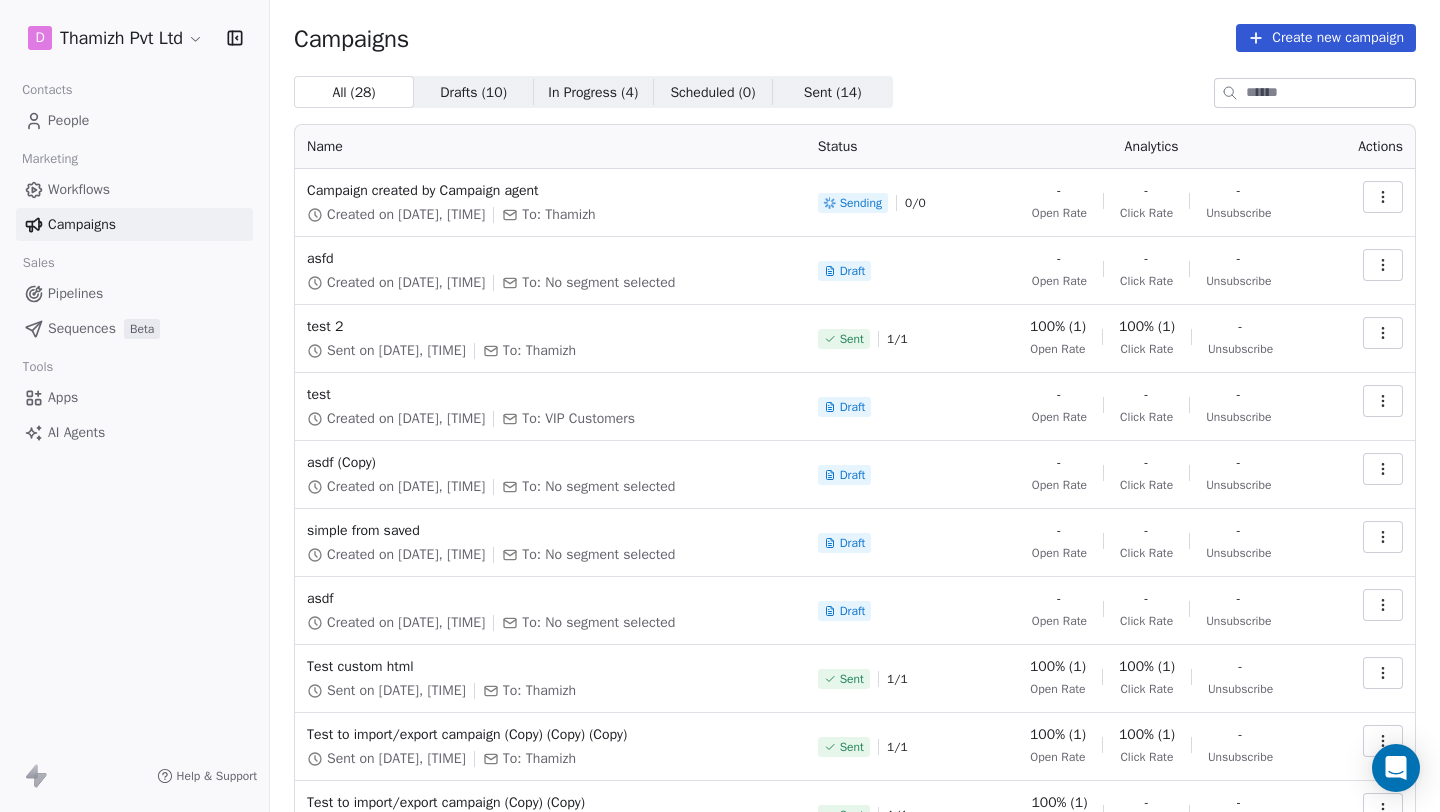 click on "Workflows" at bounding box center [79, 189] 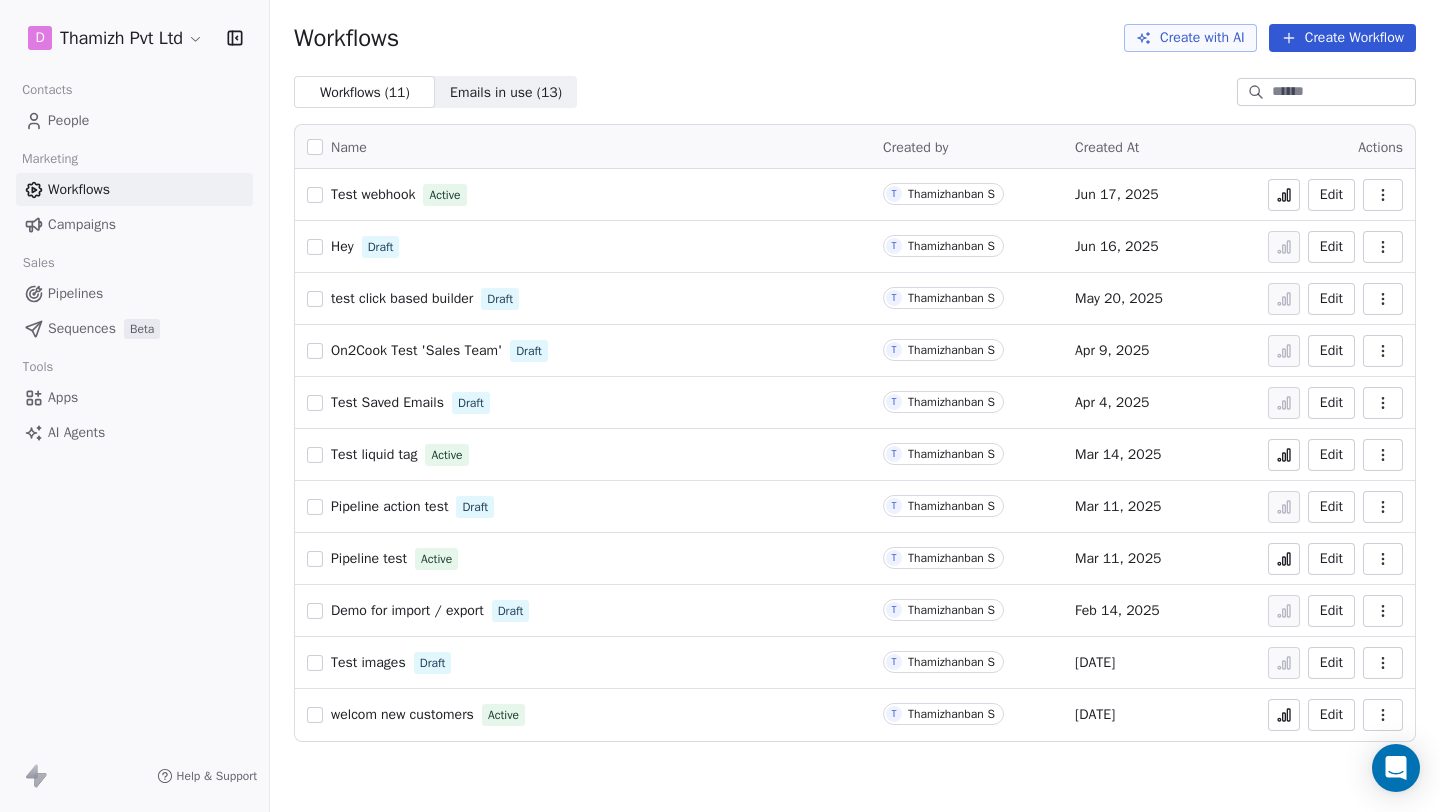 click on "Hey" at bounding box center (342, 246) 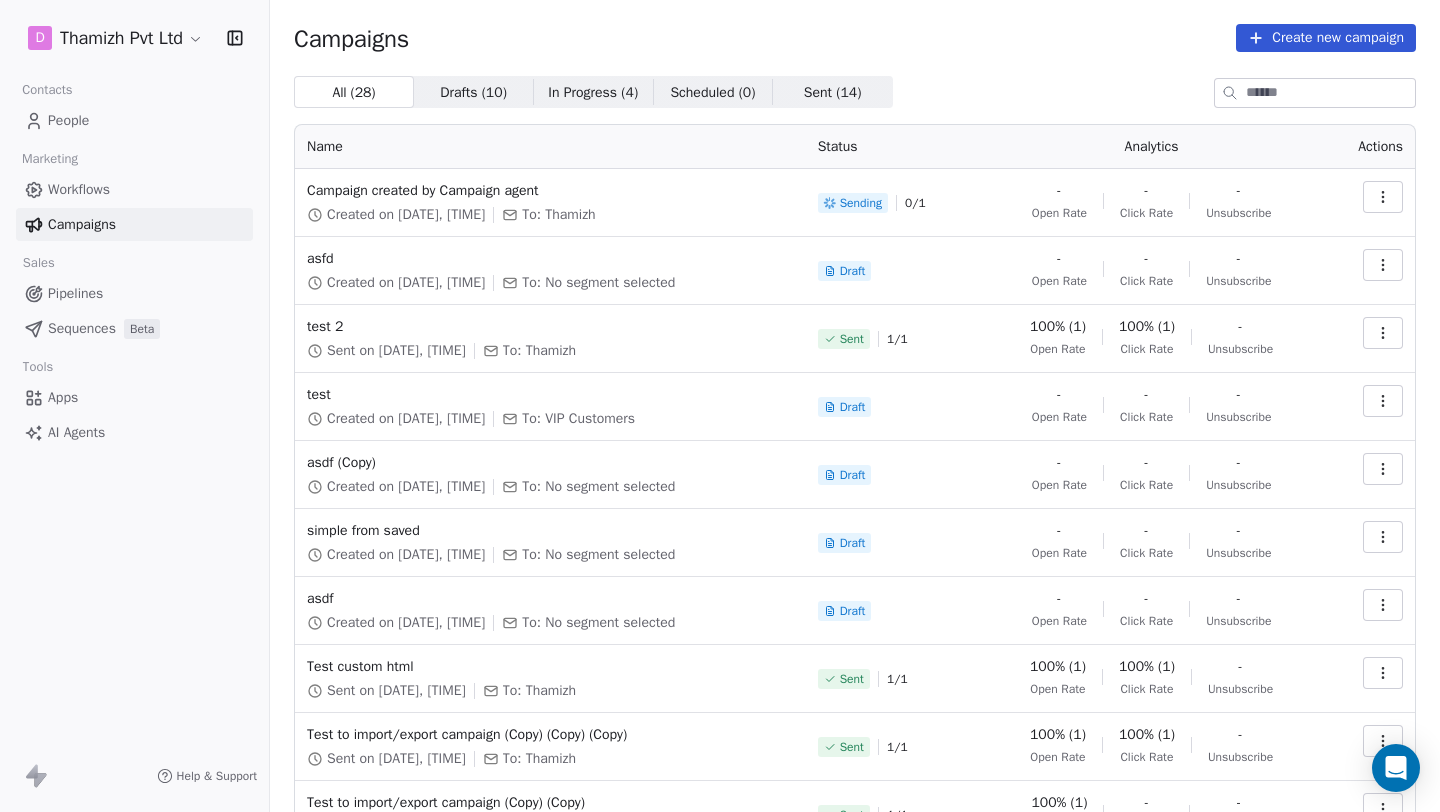 click on "People" at bounding box center [134, 120] 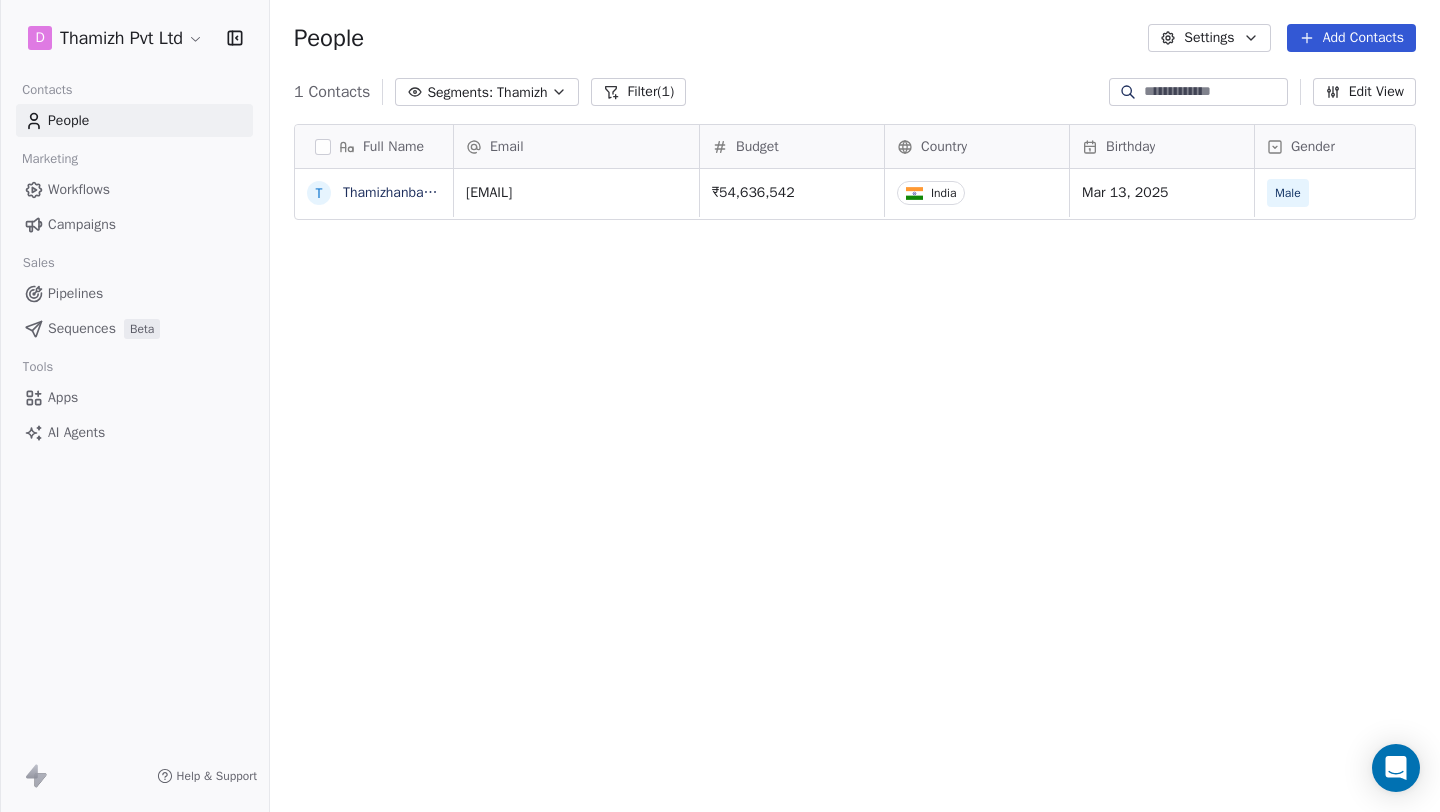 scroll, scrollTop: 1, scrollLeft: 1, axis: both 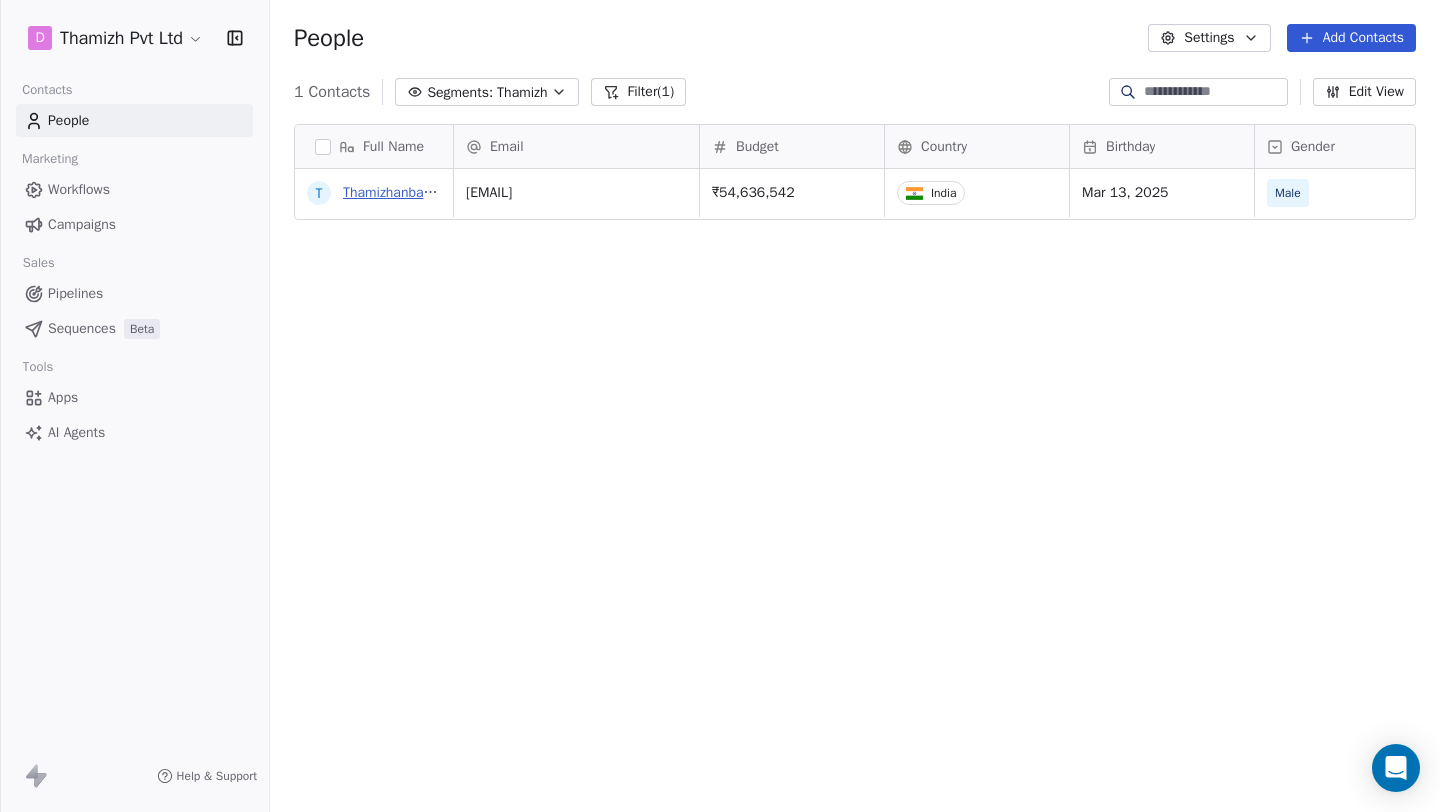 click on "Thamizhanban S" at bounding box center (393, 192) 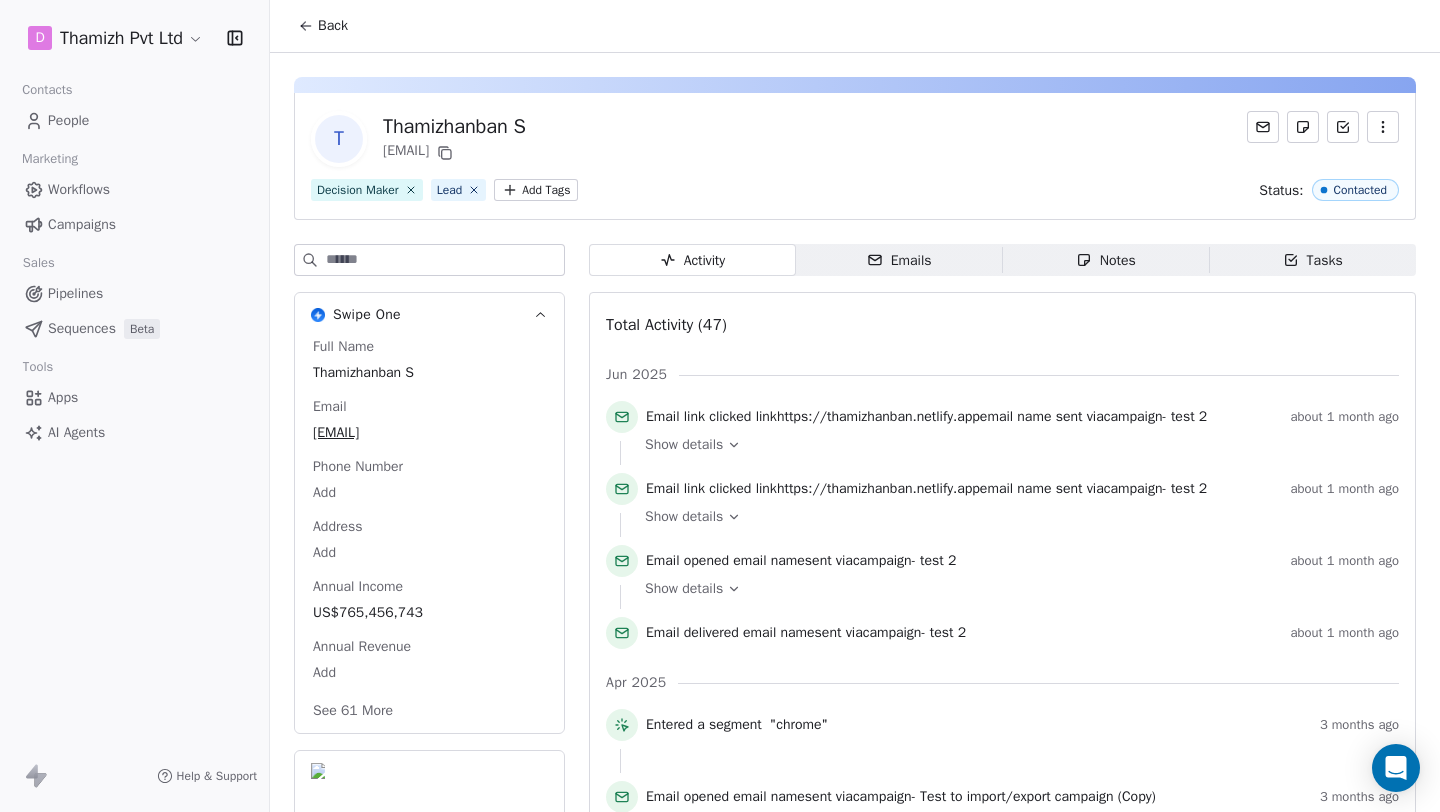 click on "Emails" at bounding box center [899, 260] 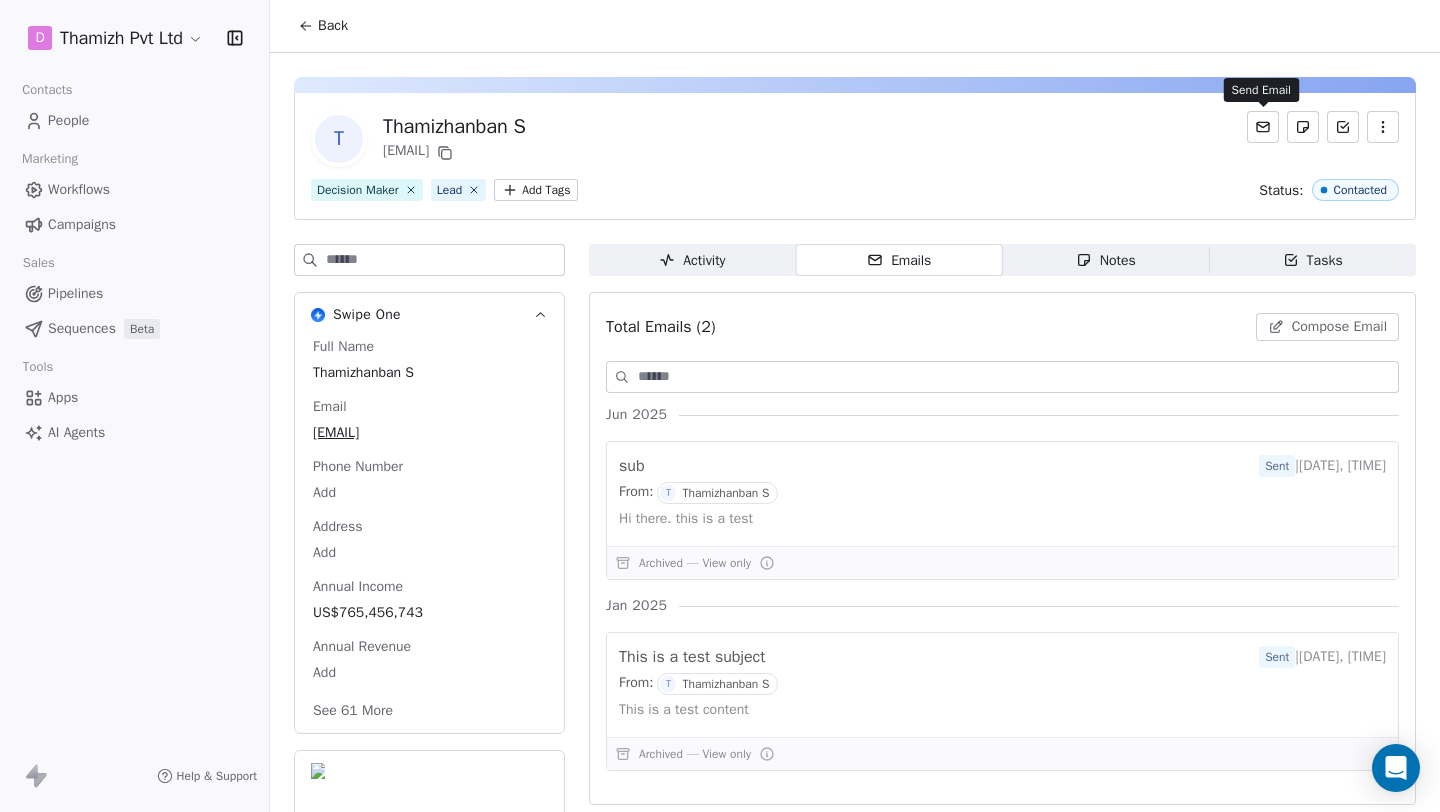 click 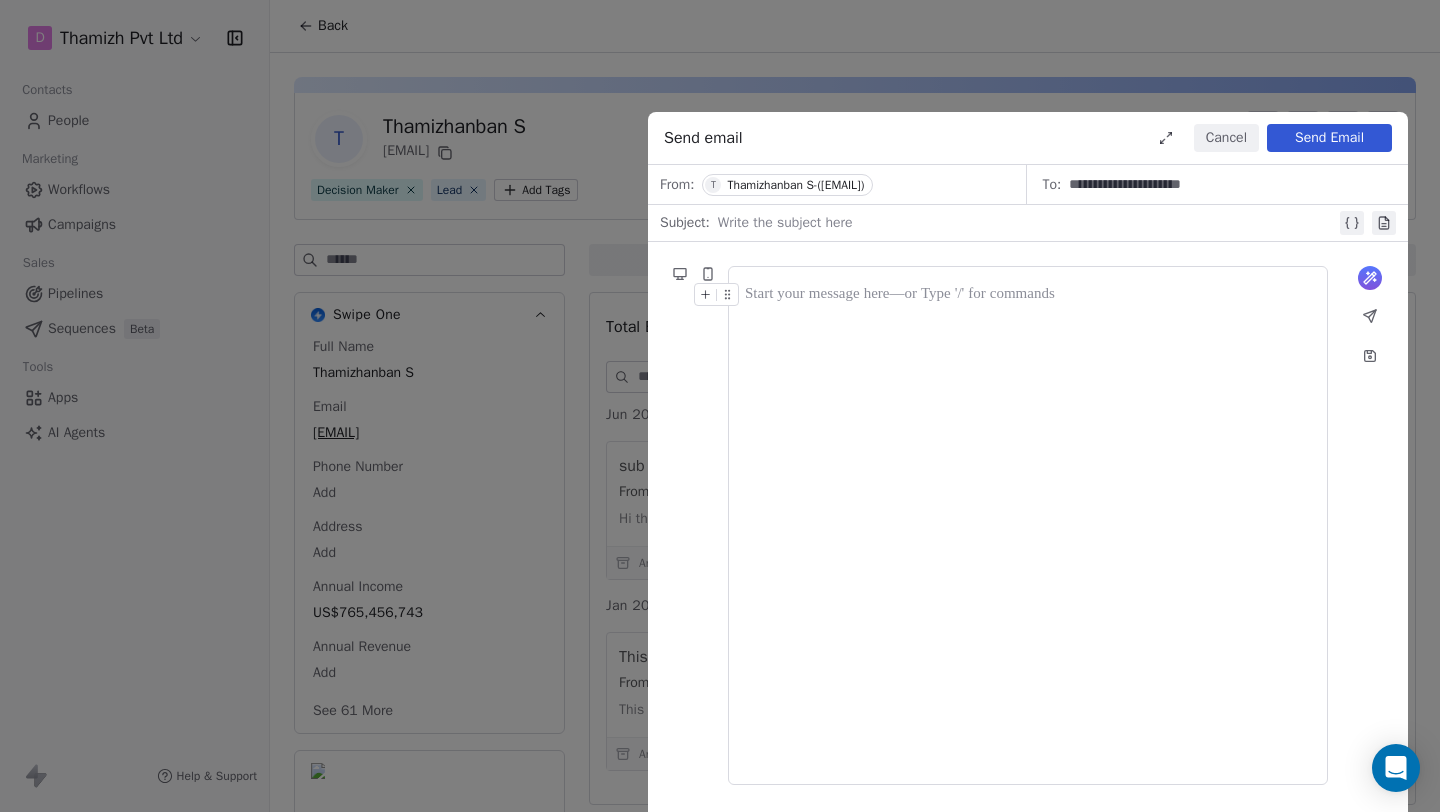 click at bounding box center (1027, 223) 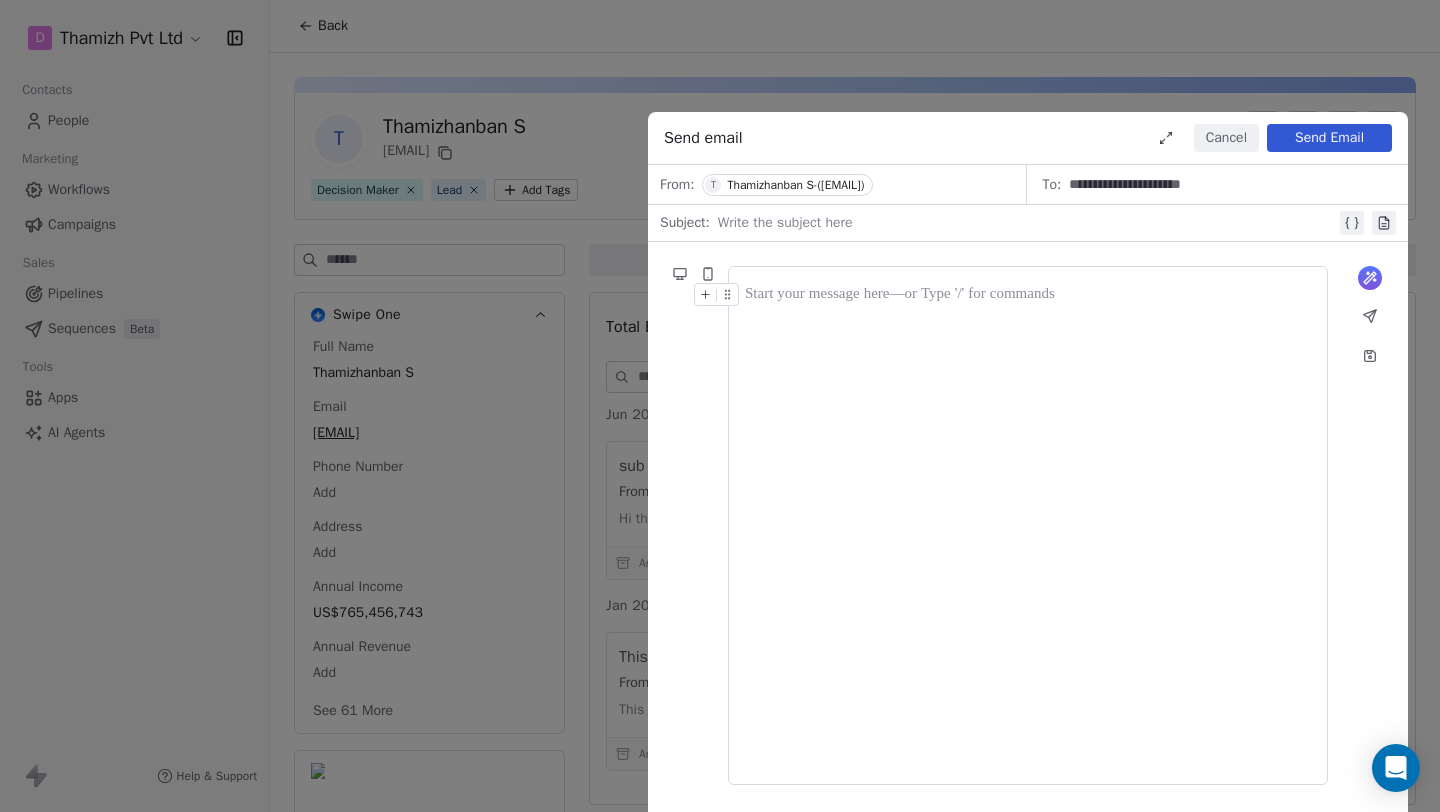 type 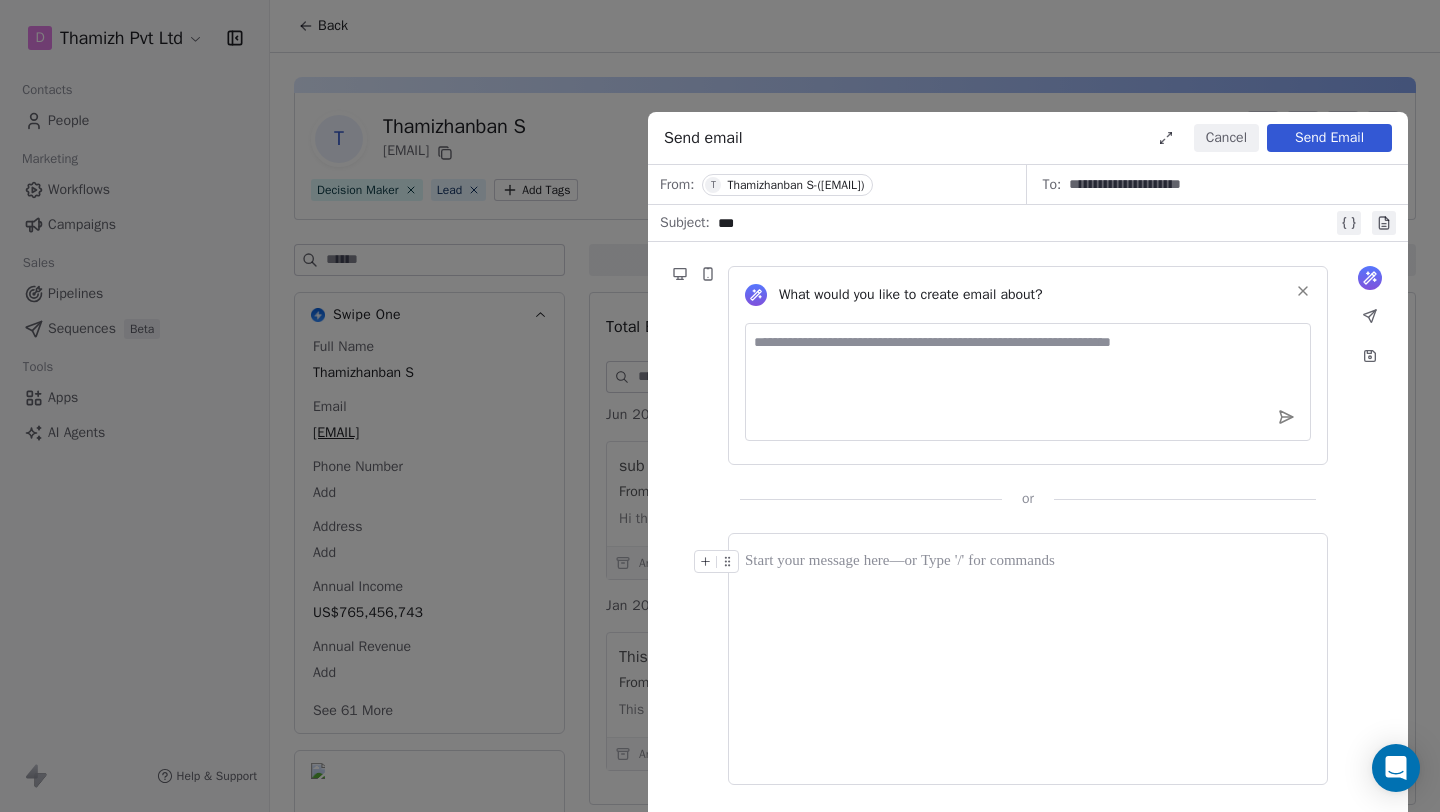 click 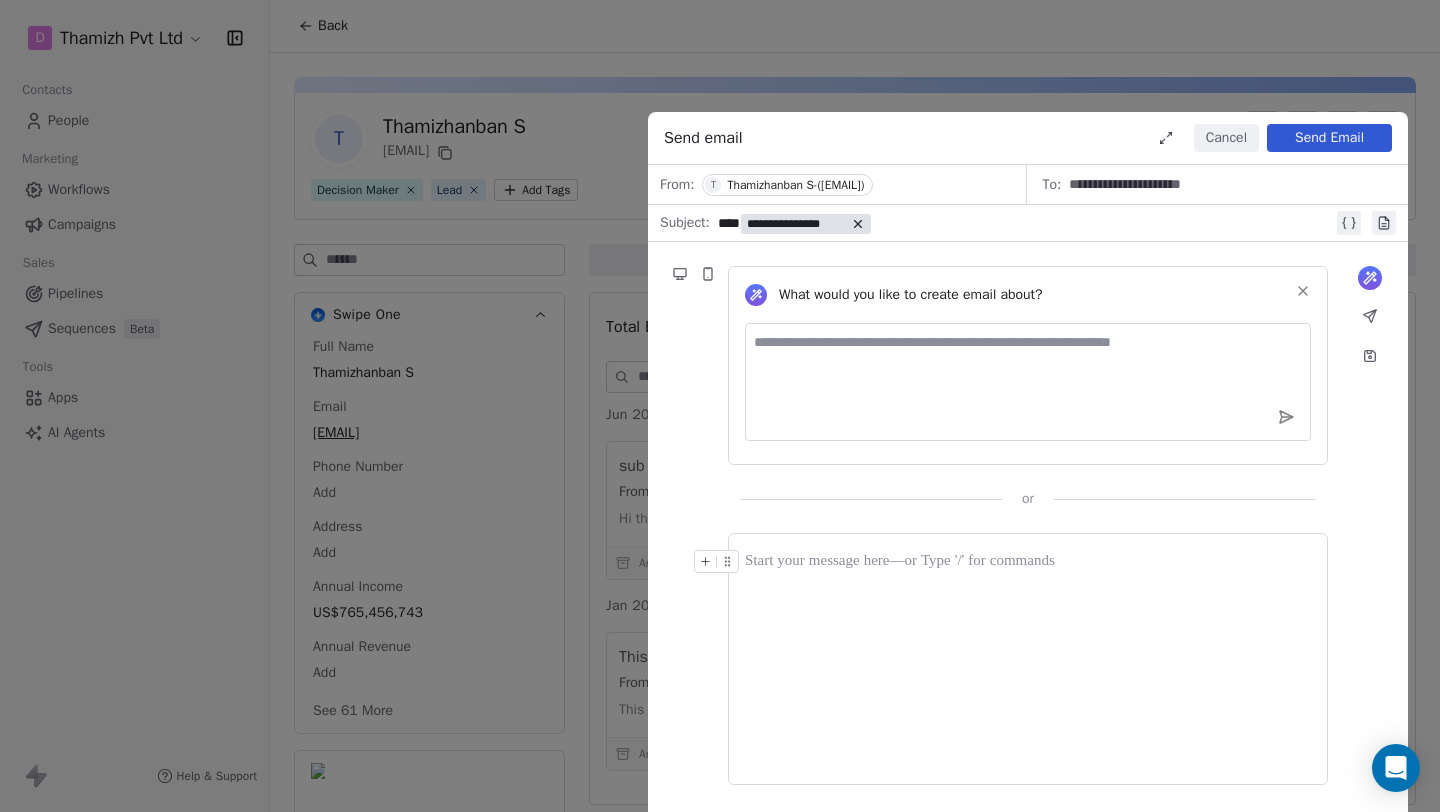 click on "**********" at bounding box center [806, 224] 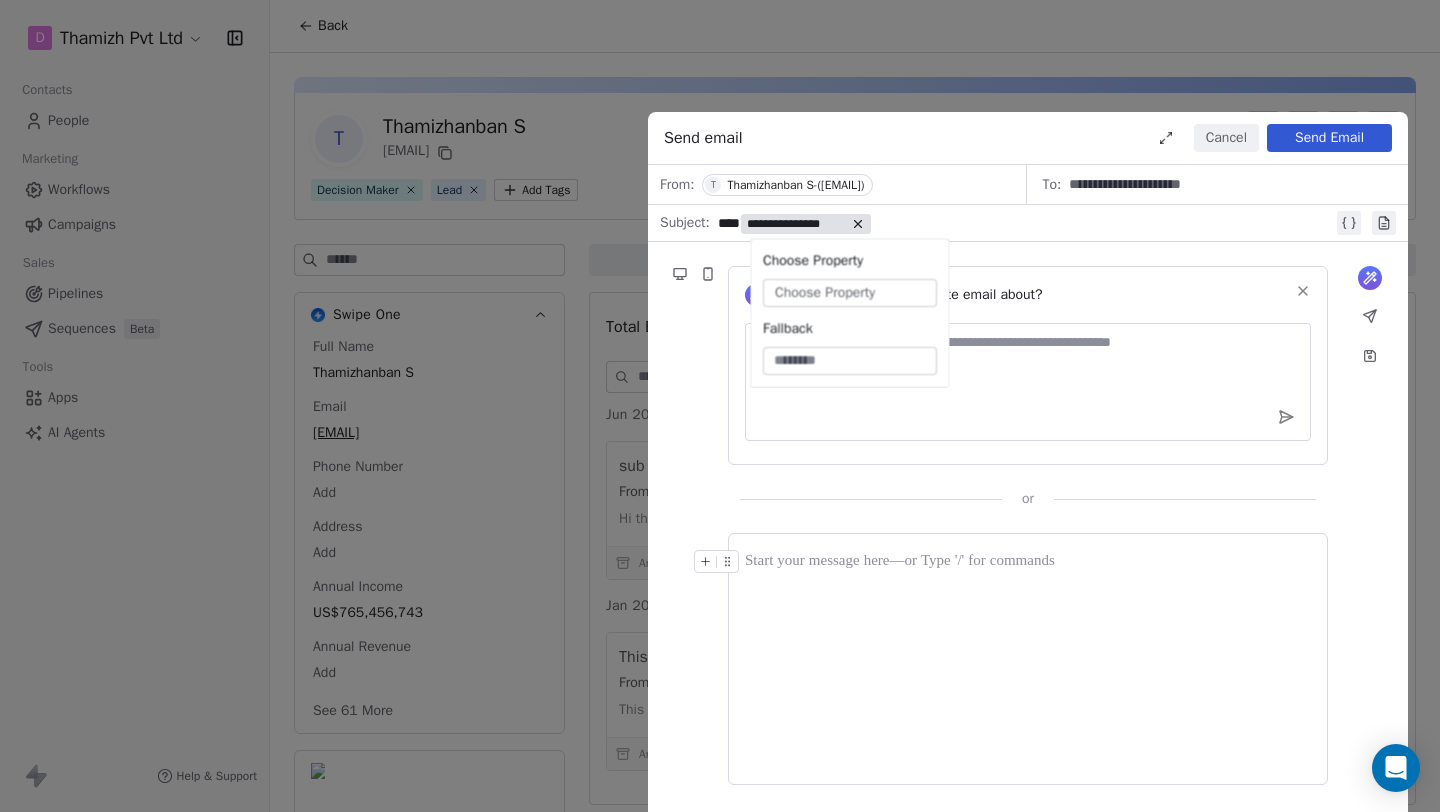 click on "Choose Property" at bounding box center [825, 293] 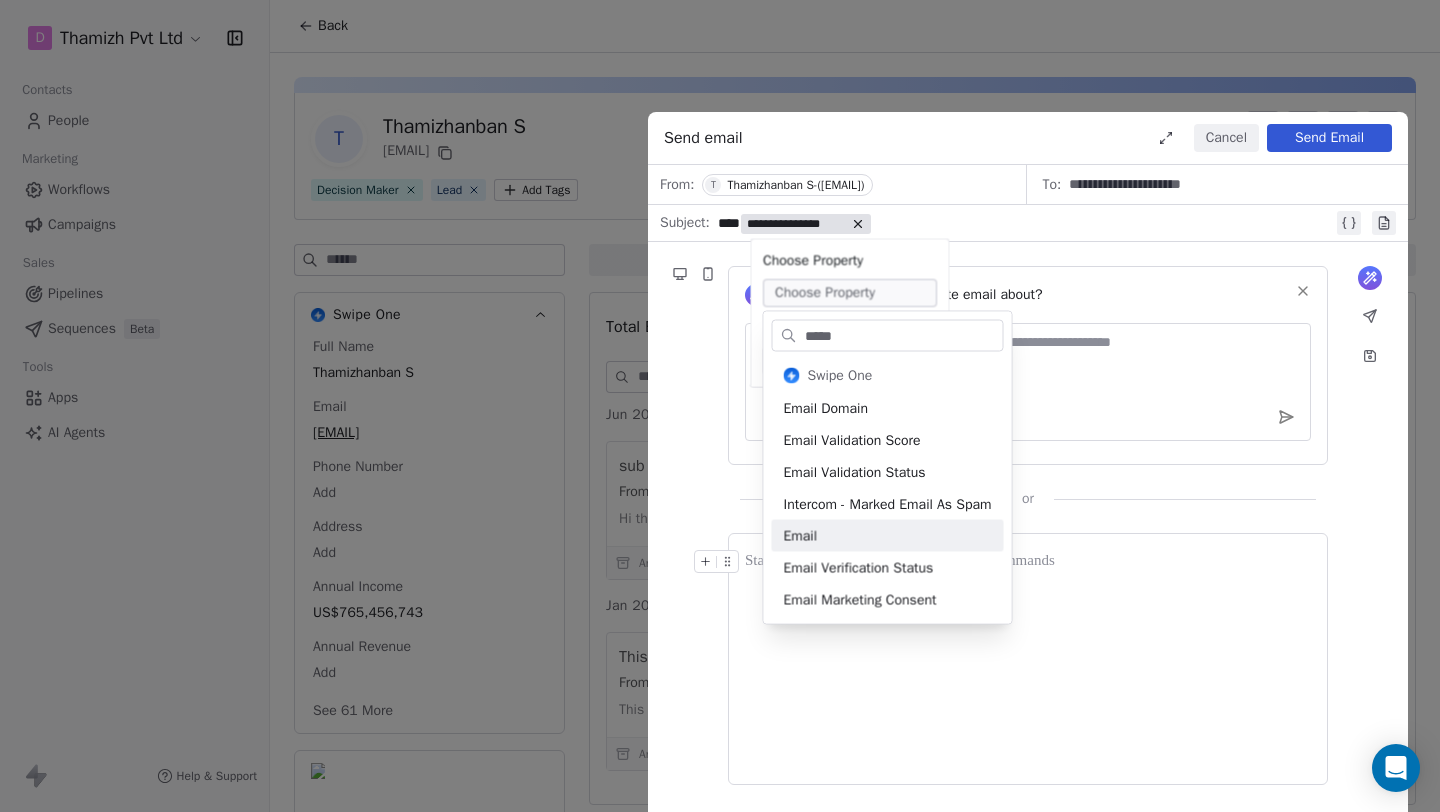 type on "*****" 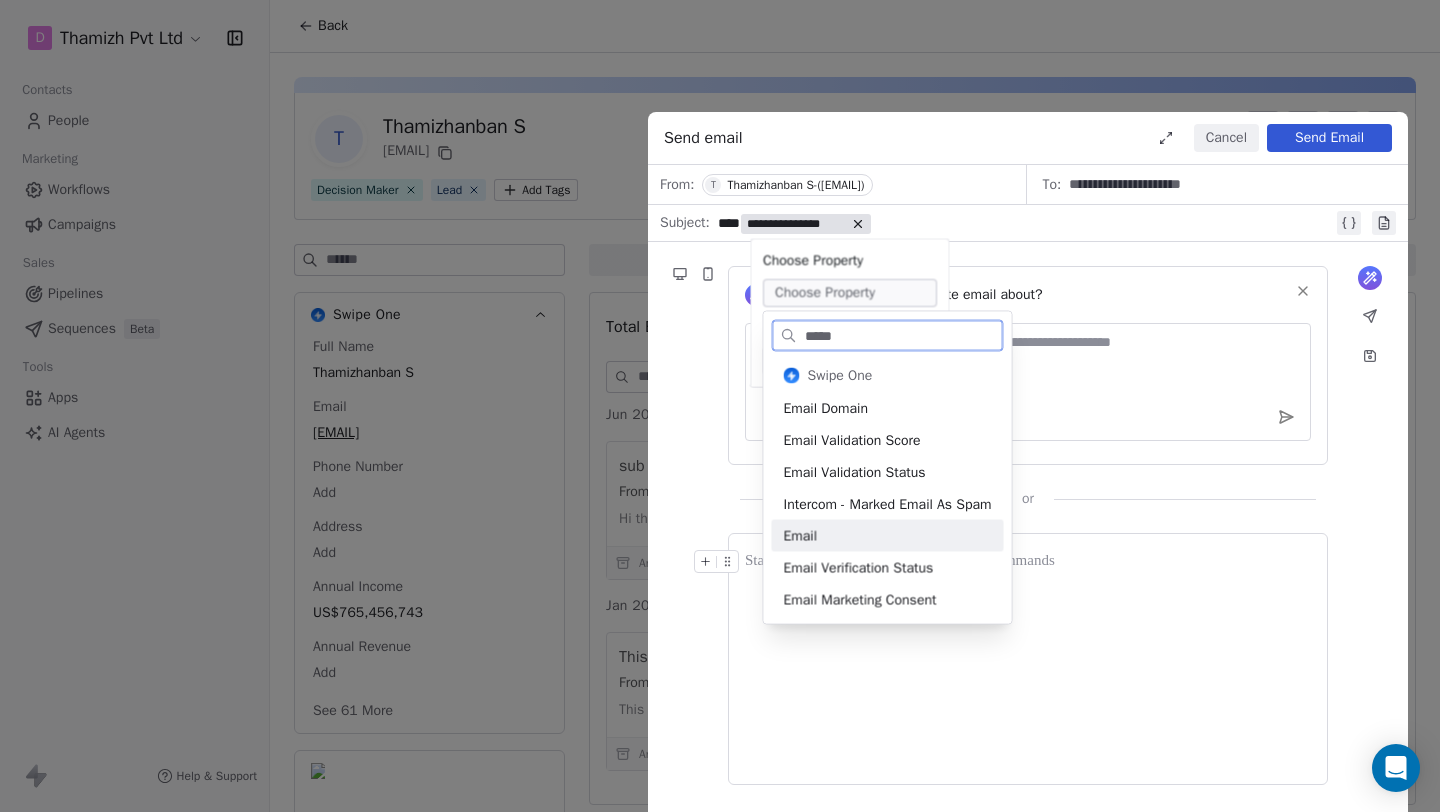 click on "Email" at bounding box center [888, 536] 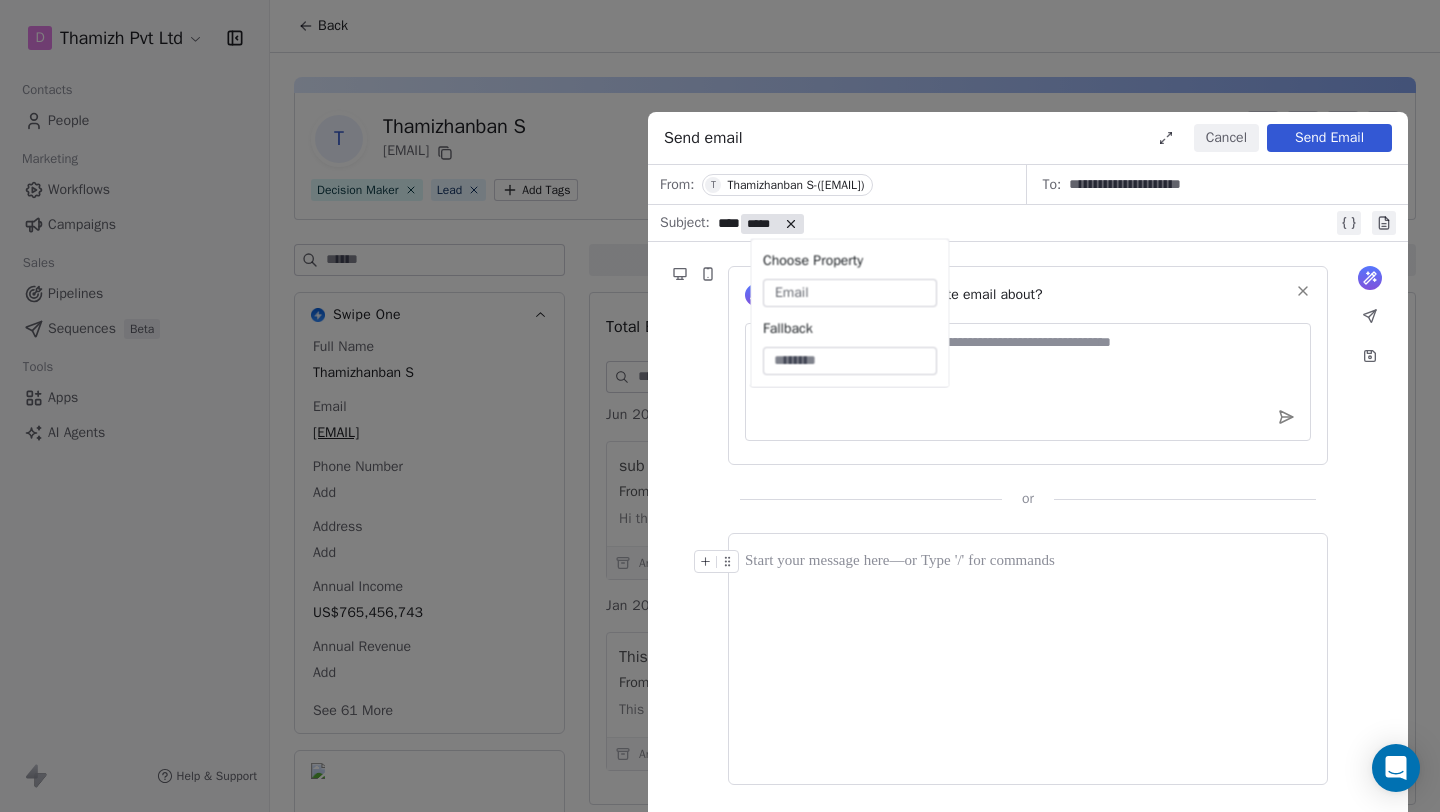 click at bounding box center (1028, 659) 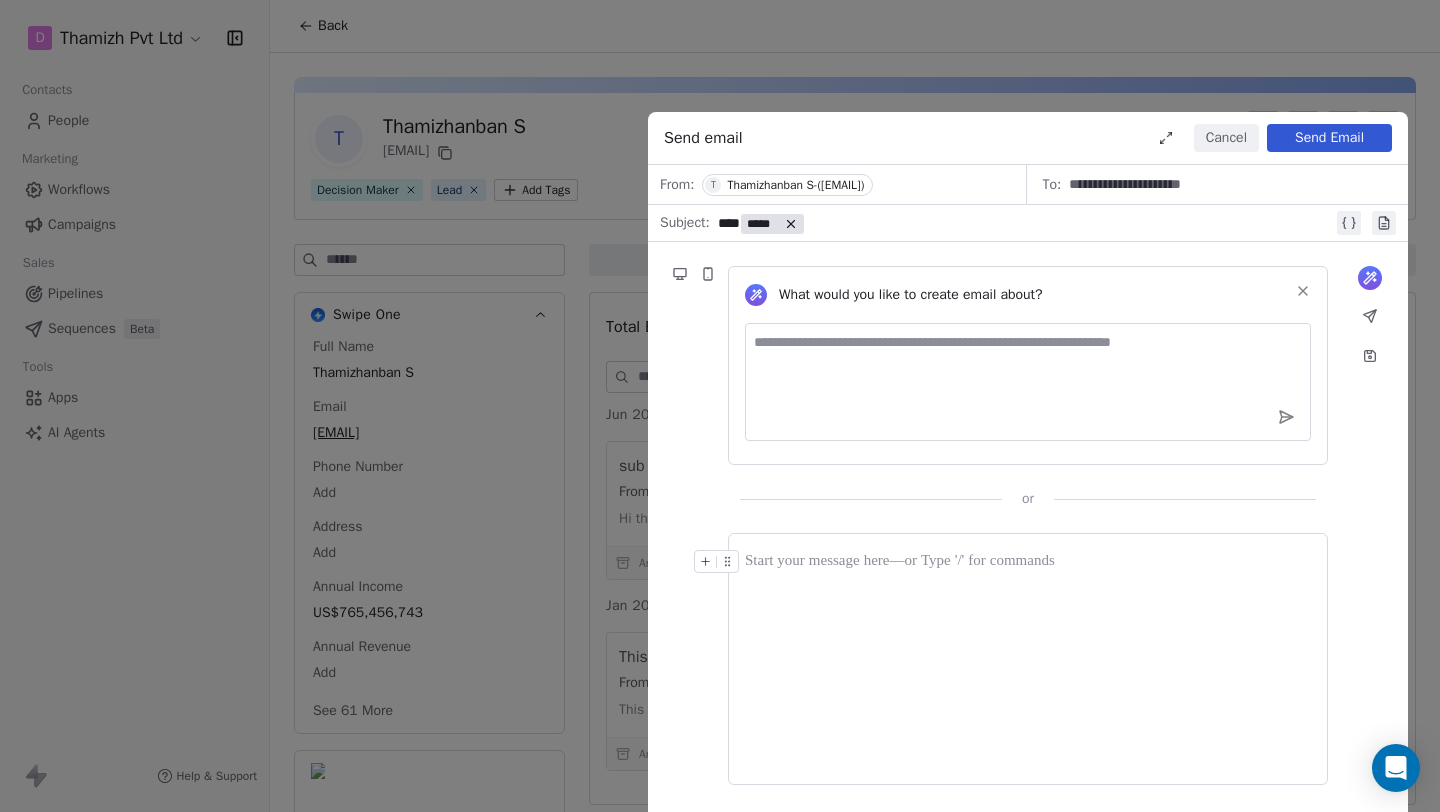 click 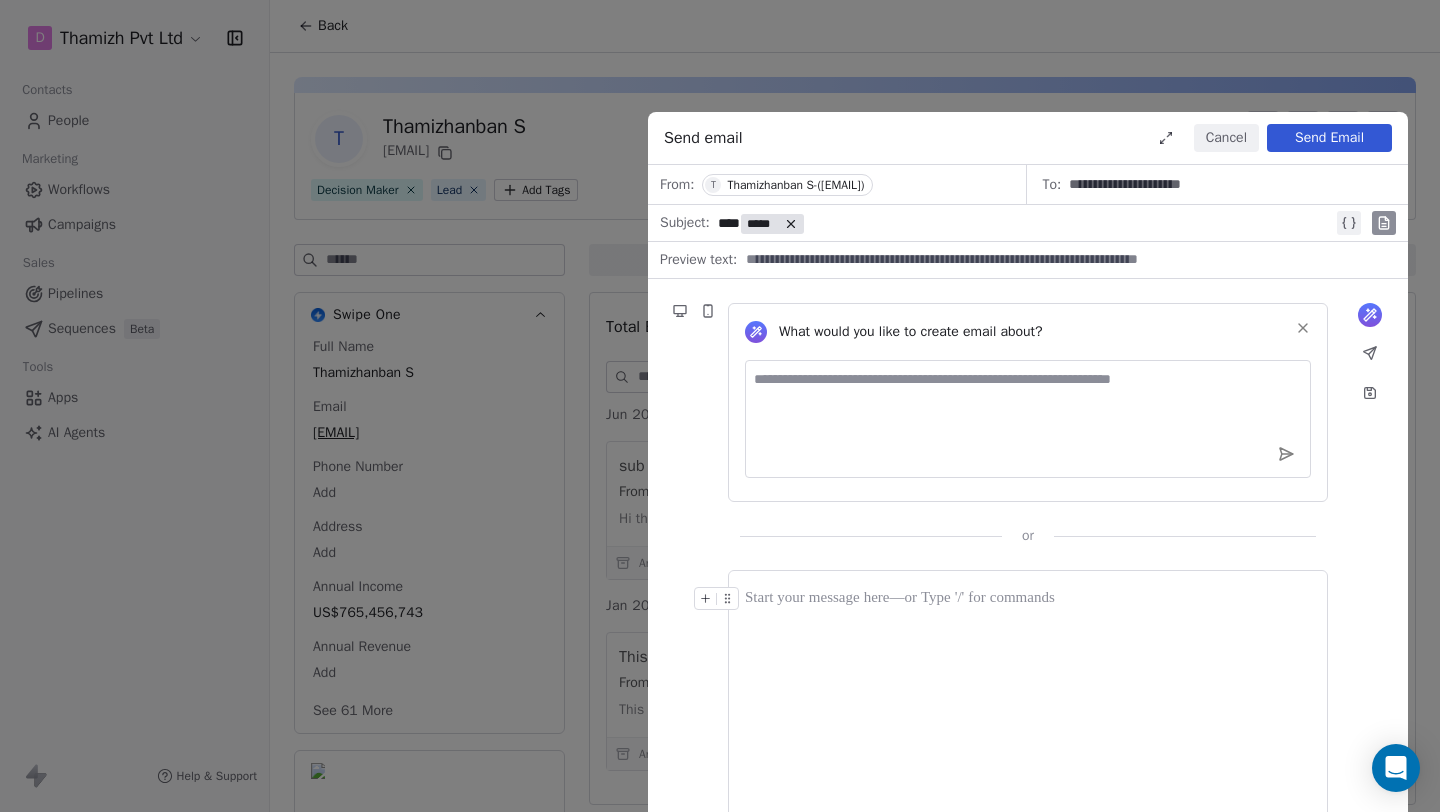 click at bounding box center [1065, 260] 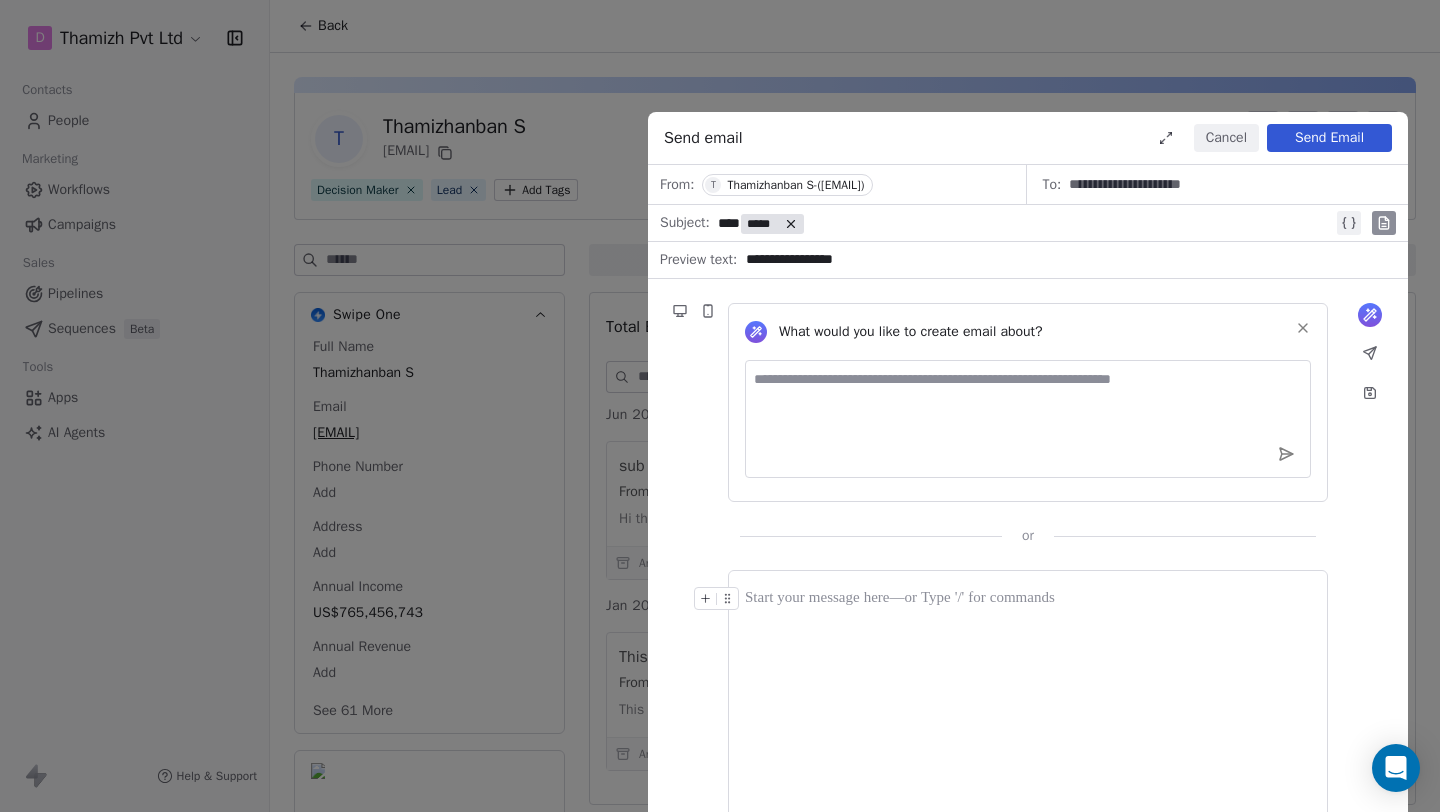 type on "**********" 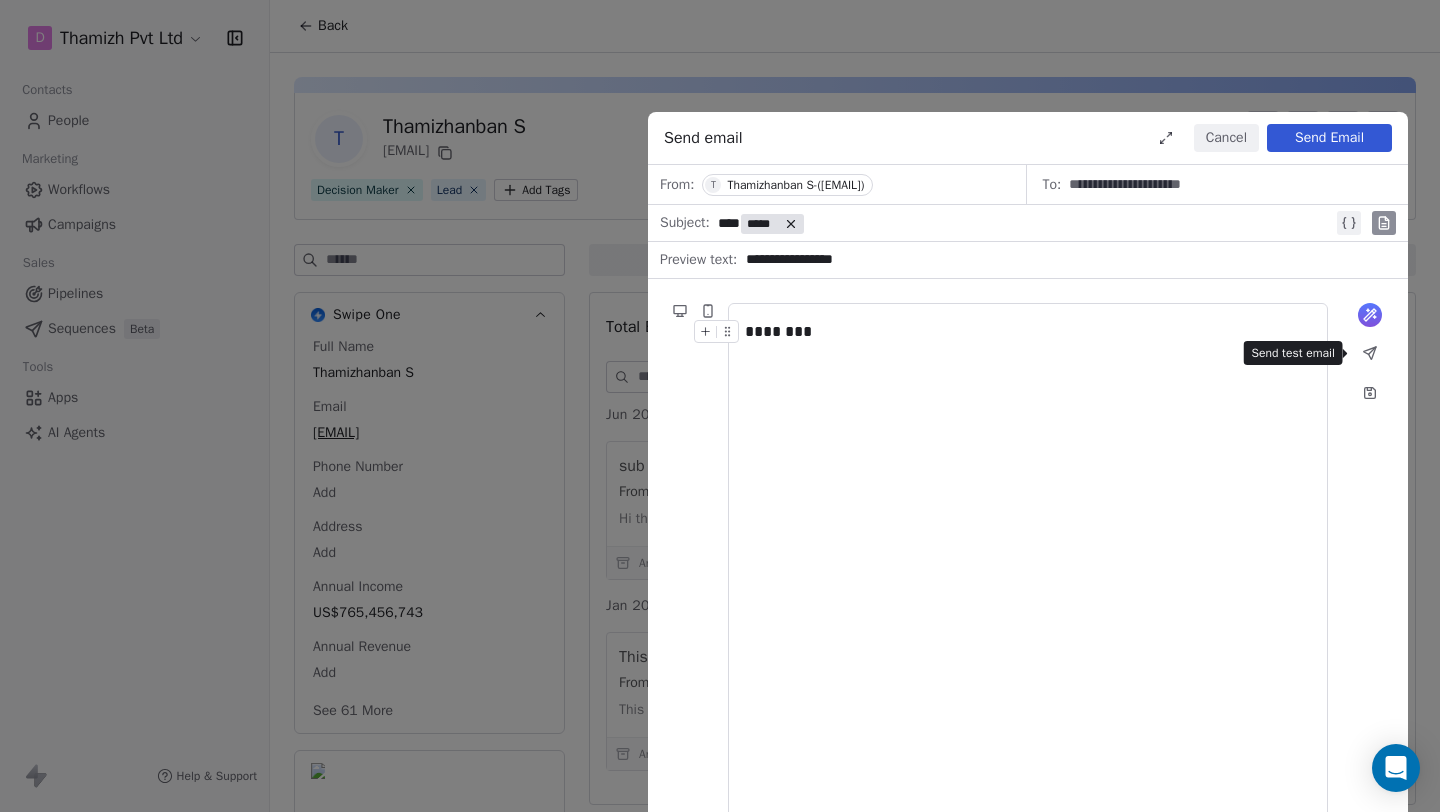 click 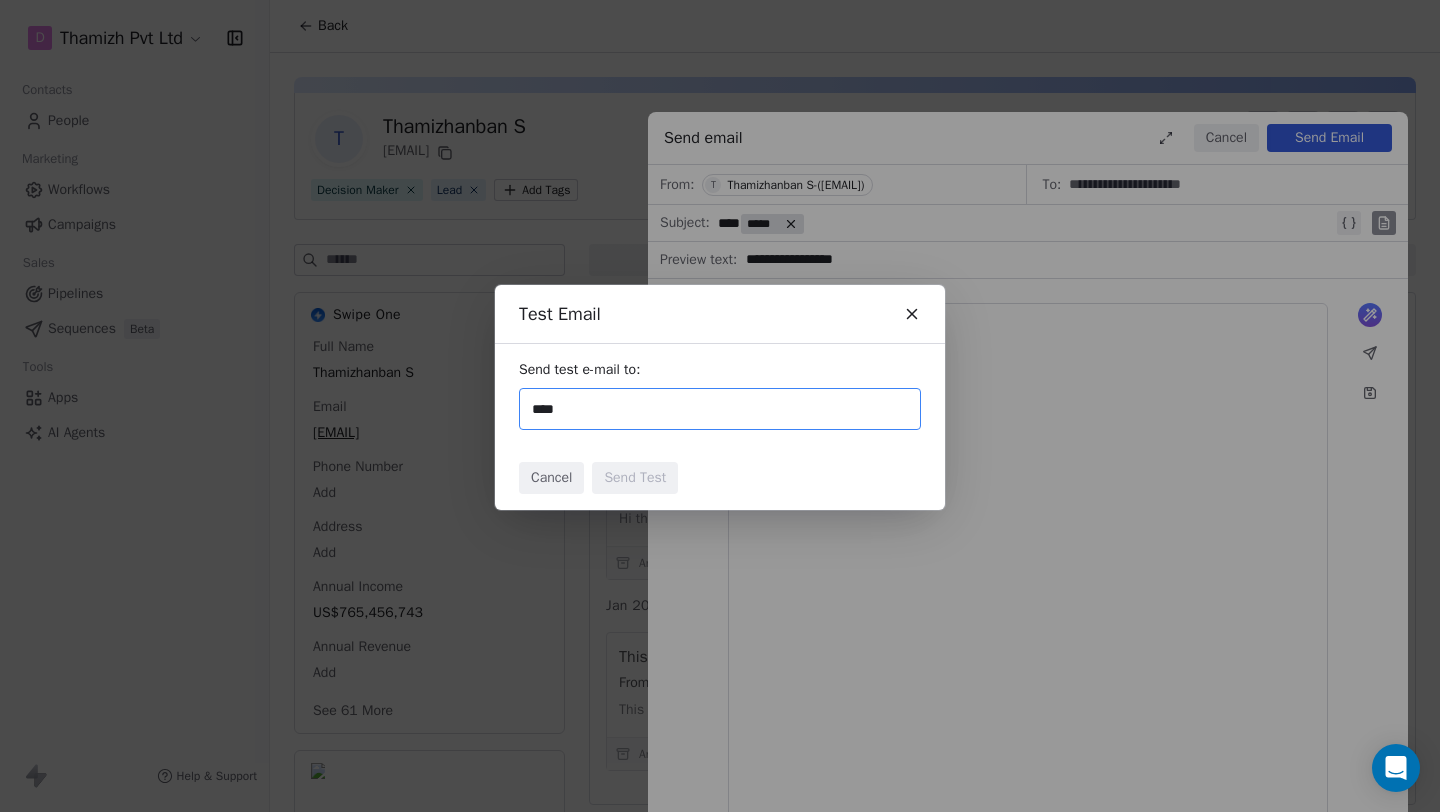 type on "**********" 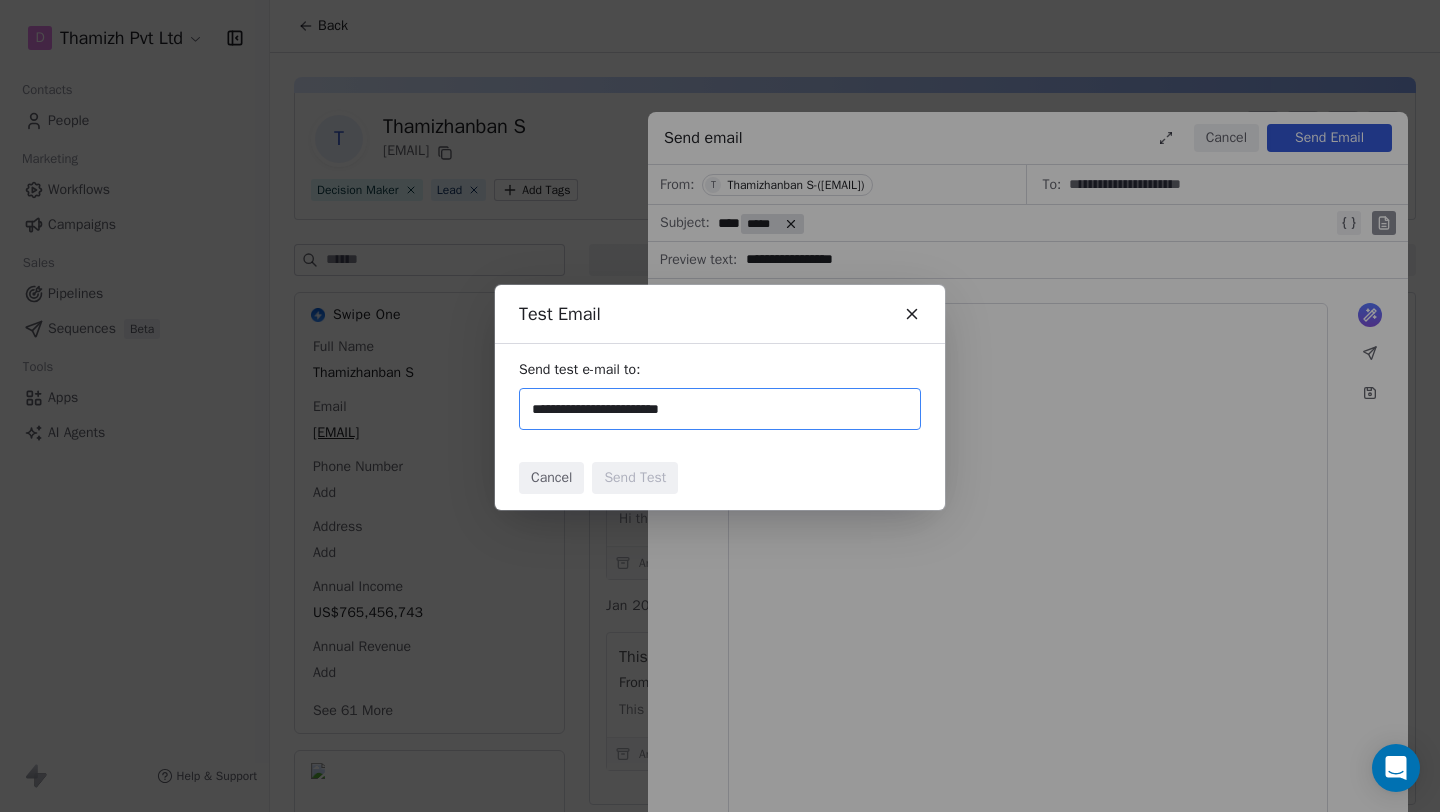 type 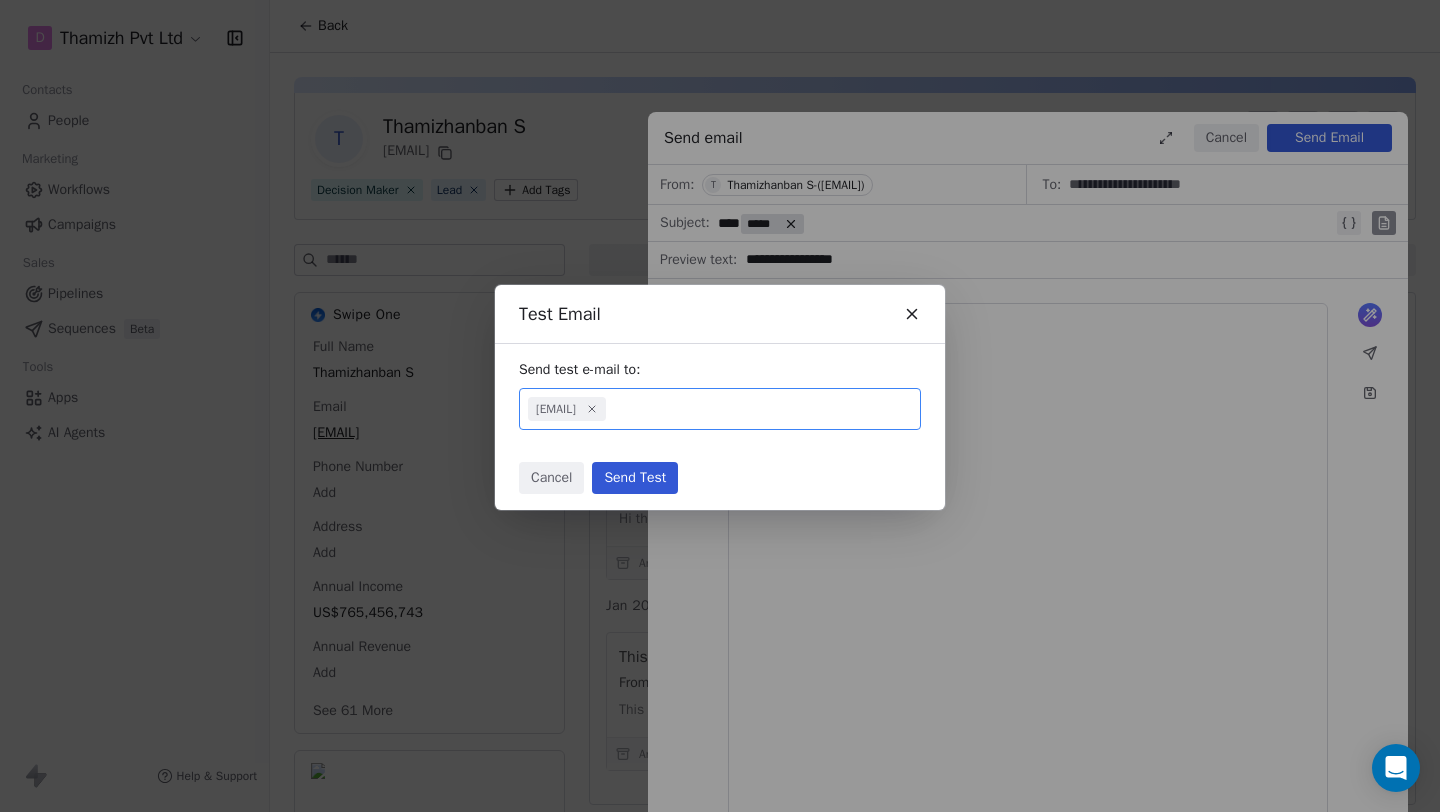 click on "Cancel Send Test" at bounding box center [720, 478] 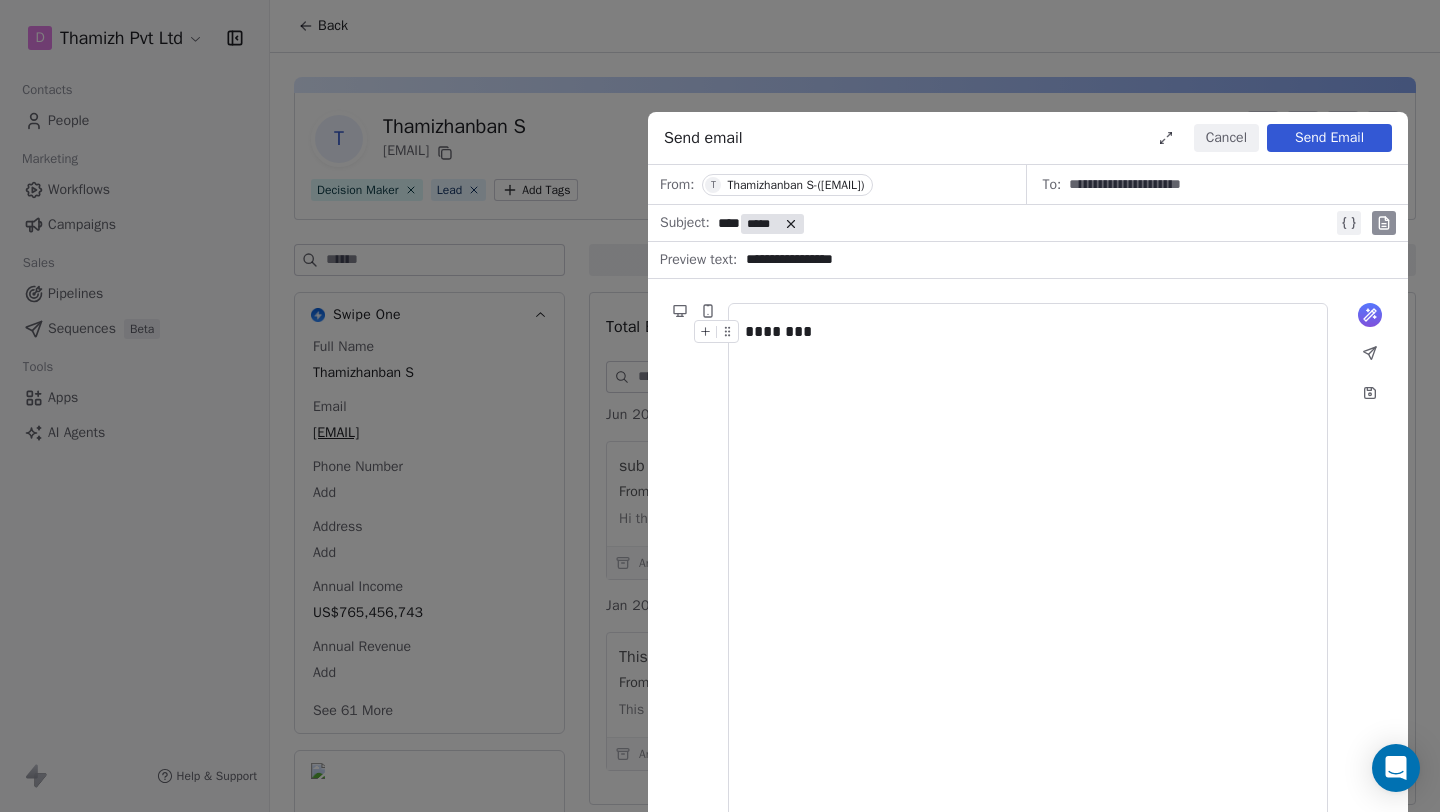 click on "Send Email" at bounding box center (1329, 138) 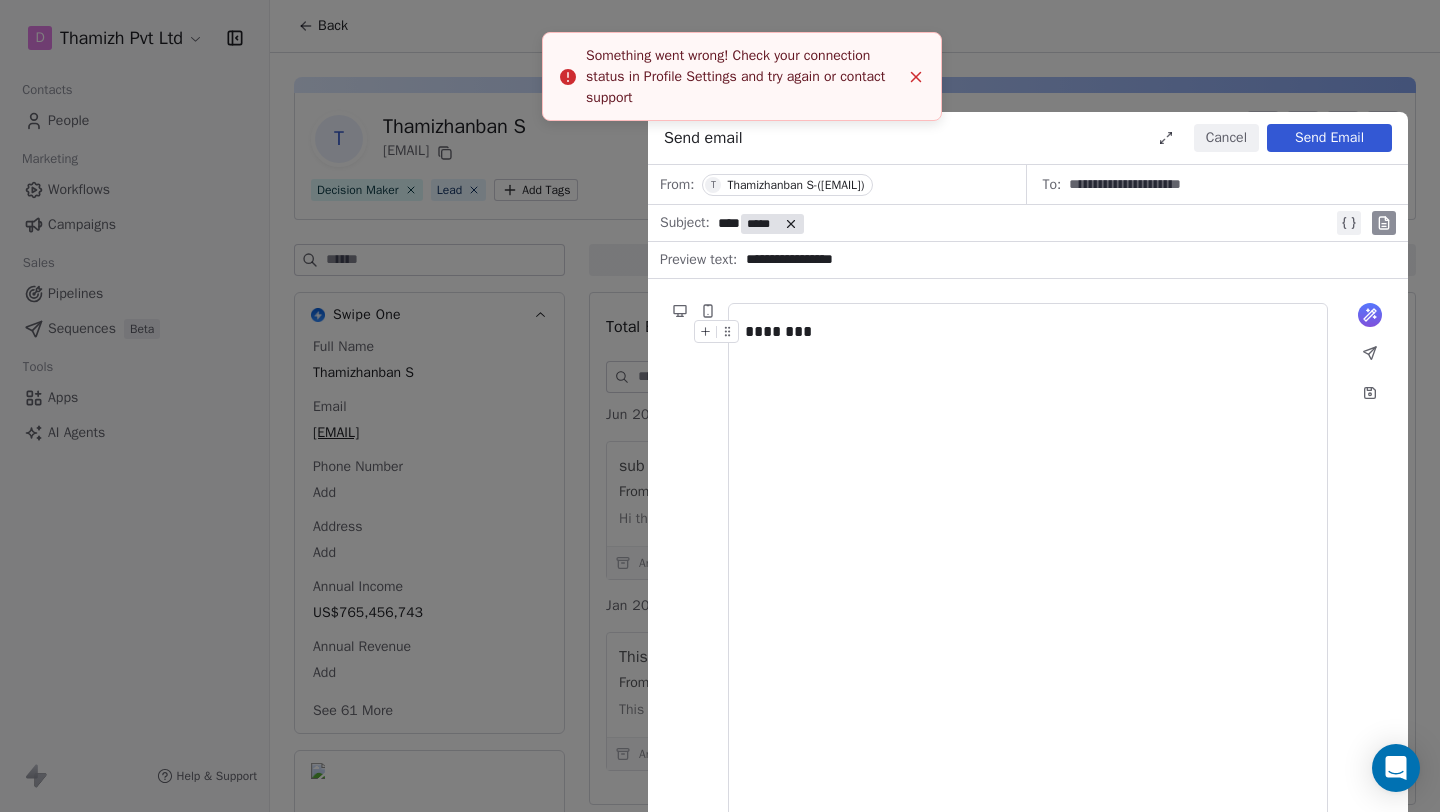 click on "Thamizhanban S-(thamizhanban666@gmail.com)" at bounding box center [795, 185] 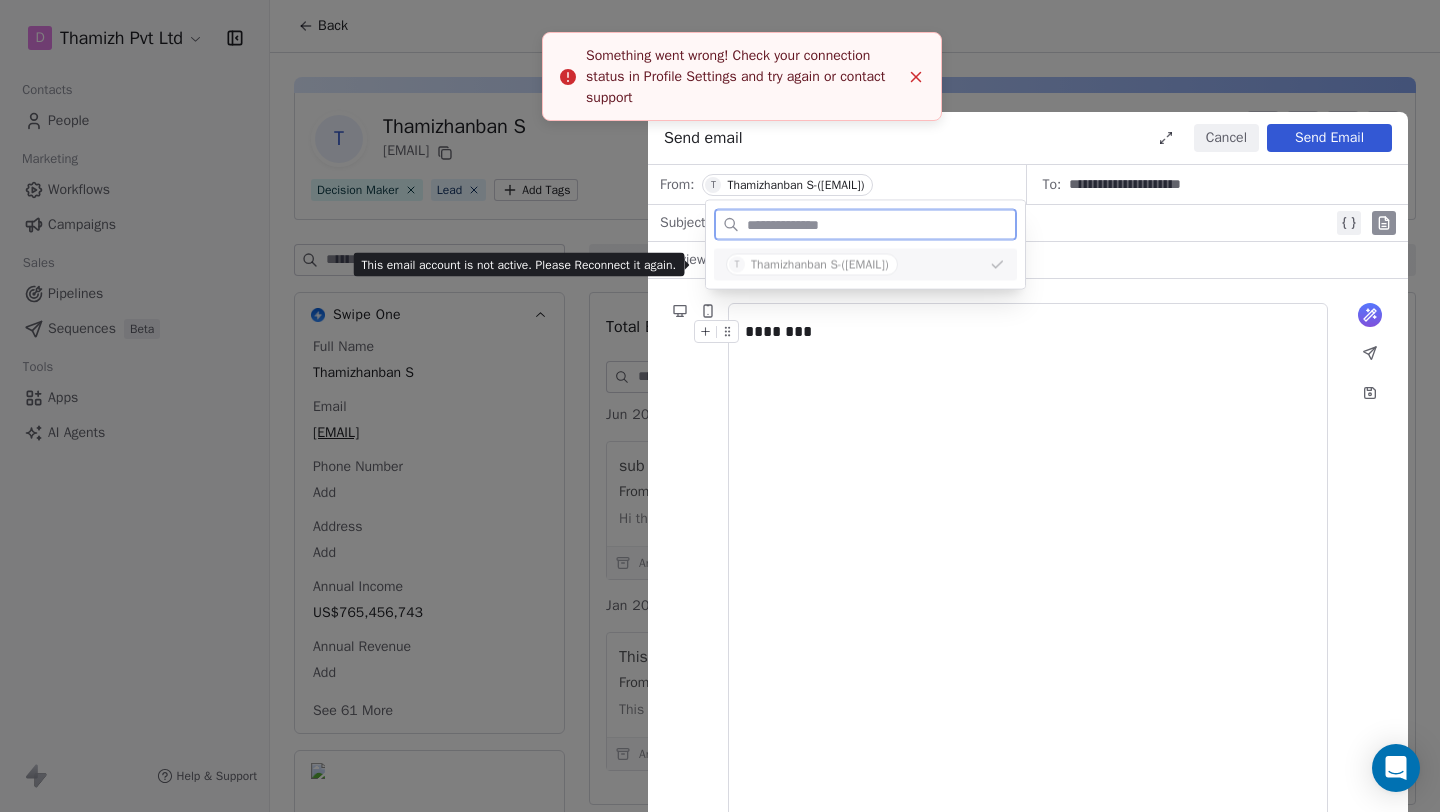 click on "Thamizhanban S-(thamizhanban666@gmail.com)" at bounding box center [820, 265] 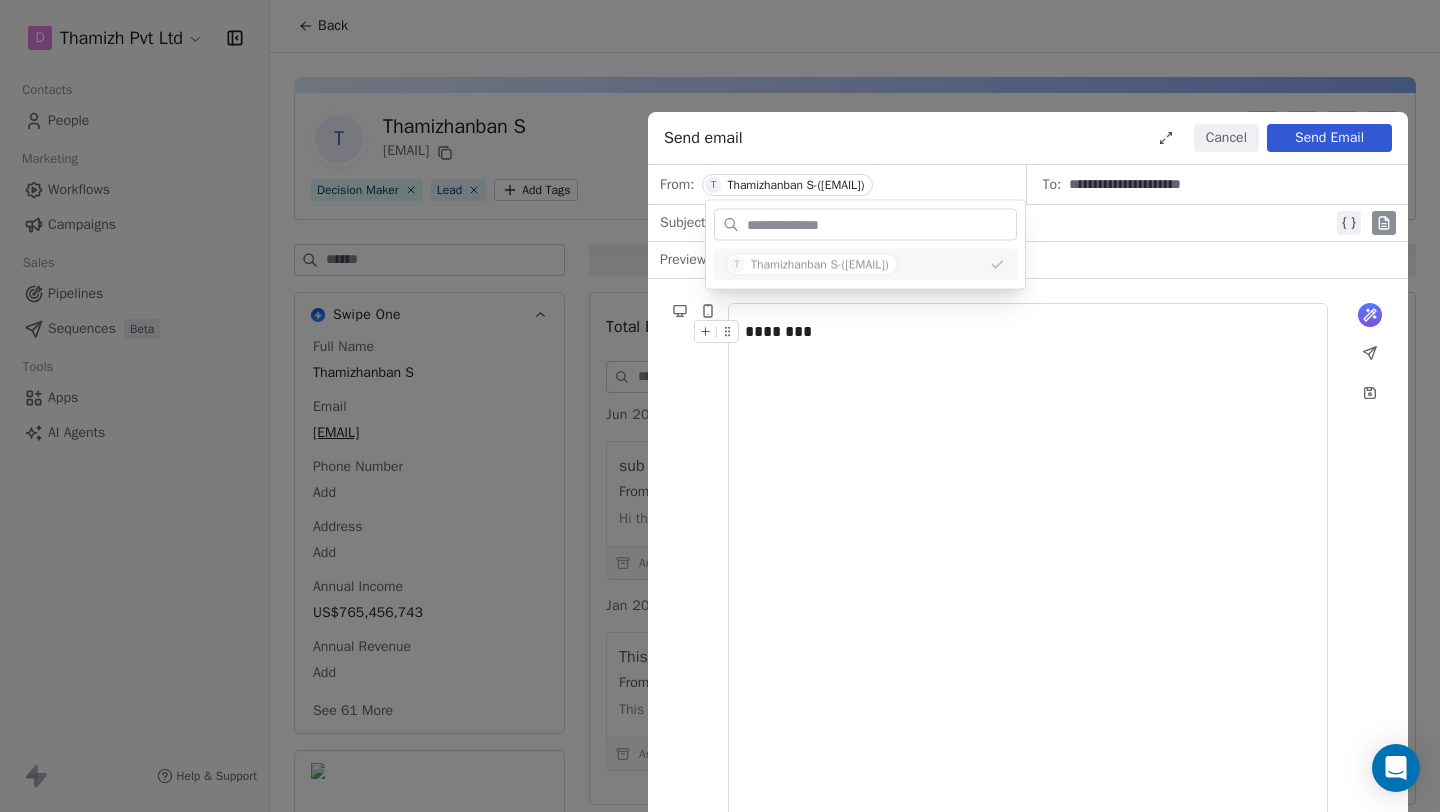 click on "T Thamizhanban S-(thamizhanban666@gmail.com)" at bounding box center [787, 185] 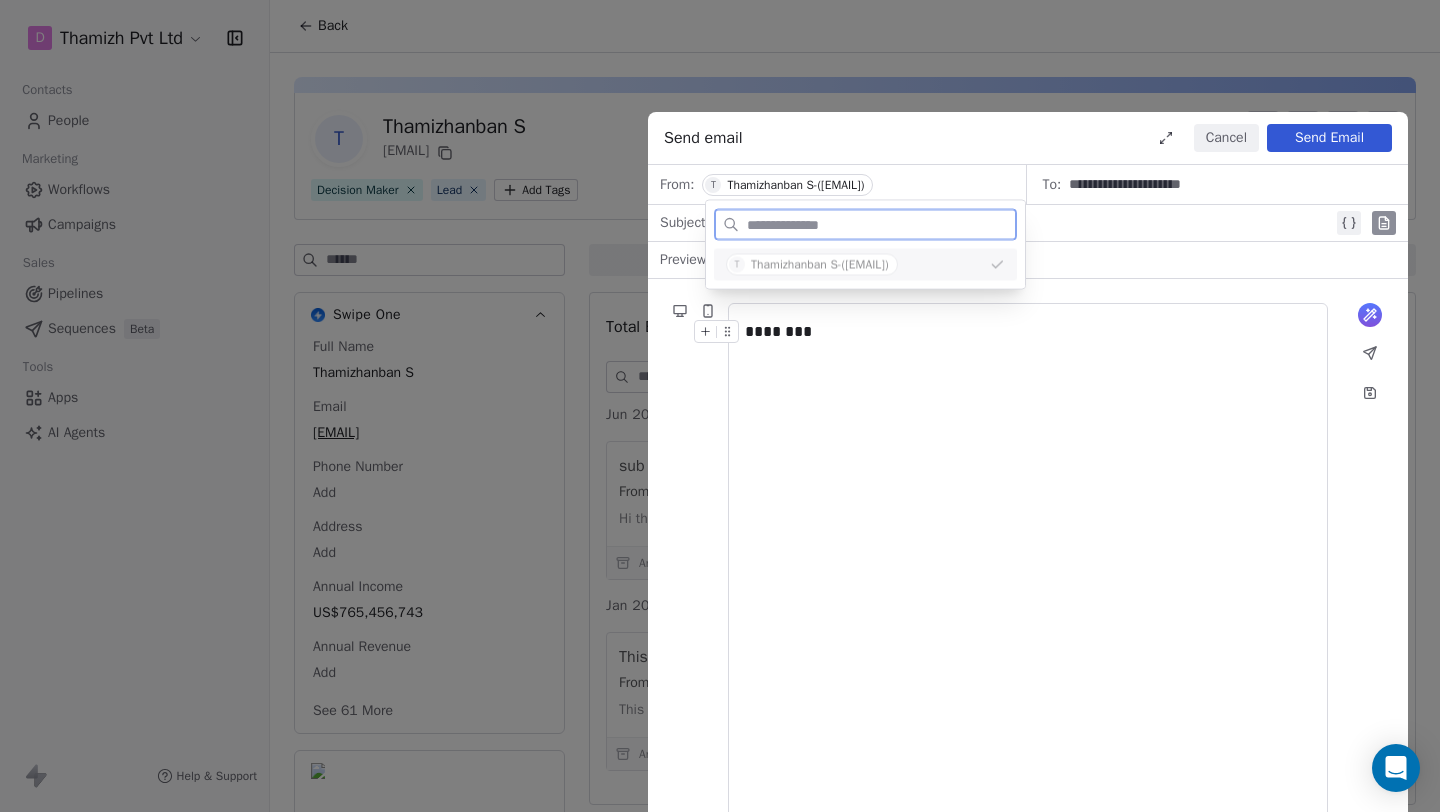 click on "Send Email" at bounding box center [1329, 138] 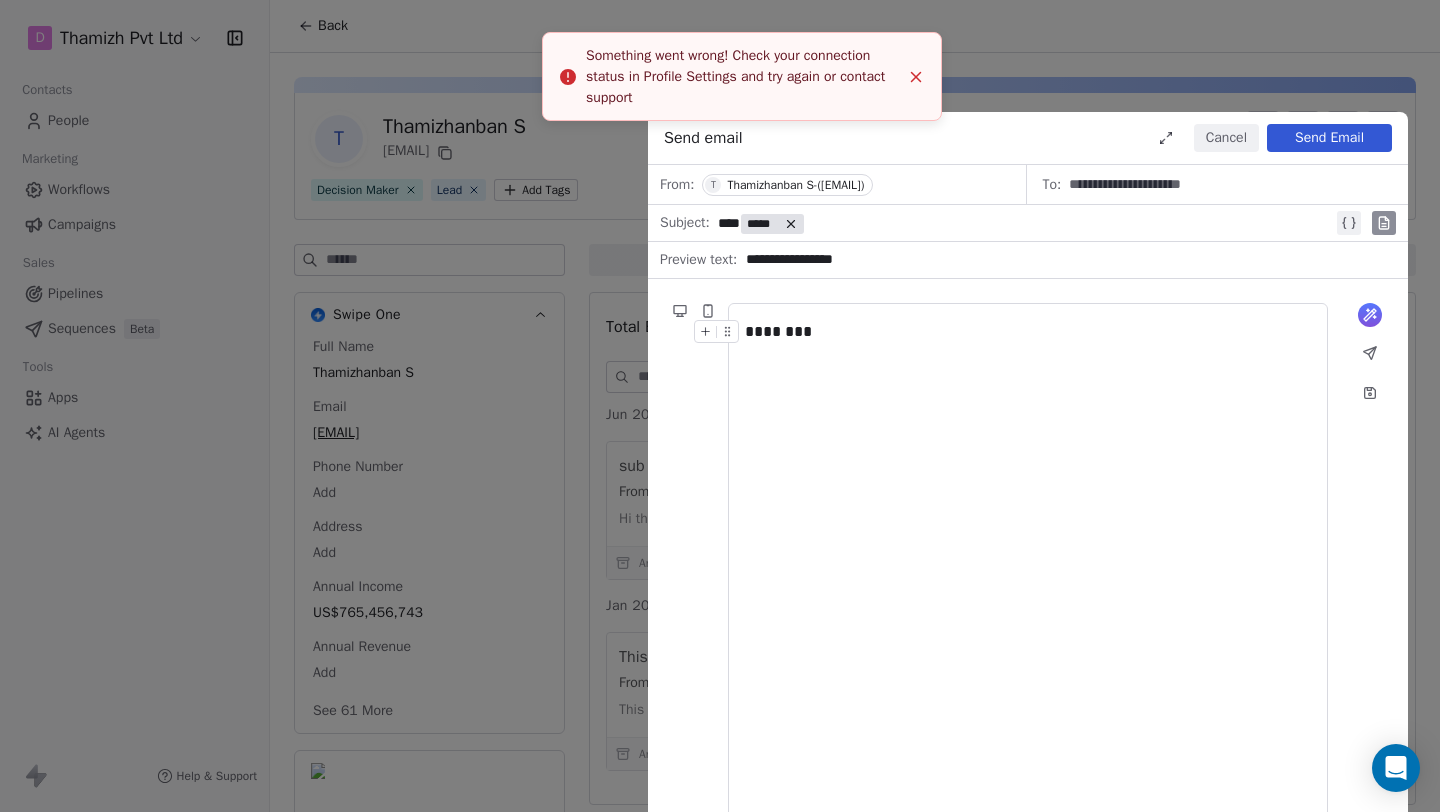 click on "T Thamizhanban S-(thamizhanban666@gmail.com)" at bounding box center [787, 185] 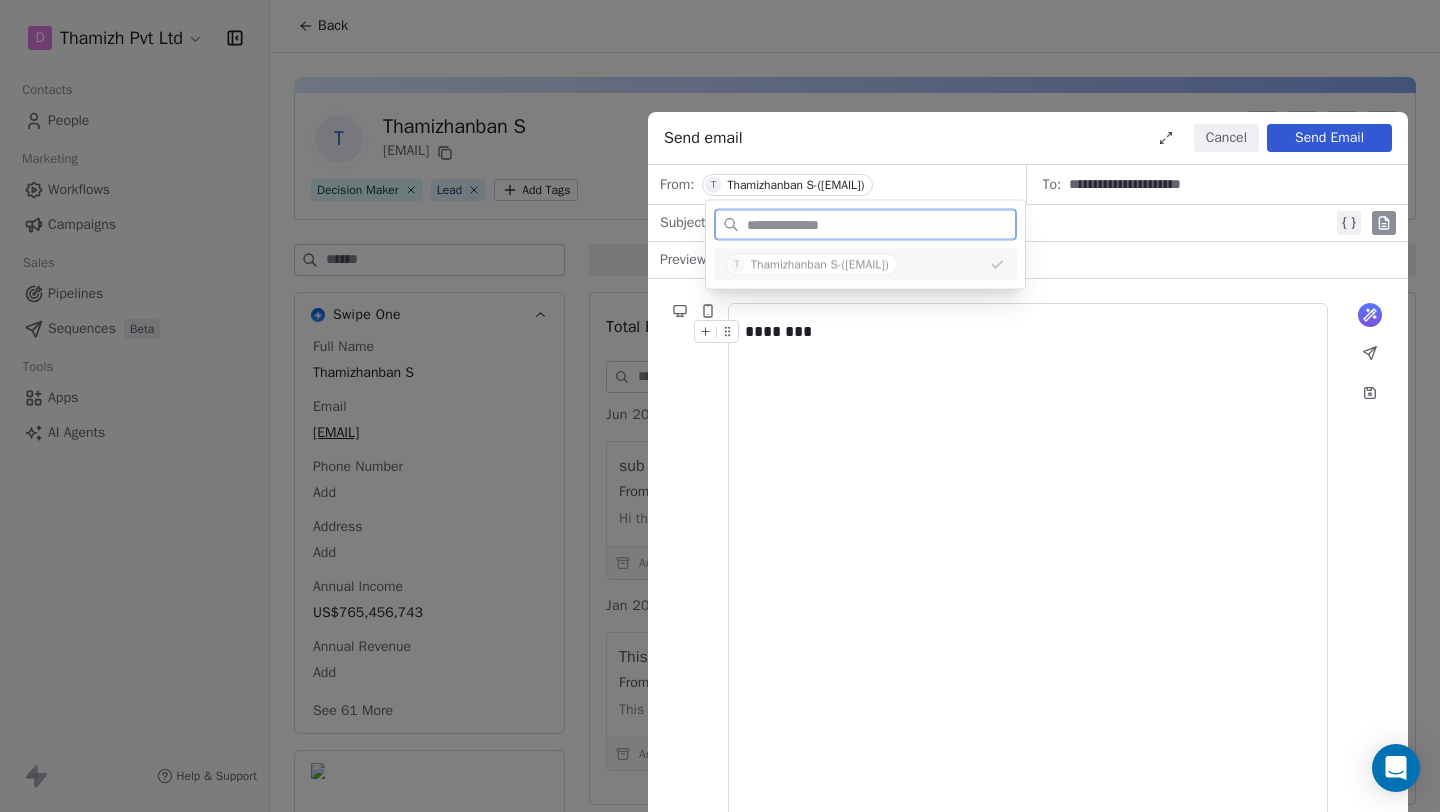 click on "Send Email" at bounding box center [1329, 138] 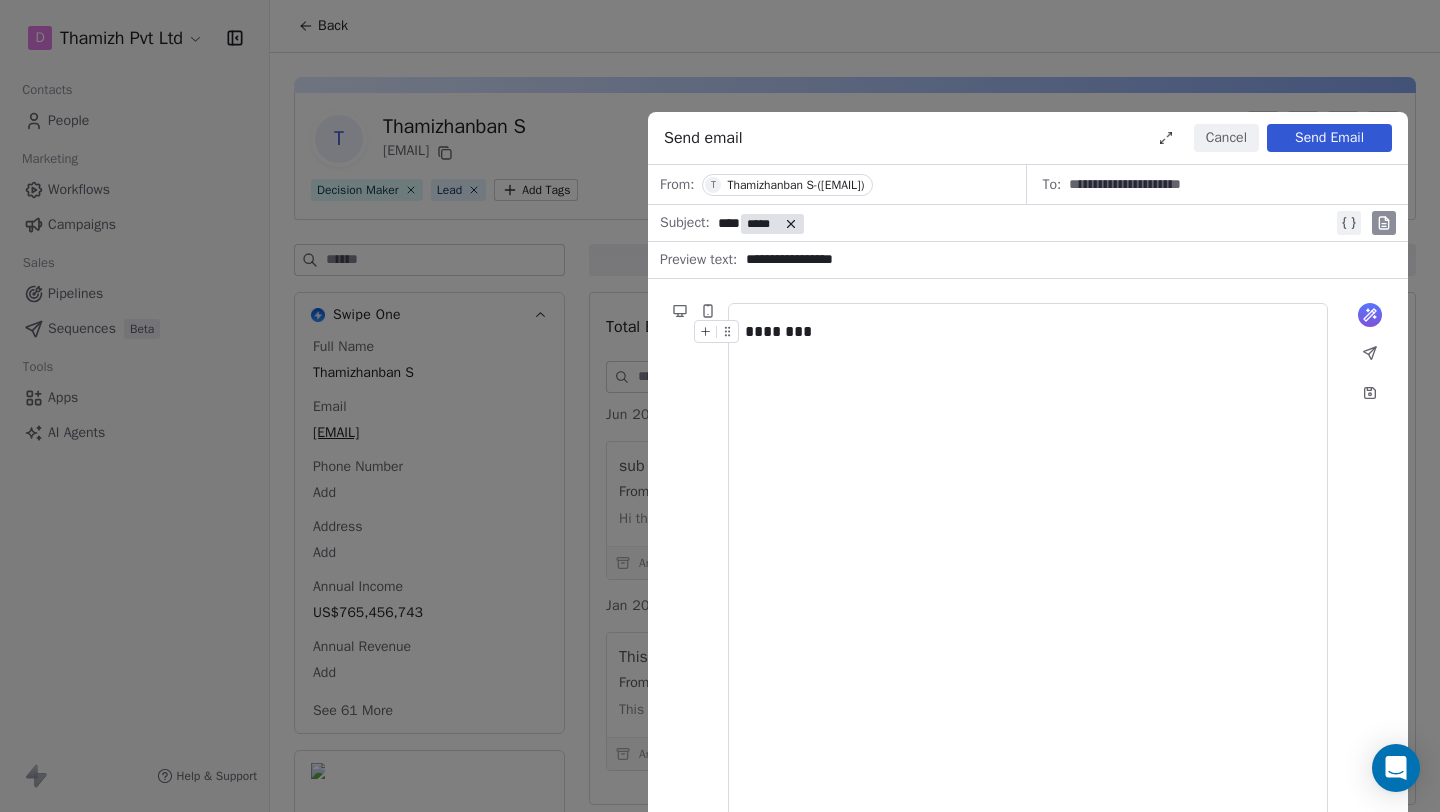 click on "Thamizhanban S-(thamizhanban666@gmail.com)" at bounding box center (795, 185) 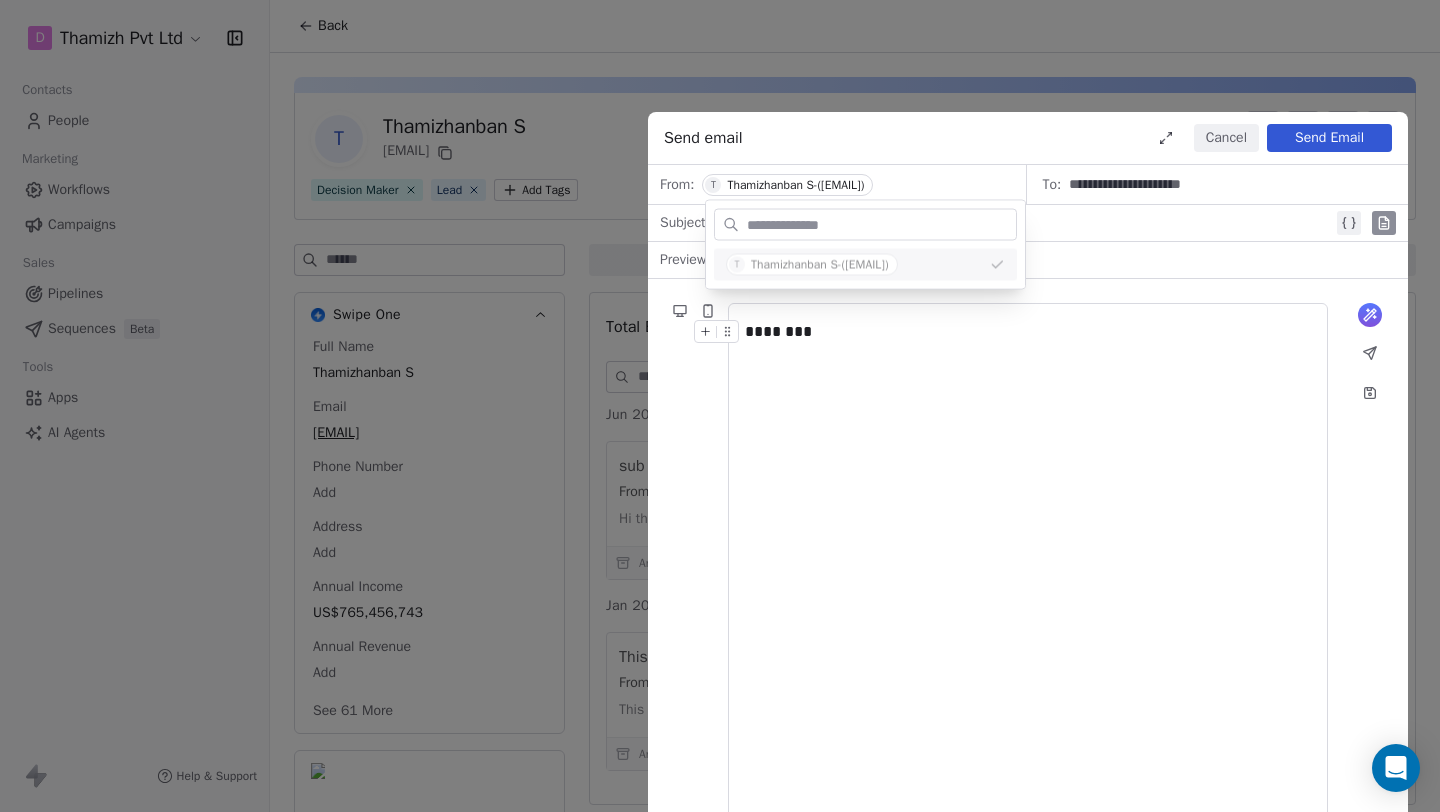 click on "**********" at bounding box center [720, 406] 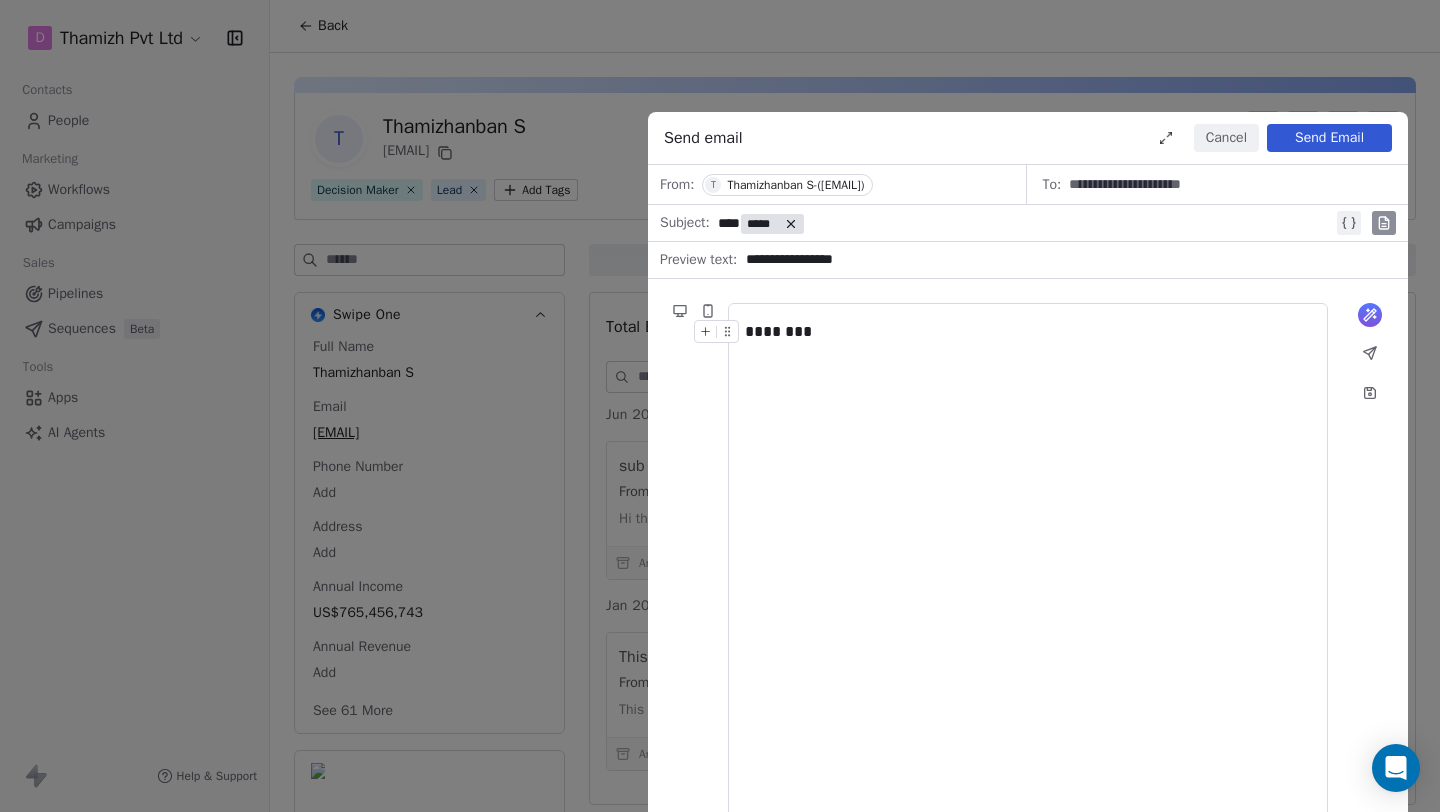 click on "**********" at bounding box center (720, 406) 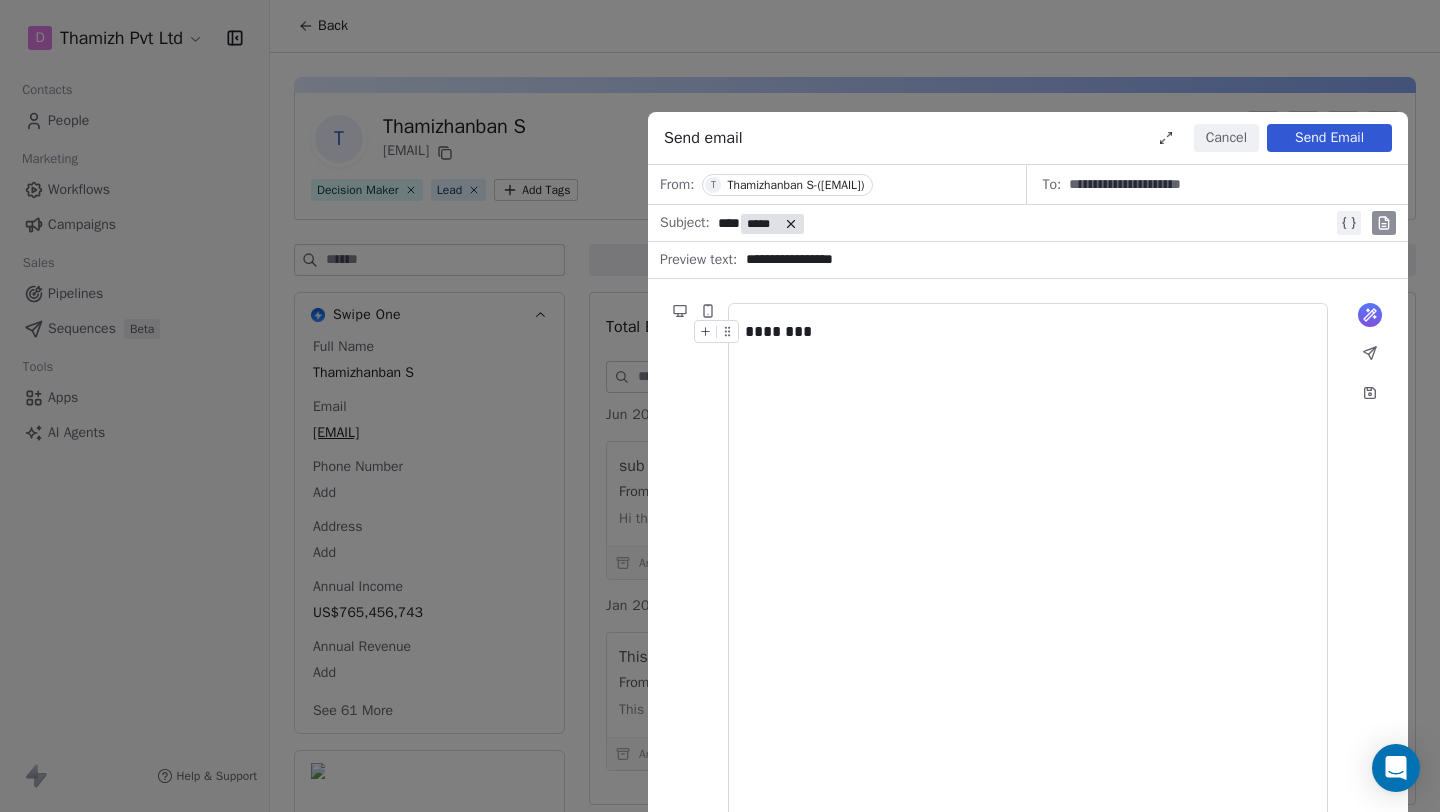 click on "Cancel" at bounding box center [1226, 138] 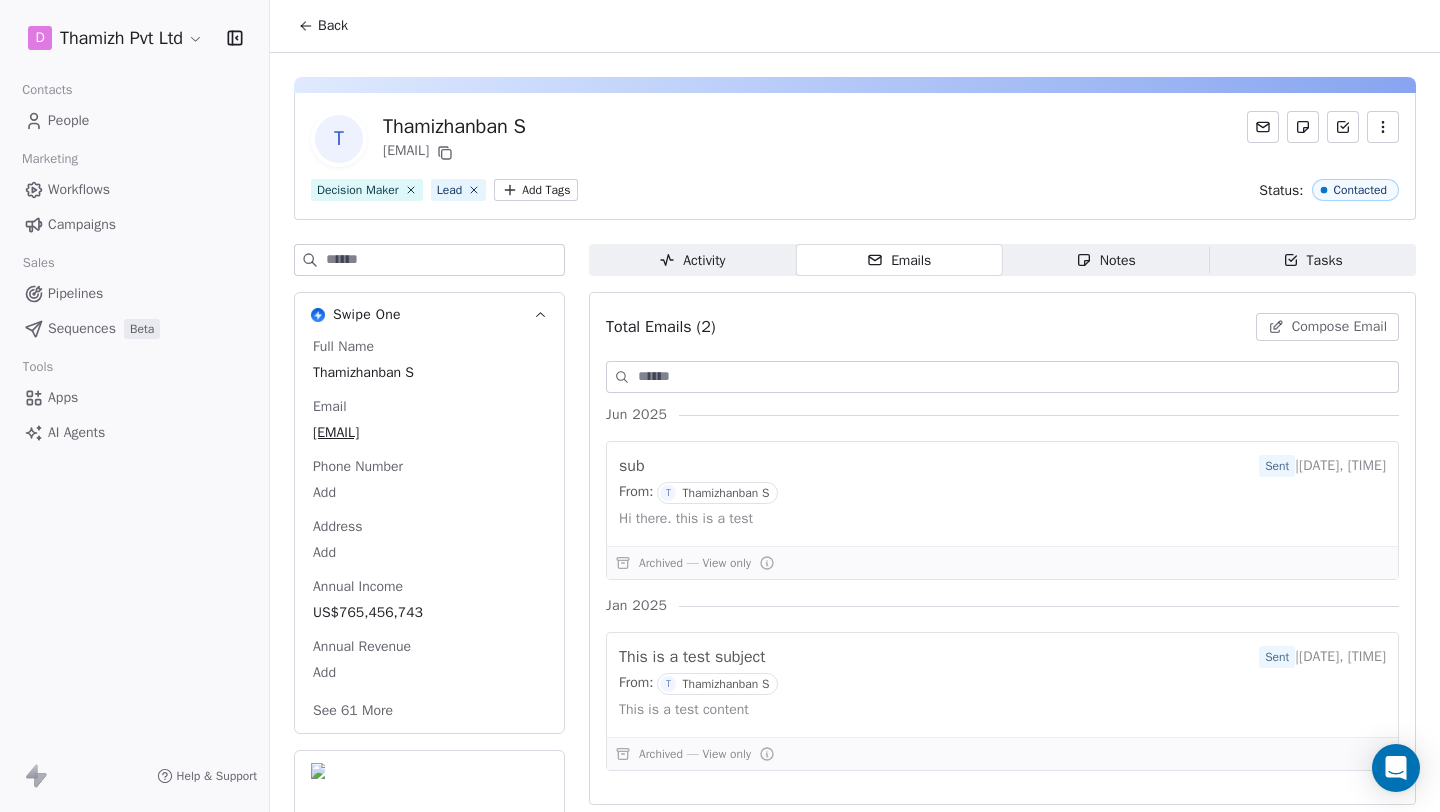 click on "D Thamizh Pvt Ltd Contacts People Marketing Workflows Campaigns Sales Pipelines Sequences Beta Tools Apps AI Agents Help & Support Back T Thamizhanban S thamizh@swipepages.com Decision Maker Lead  Add Tags Status:  Contacted Swipe One Full Name Thamizhanban S Email thamizh@swipepages.com Phone Number Add Address Add Annual Income US$765,456,743 Annual Revenue Add See   61   More   Stripe Activity Activity Emails Emails   Notes   Notes Tasks Tasks Total Emails (2)   Compose Email Jun 2025 sub Sent  |  Jun 4th, 11:05 AM From: T Thamizhanban S Hi there. this is a test Archived — View only Jan 2025 This is a test subject Sent  |  Jan 20th, 6:20 PM From: T Thamizhanban S This is a test content Archived — View only" at bounding box center [720, 406] 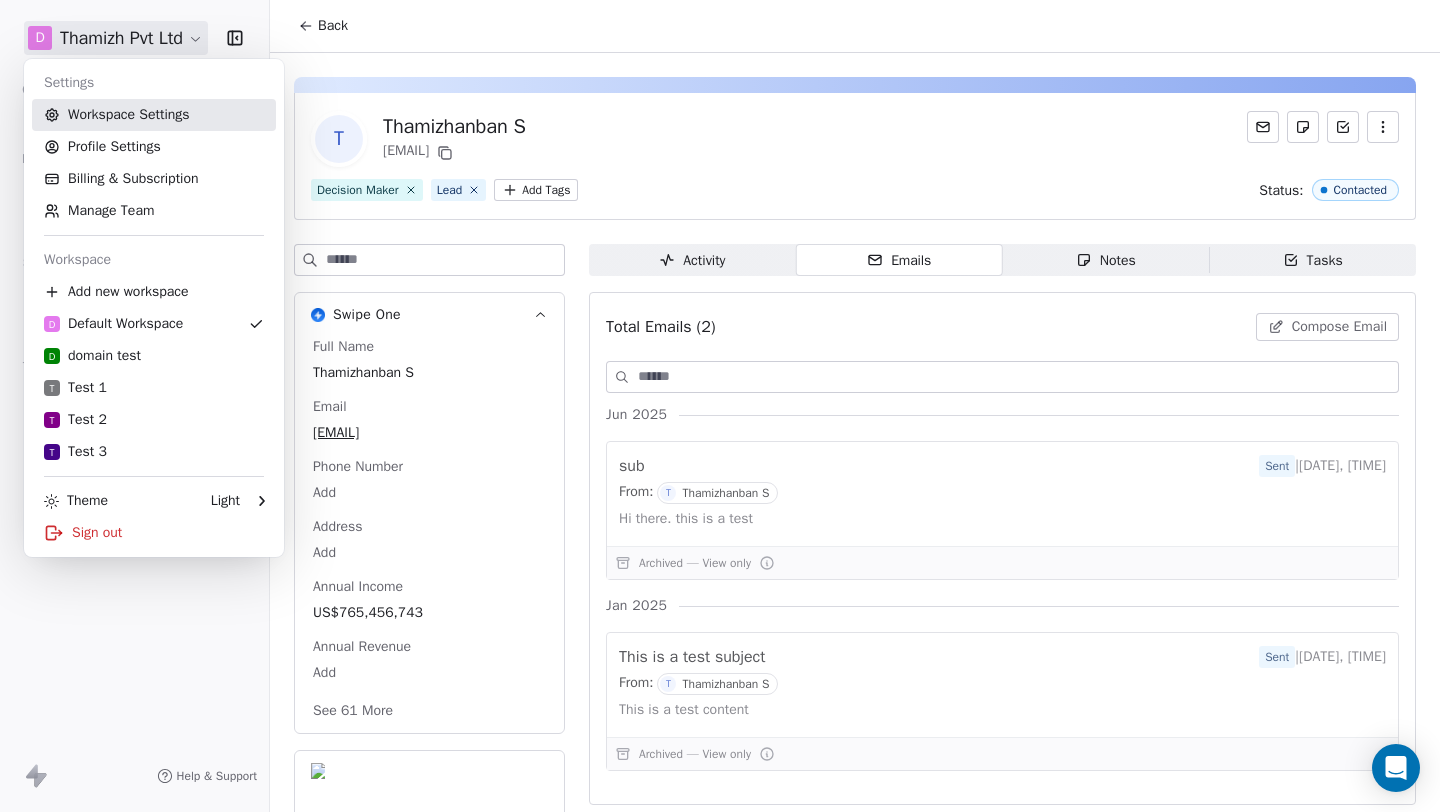 click on "Workspace Settings" at bounding box center [154, 115] 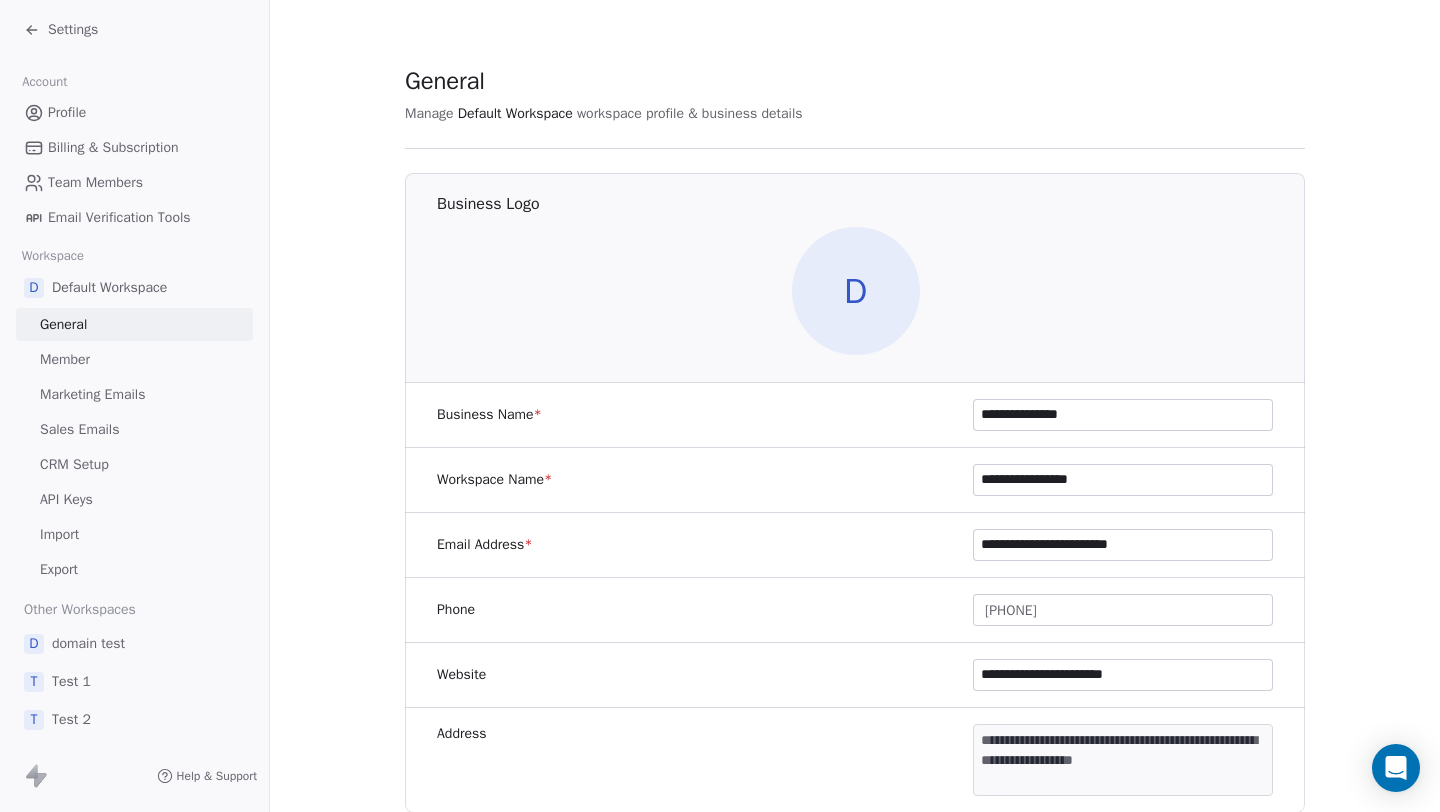 click on "Sales Emails" at bounding box center [79, 429] 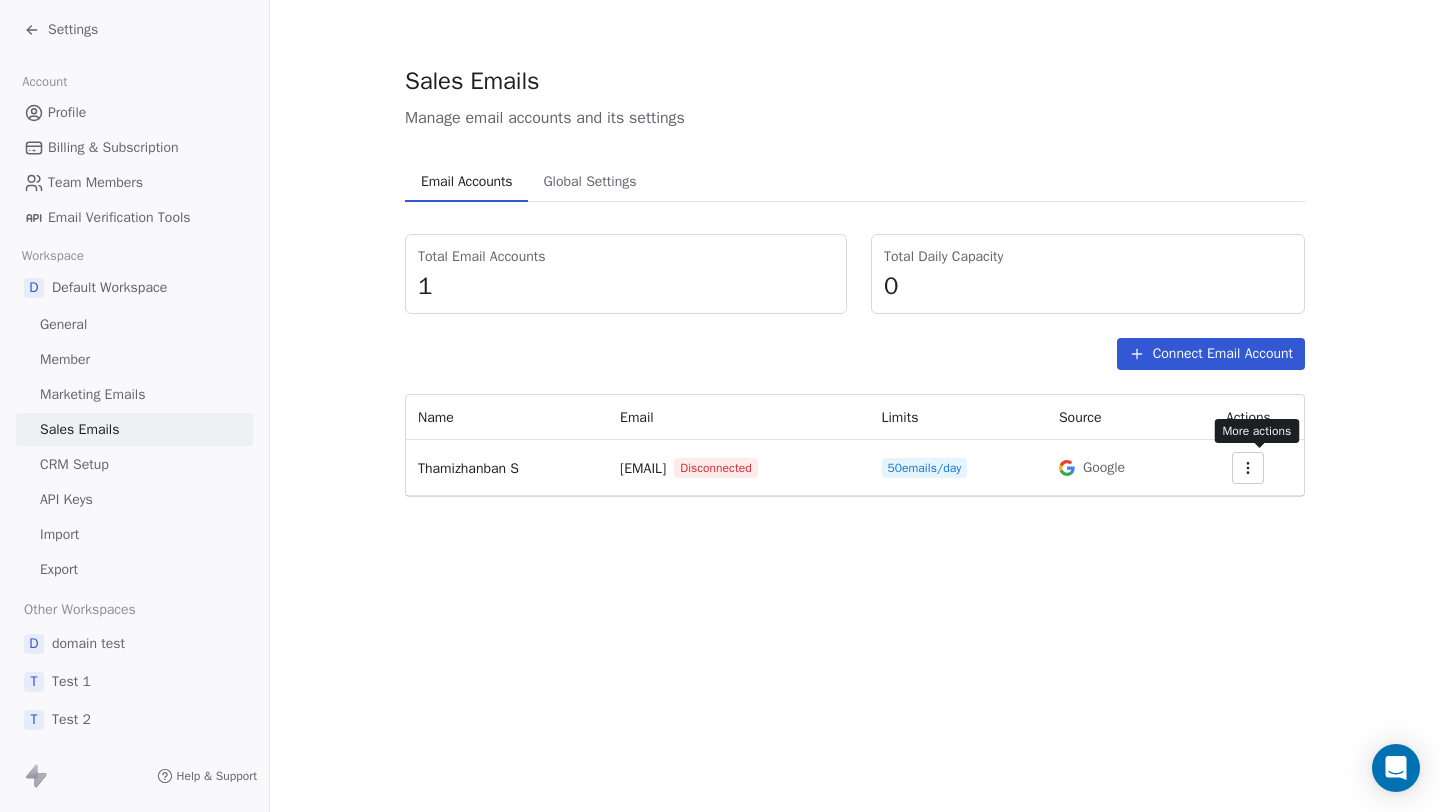 click 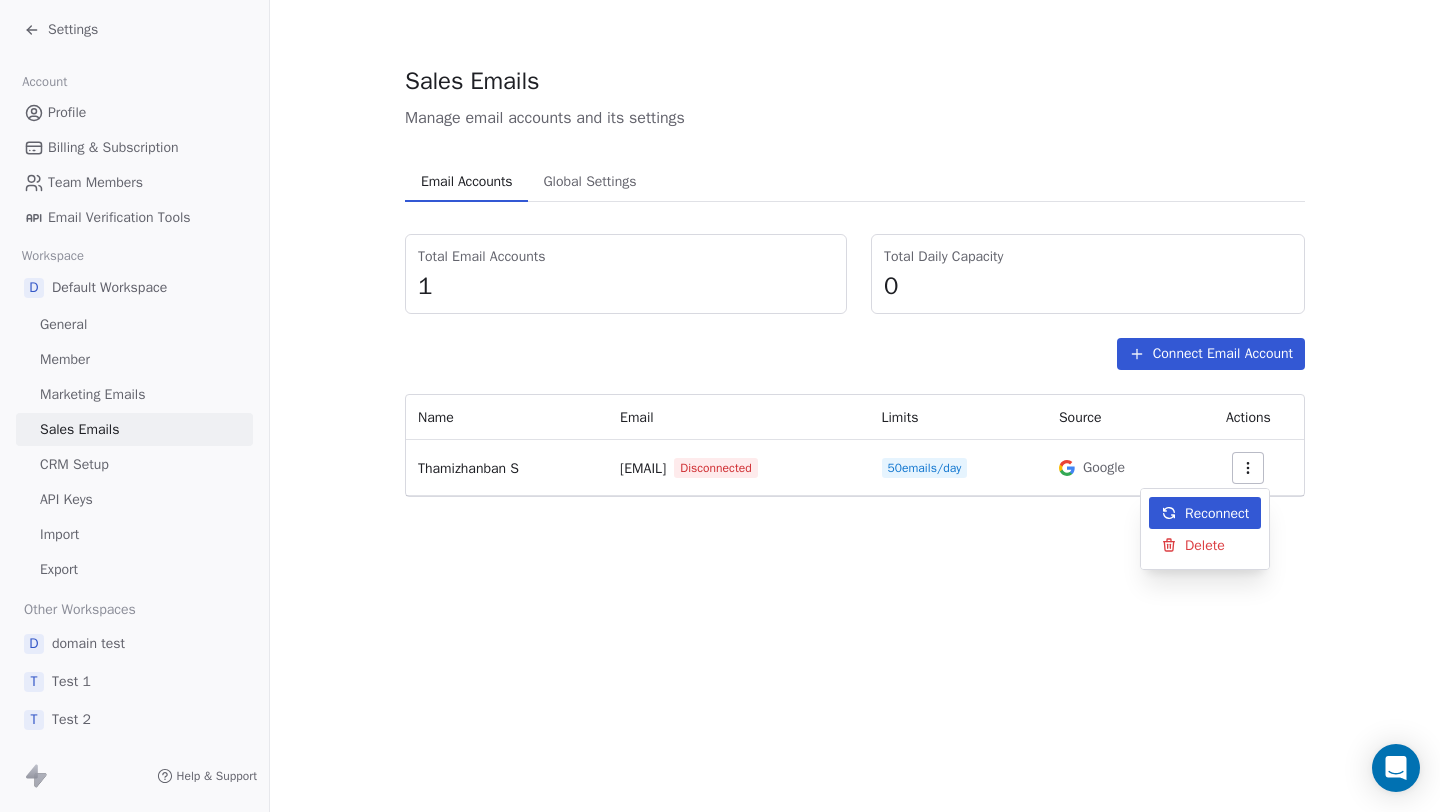 click on "Reconnect" at bounding box center (1217, 513) 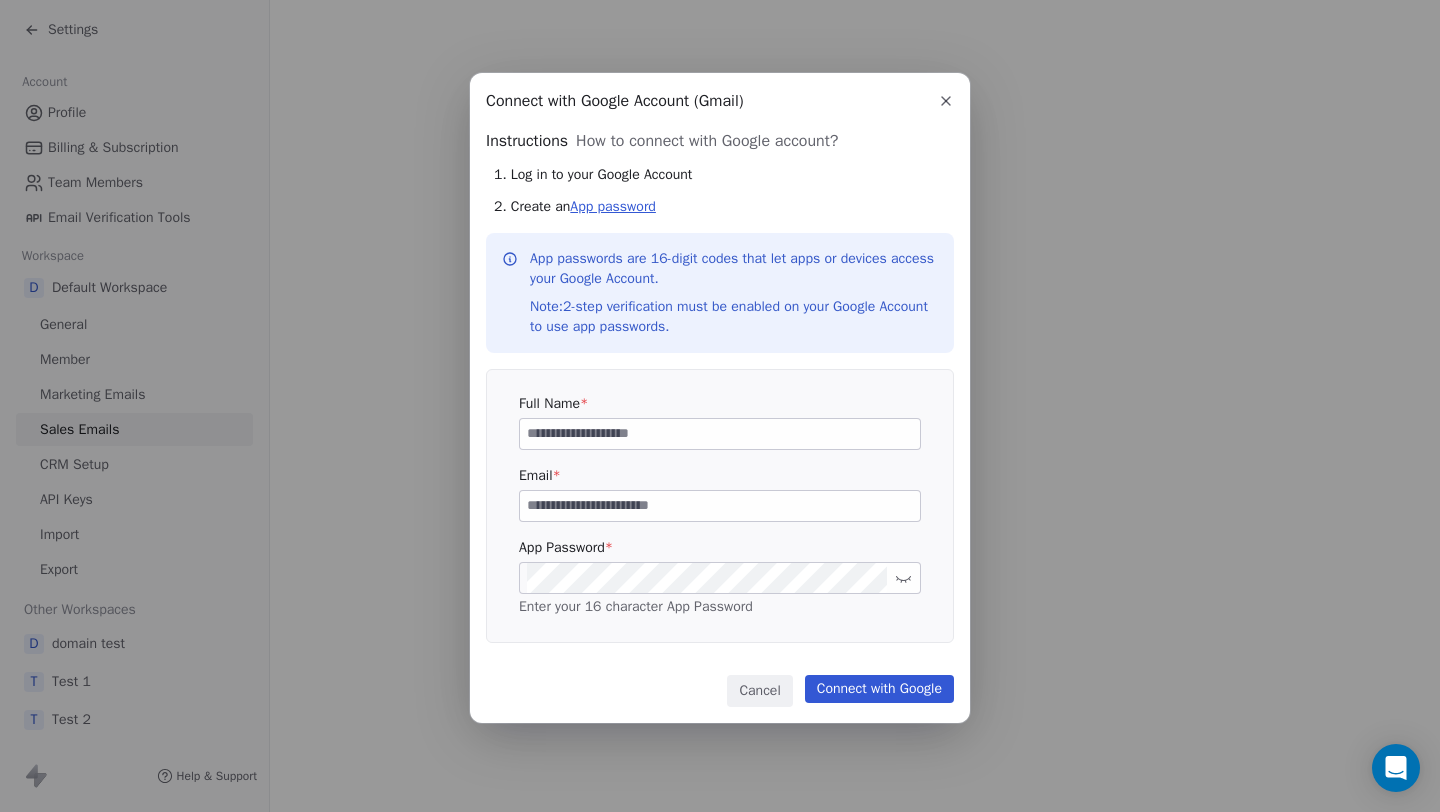 click on "App password" at bounding box center [613, 206] 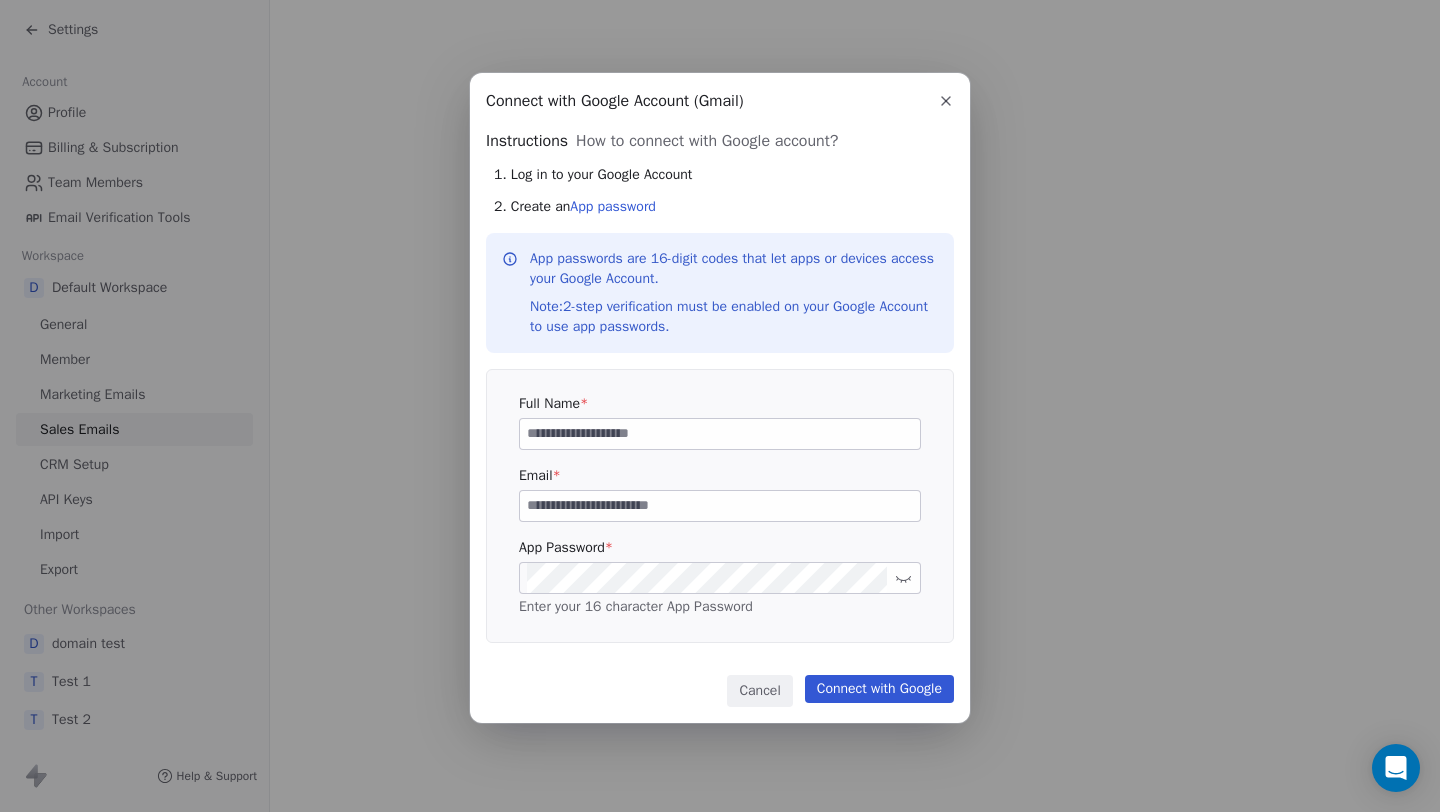 click 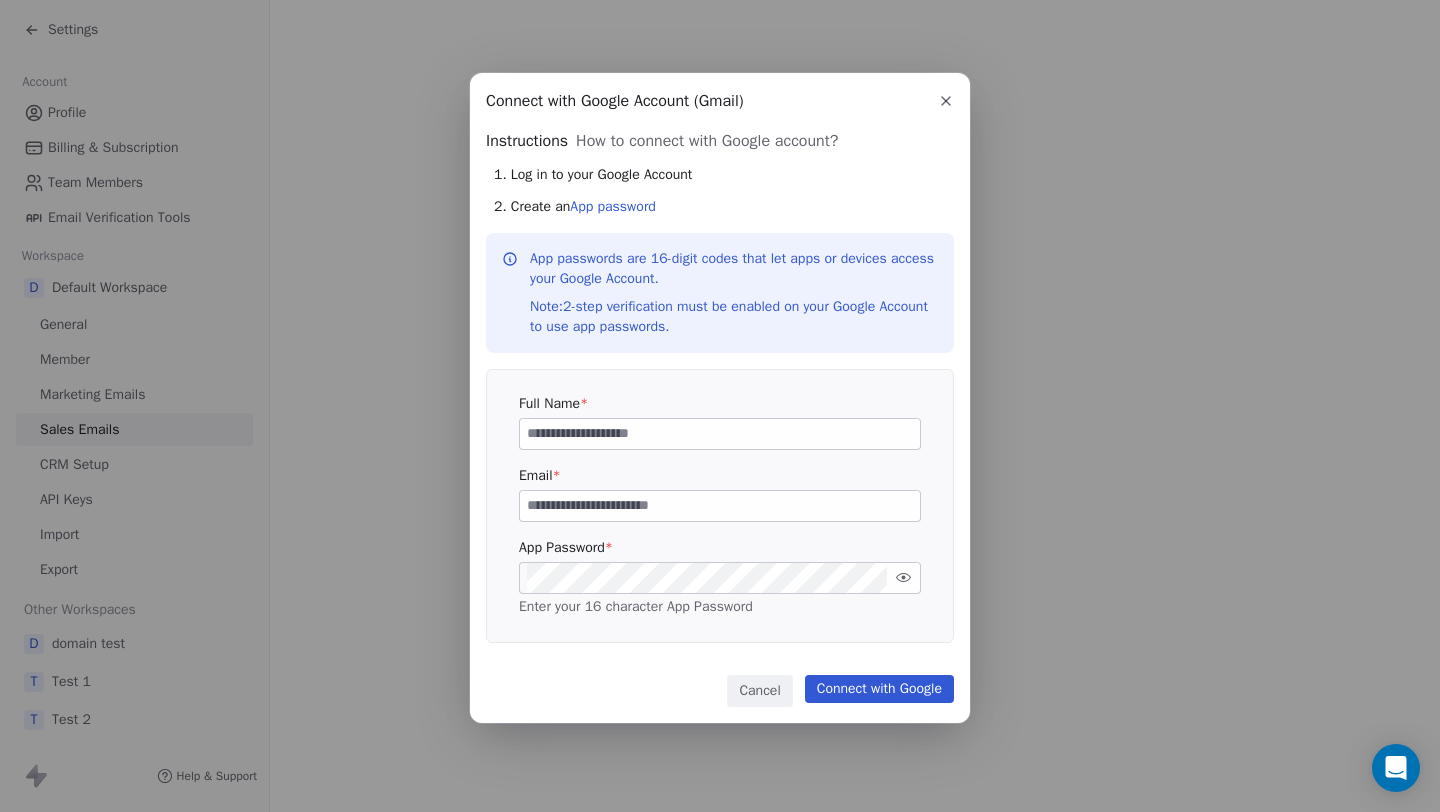click at bounding box center (720, 506) 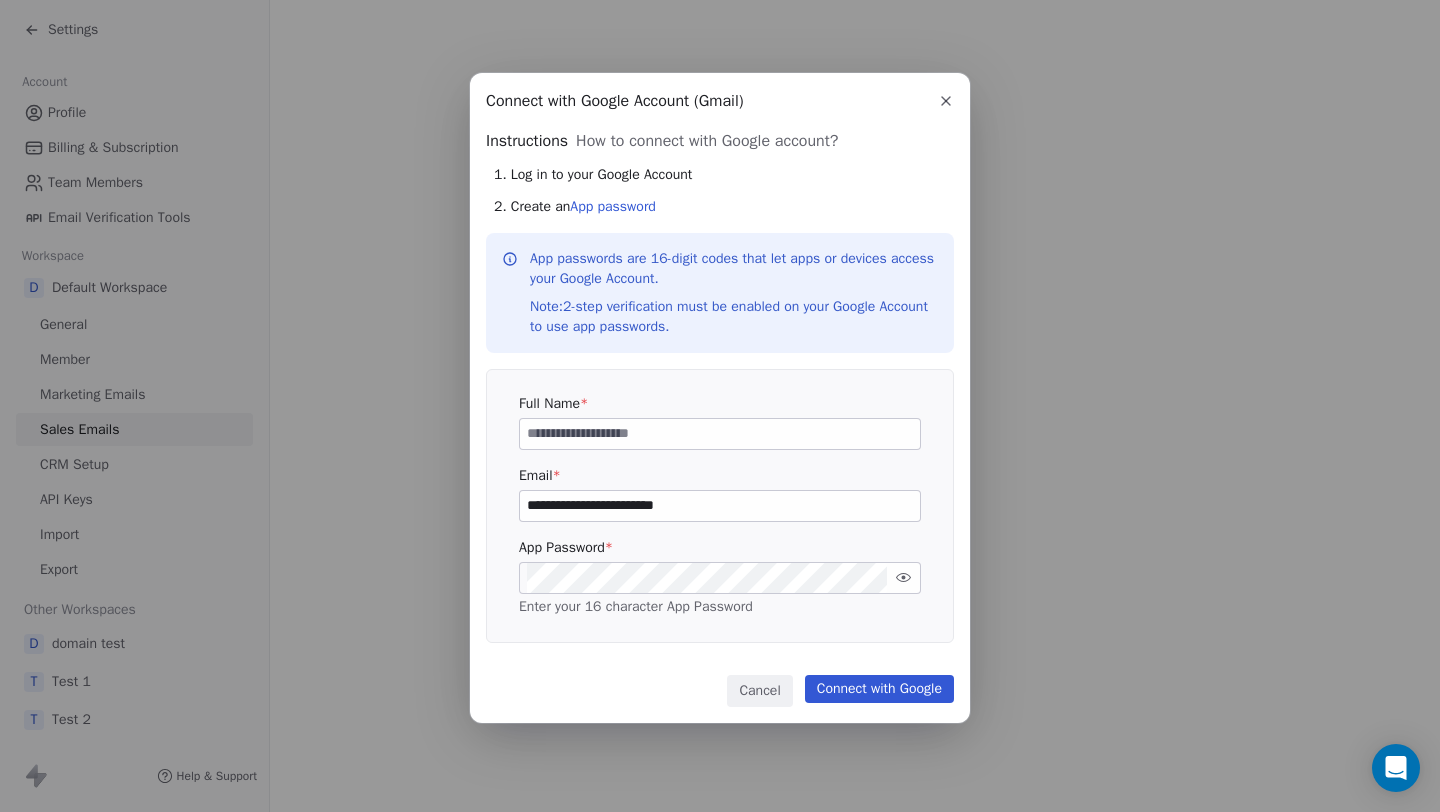 click at bounding box center [720, 434] 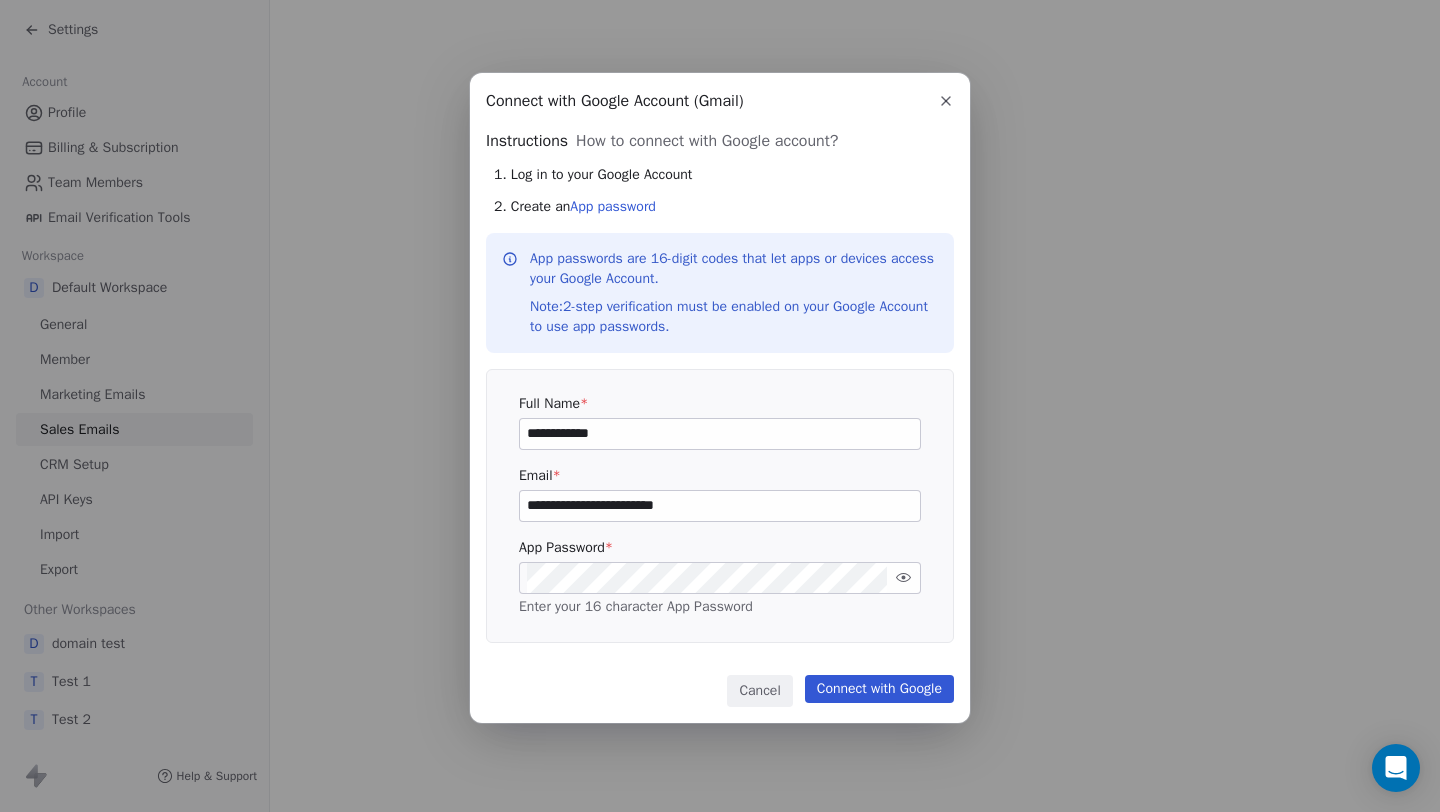 type on "**********" 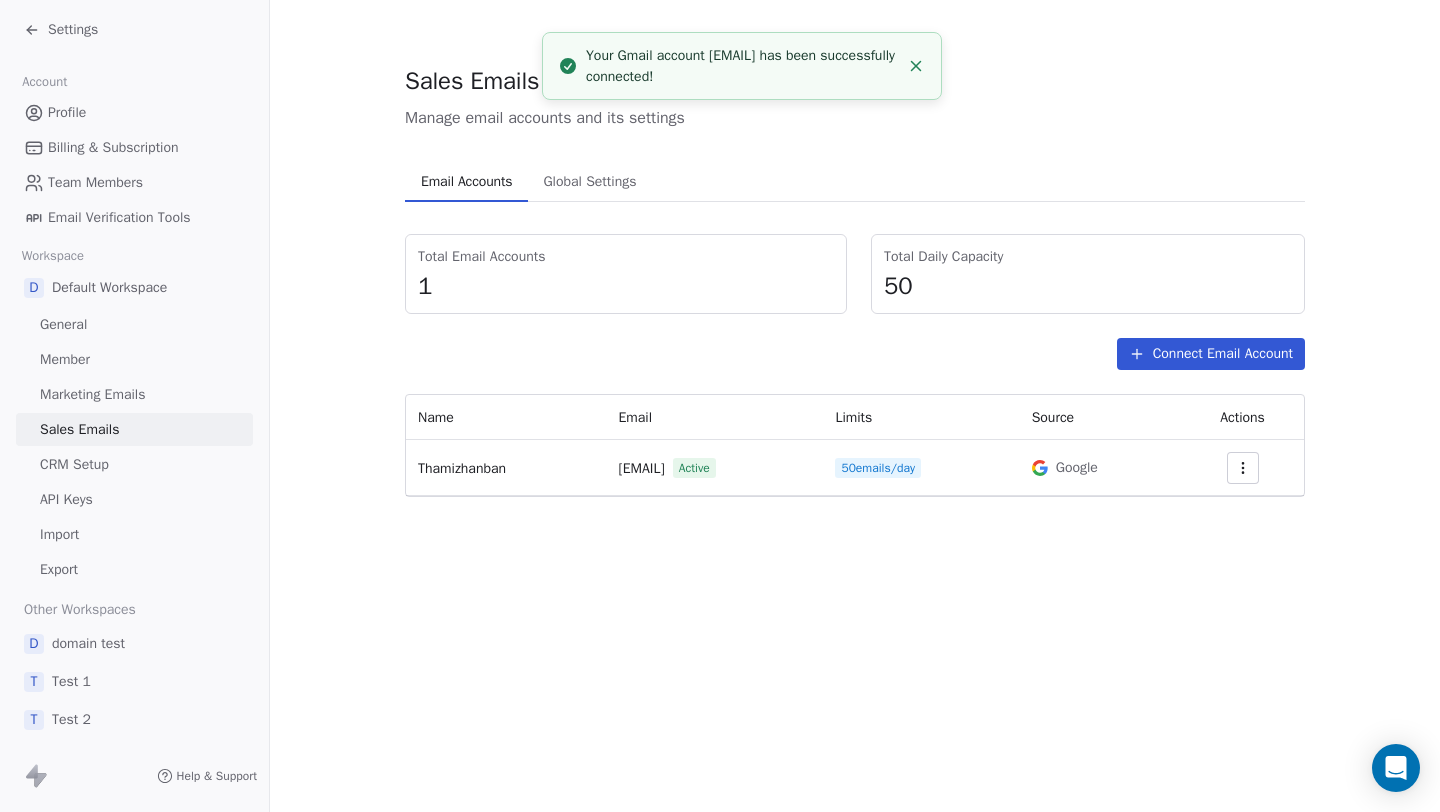click on "Settings" at bounding box center [61, 30] 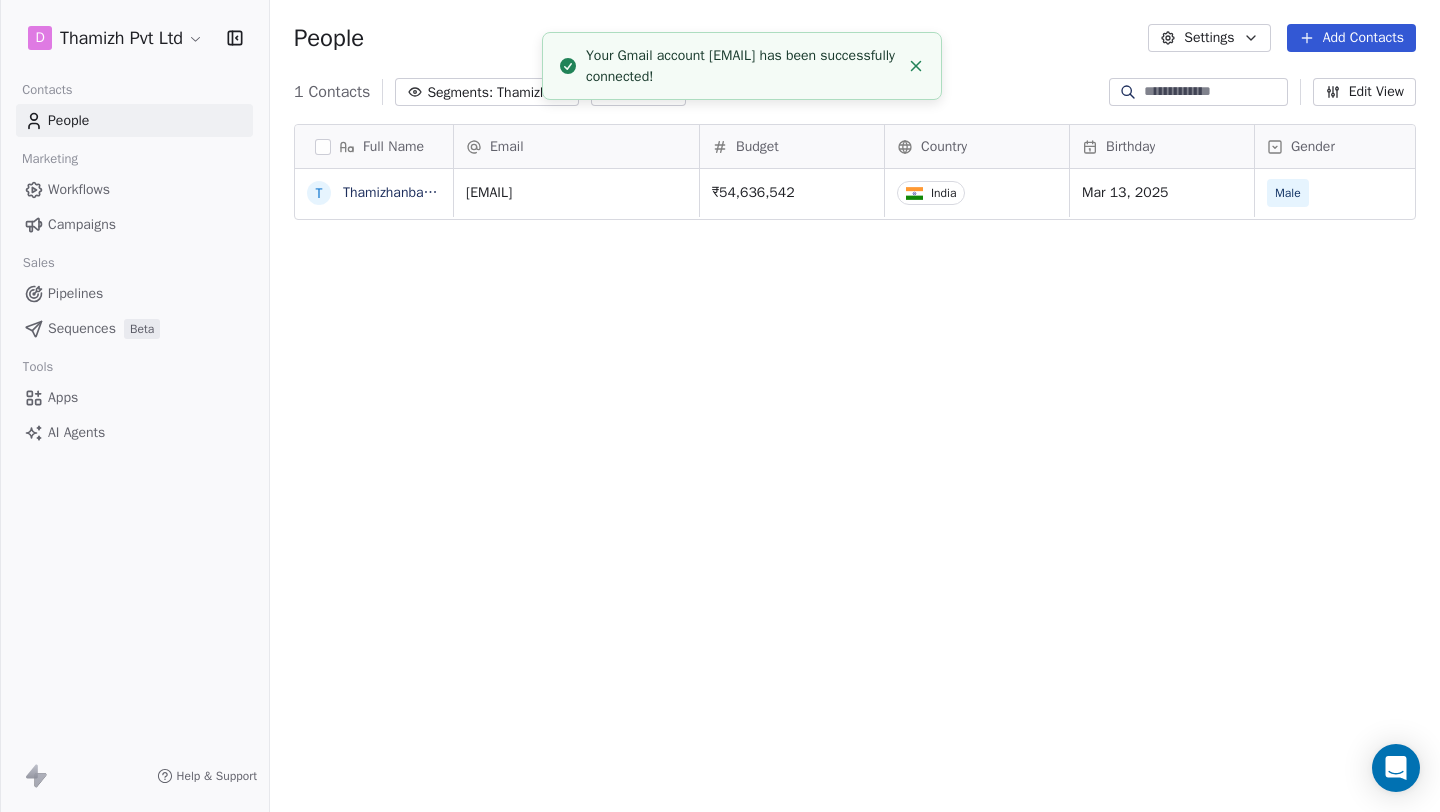 scroll, scrollTop: 1, scrollLeft: 1, axis: both 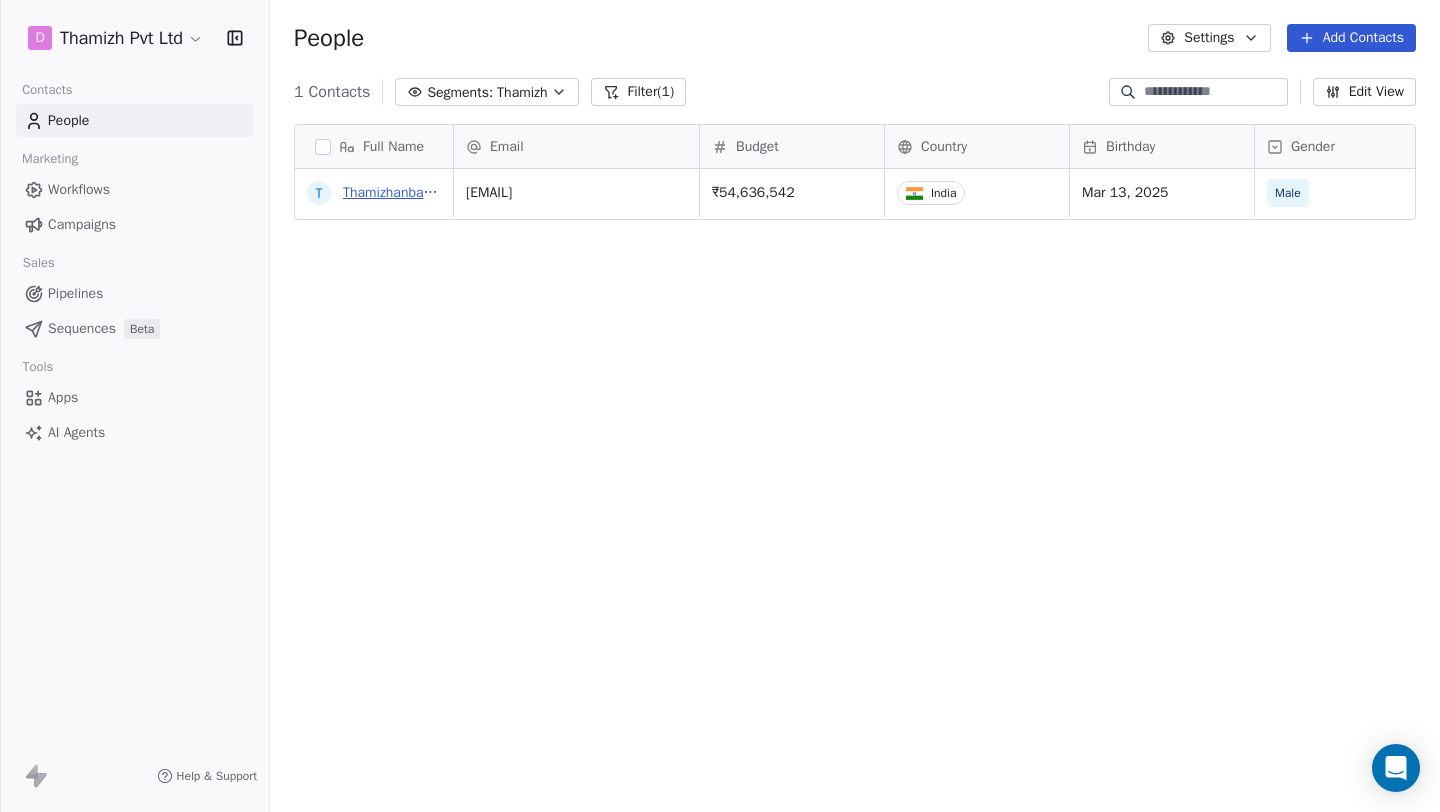 click on "Thamizhanban S" at bounding box center [393, 192] 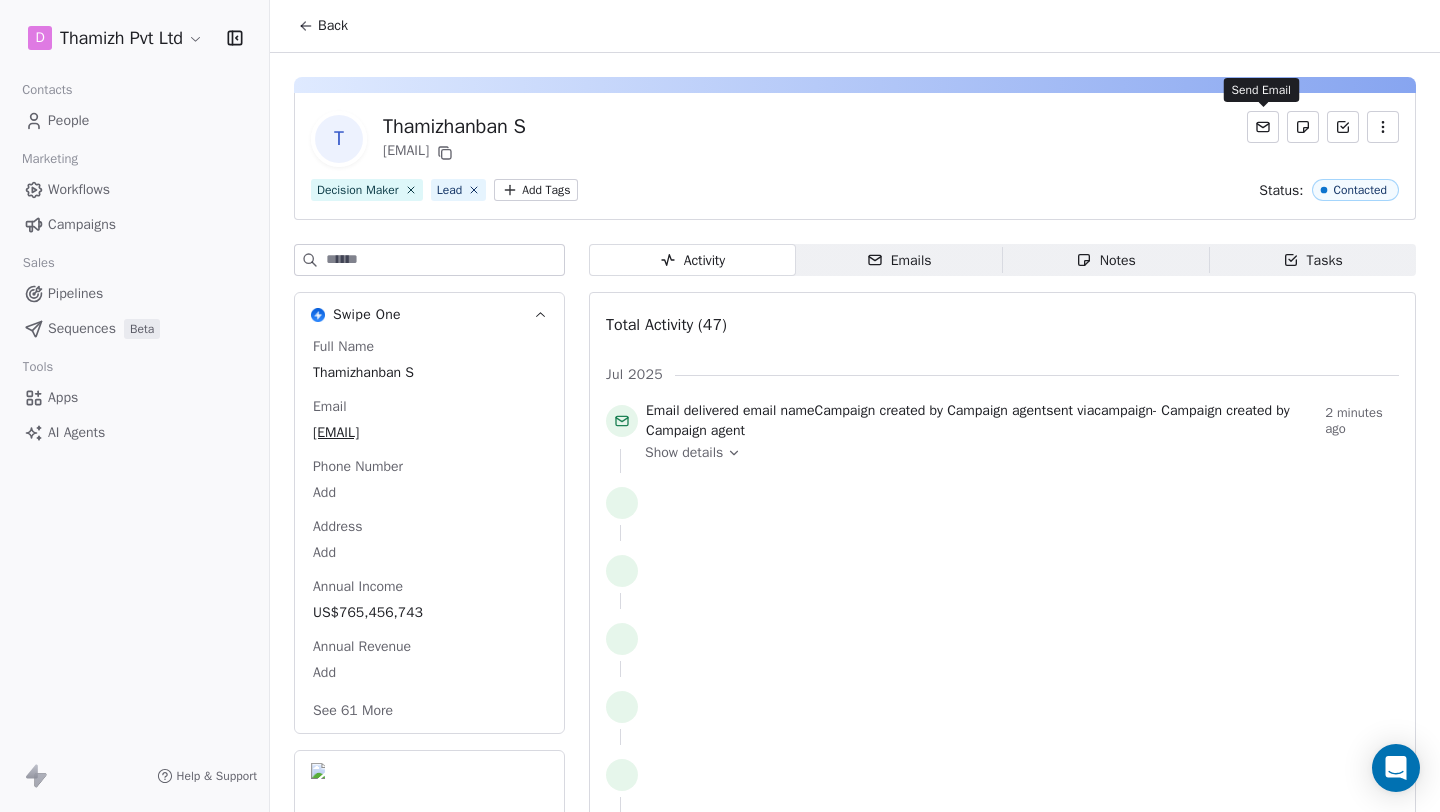 click 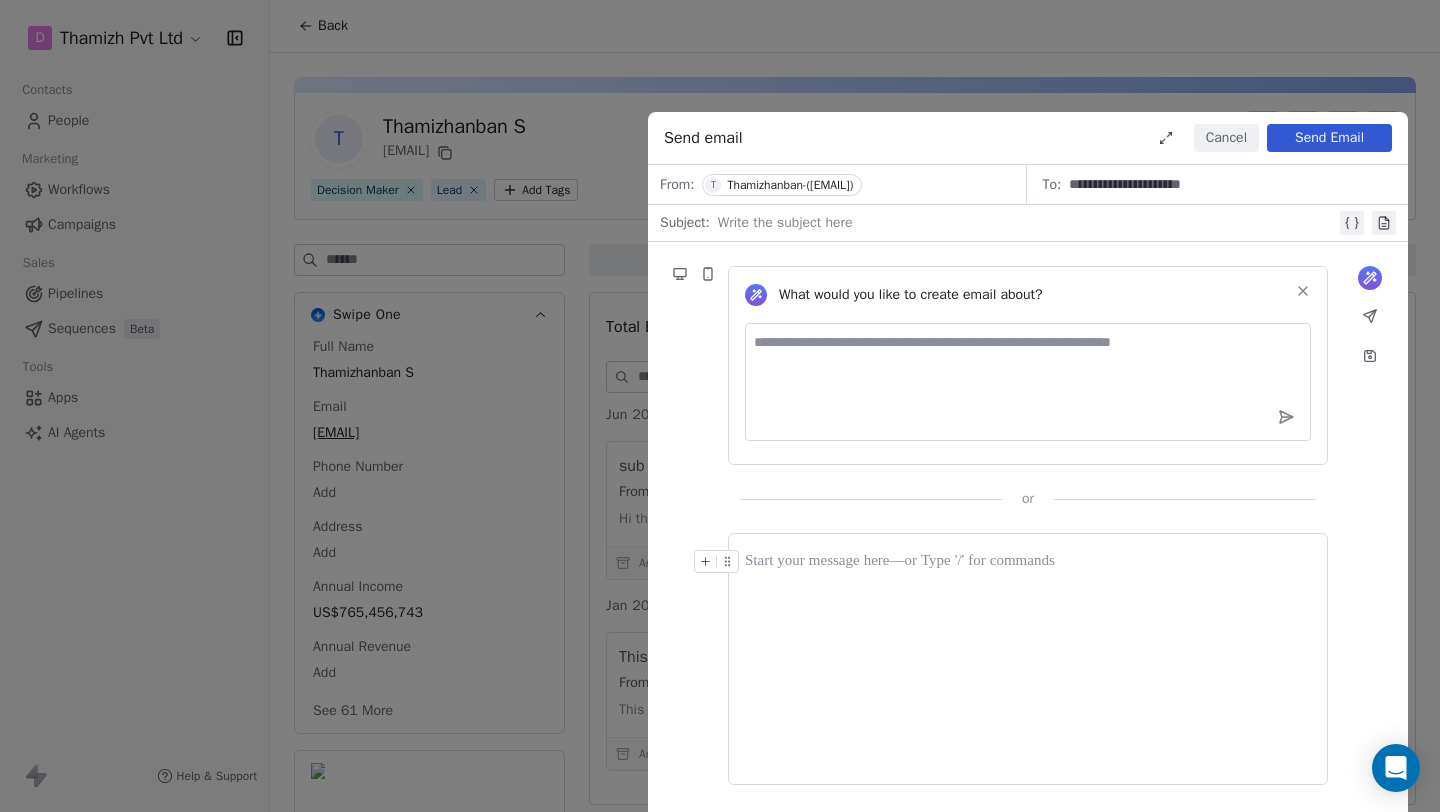 click at bounding box center [1028, 562] 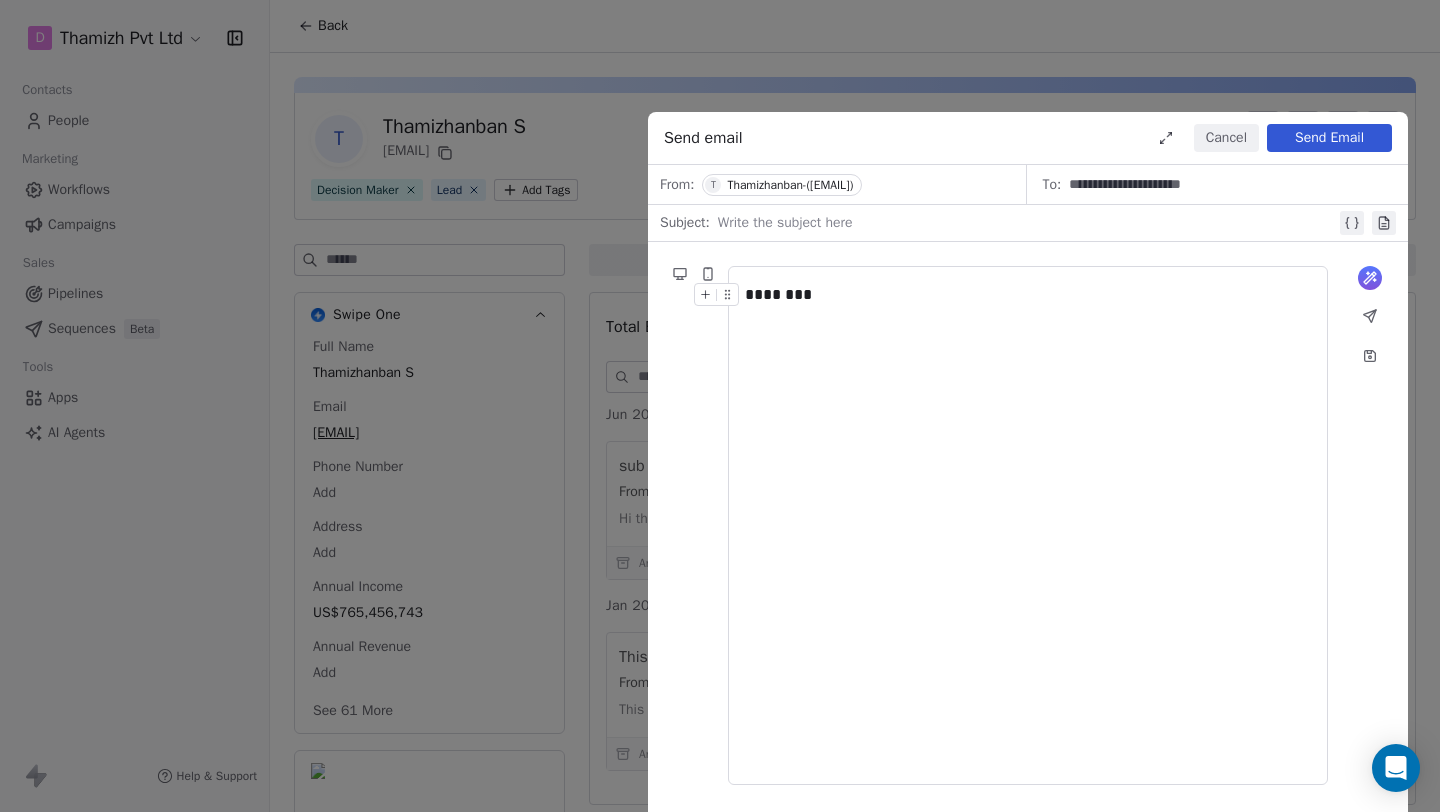 click at bounding box center (1027, 223) 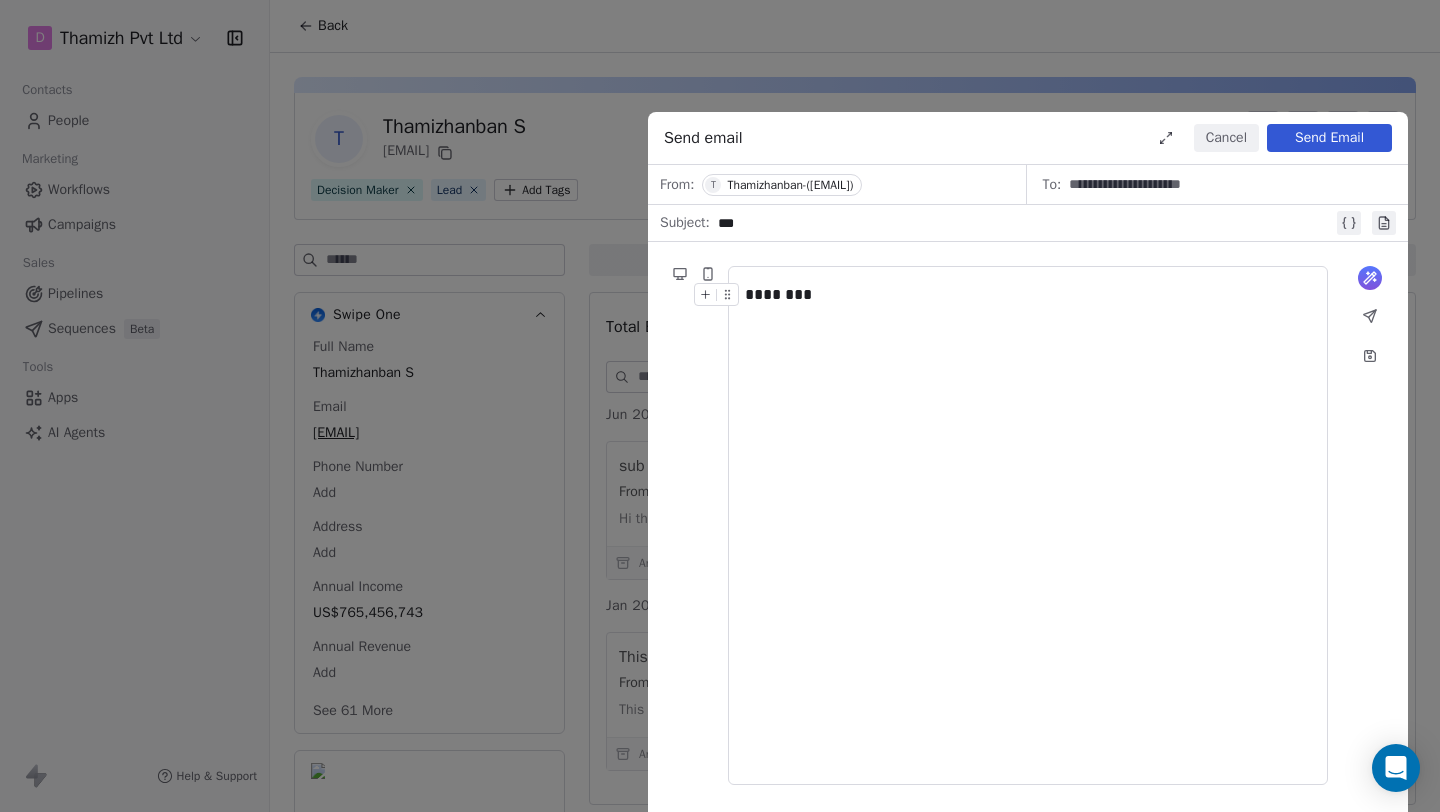 click 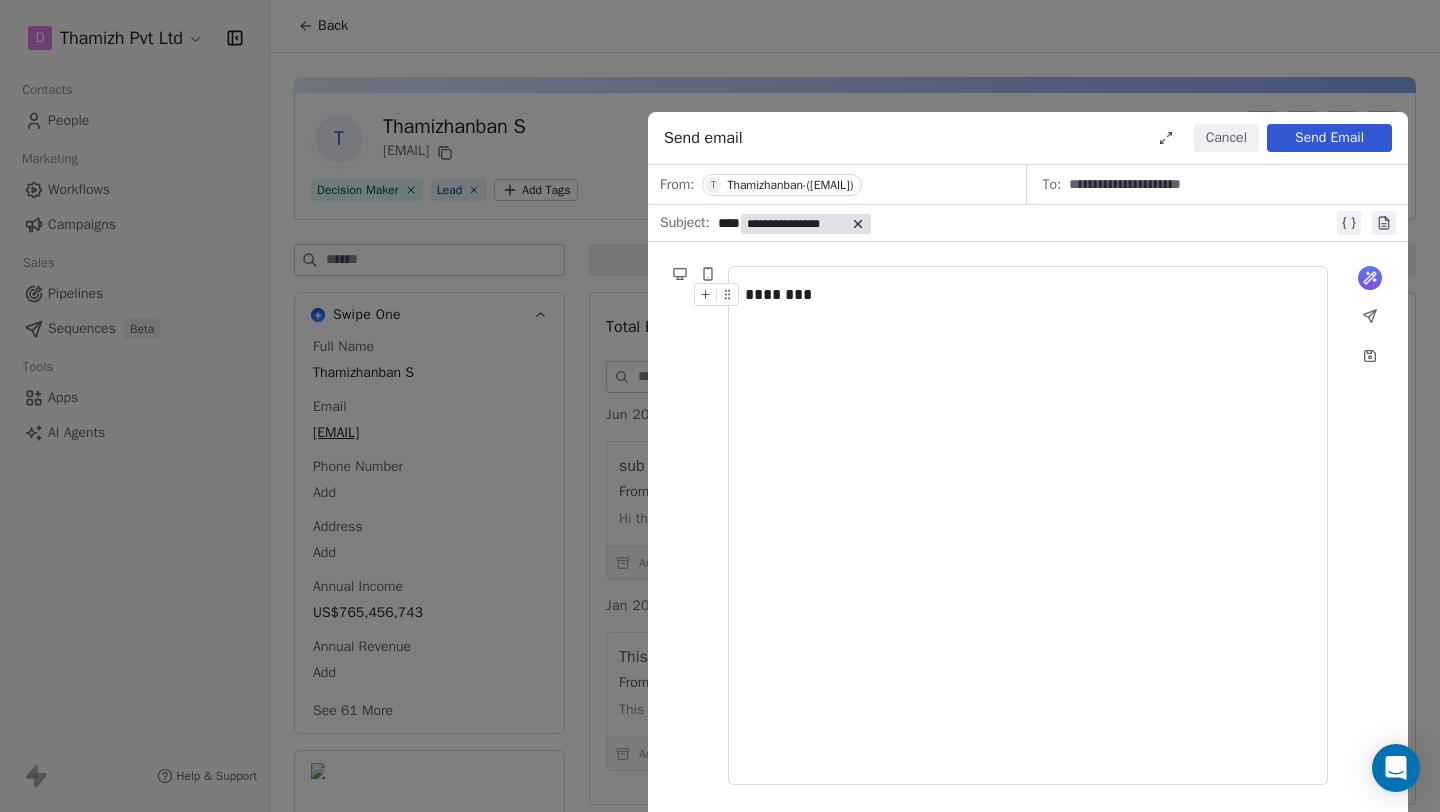 click on "**********" at bounding box center (796, 224) 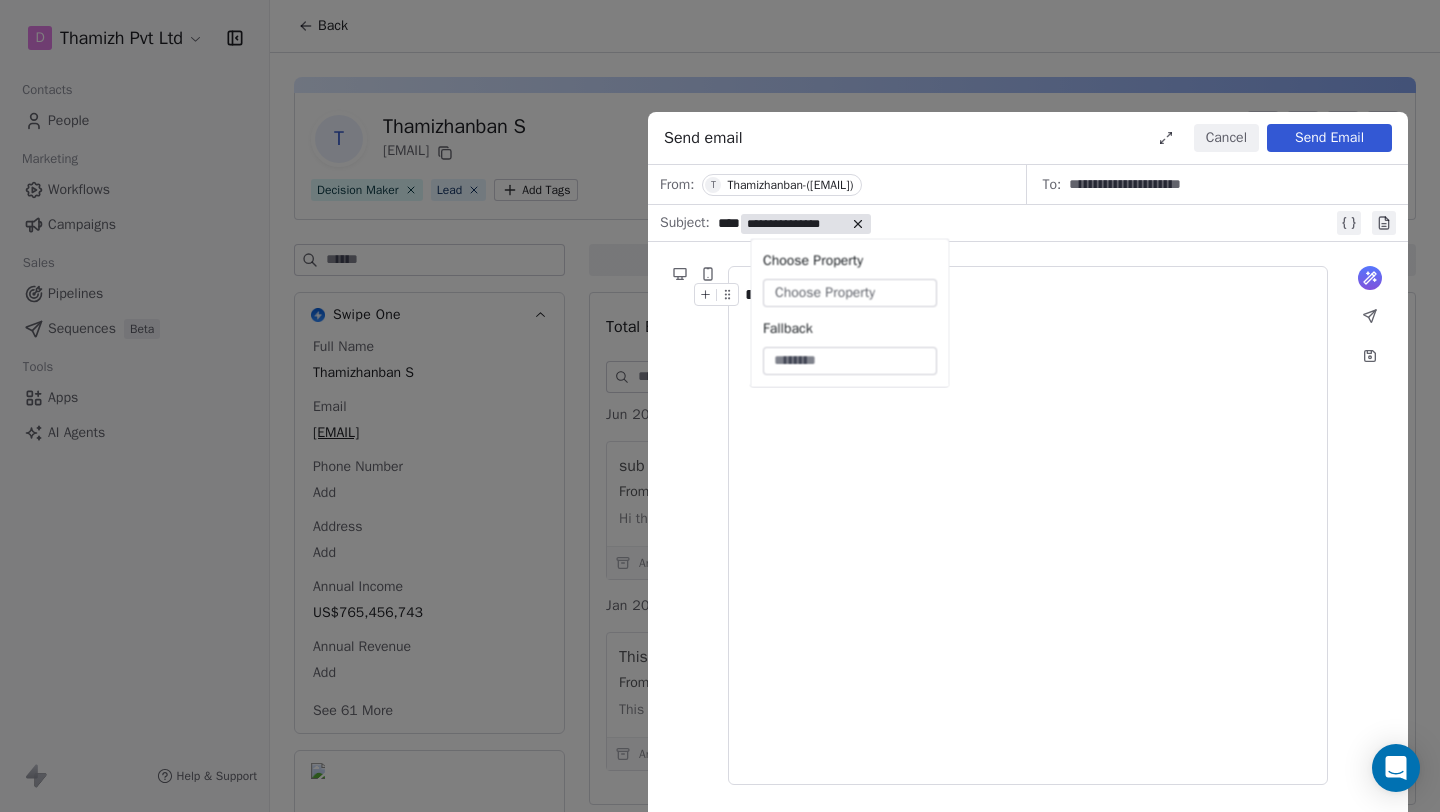 click on "Choose Property" at bounding box center (850, 293) 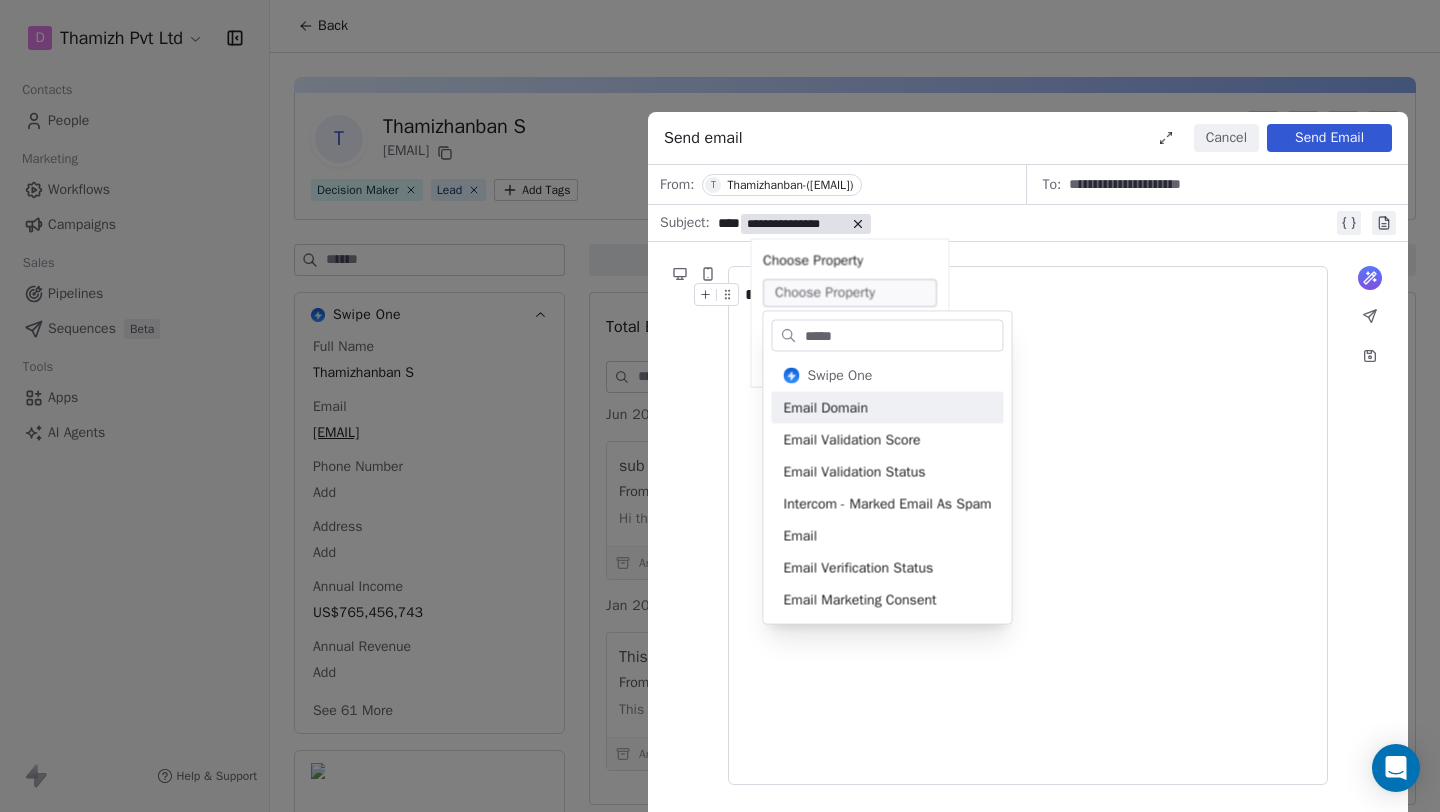 type on "*****" 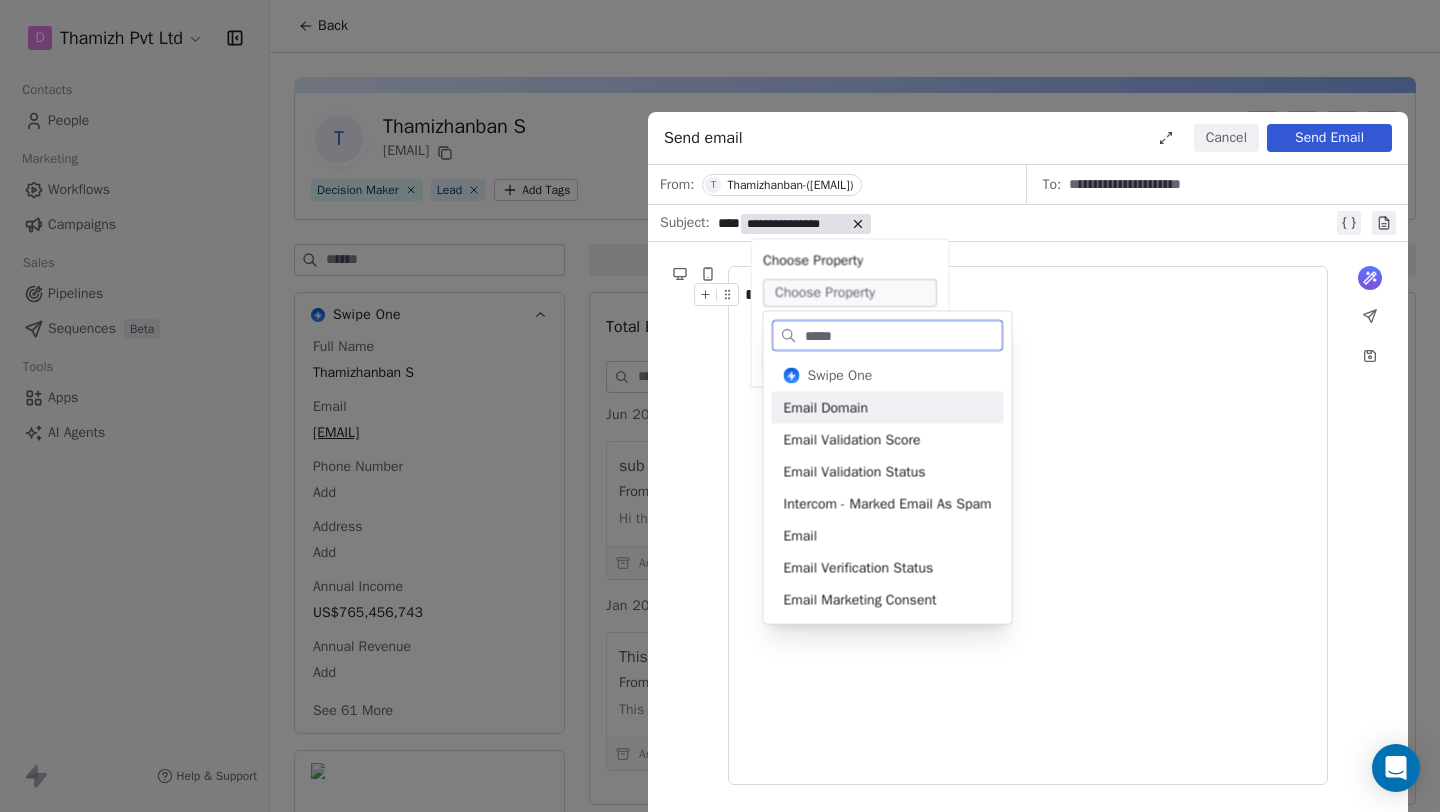click on "Email Domain" at bounding box center [888, 408] 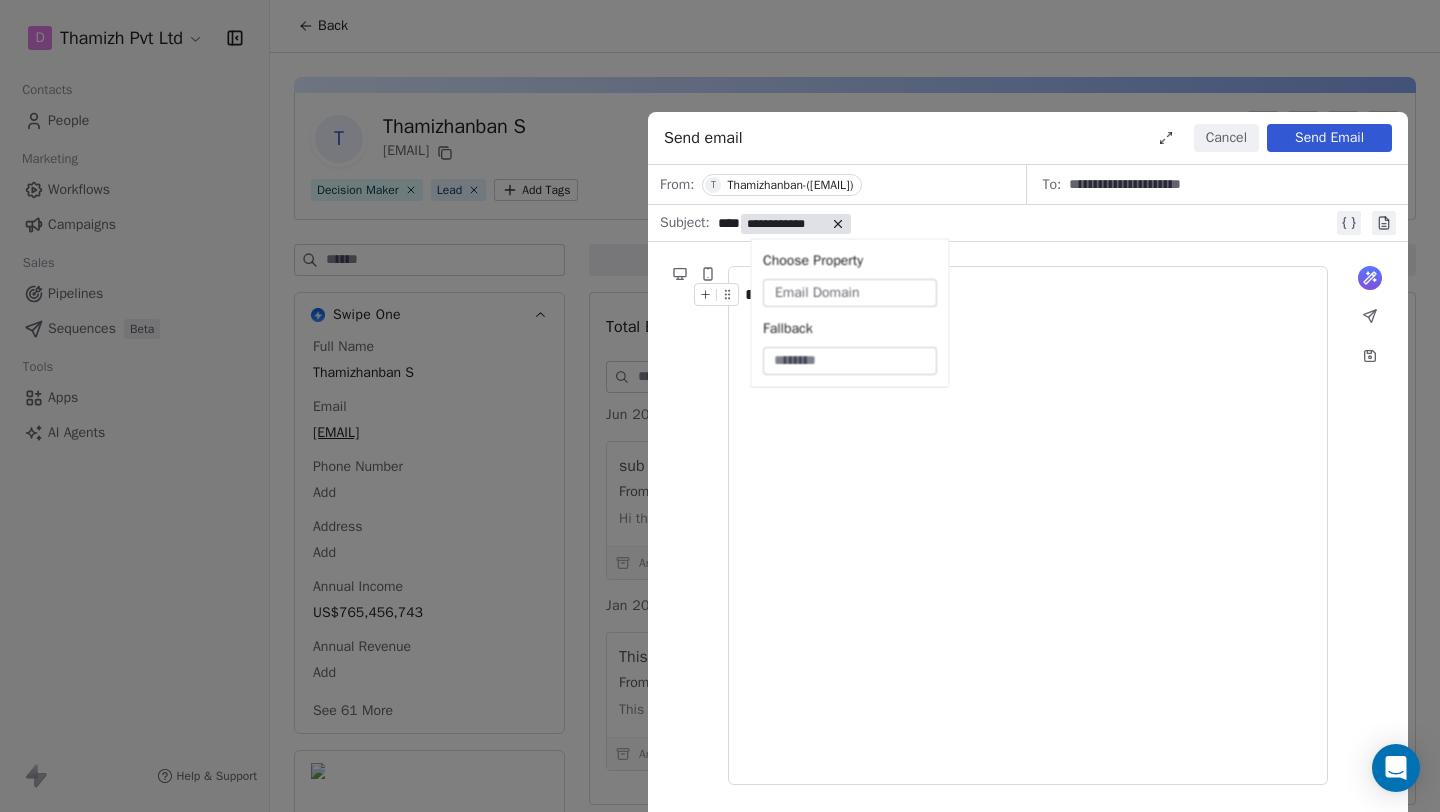 click 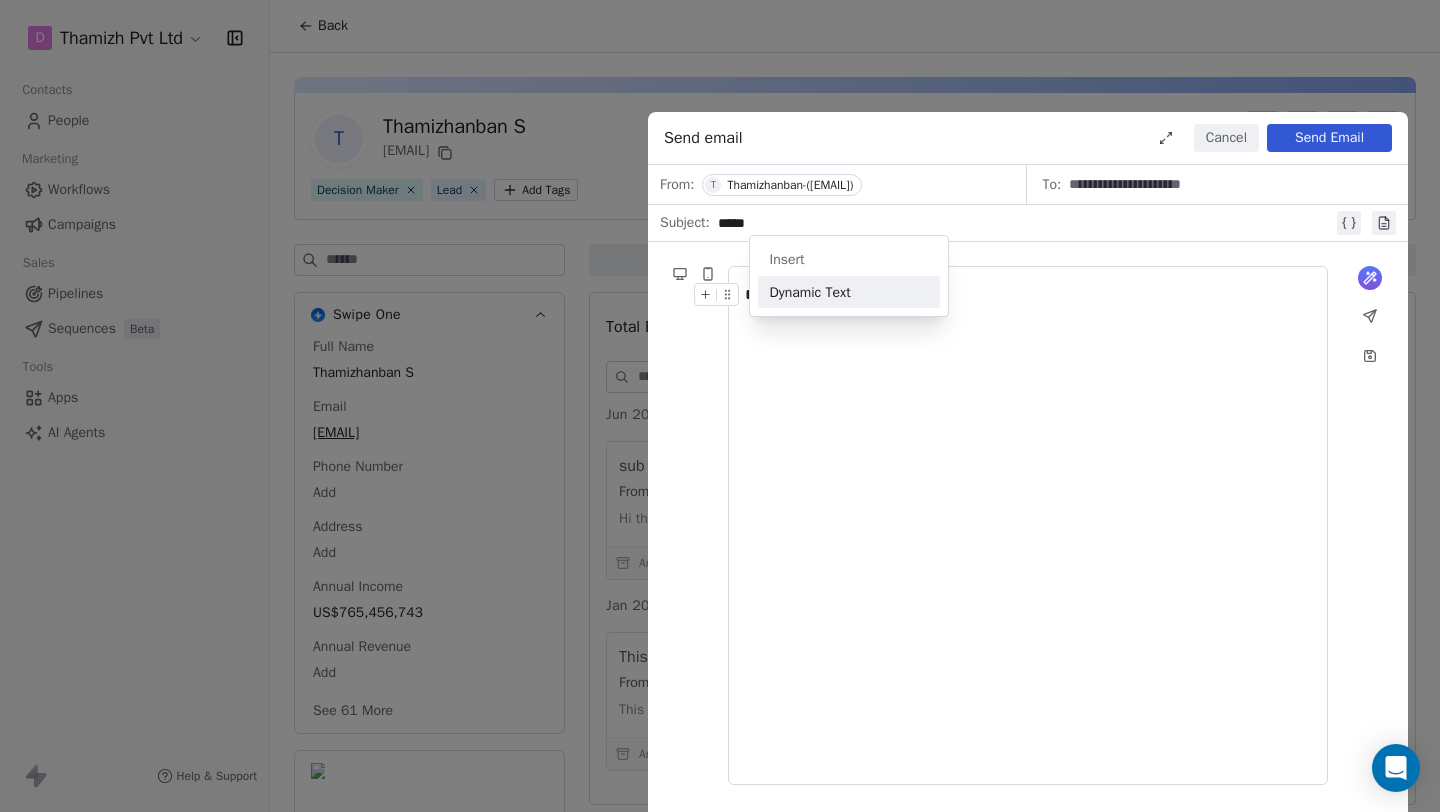 click on "Dynamic Text" at bounding box center [810, 292] 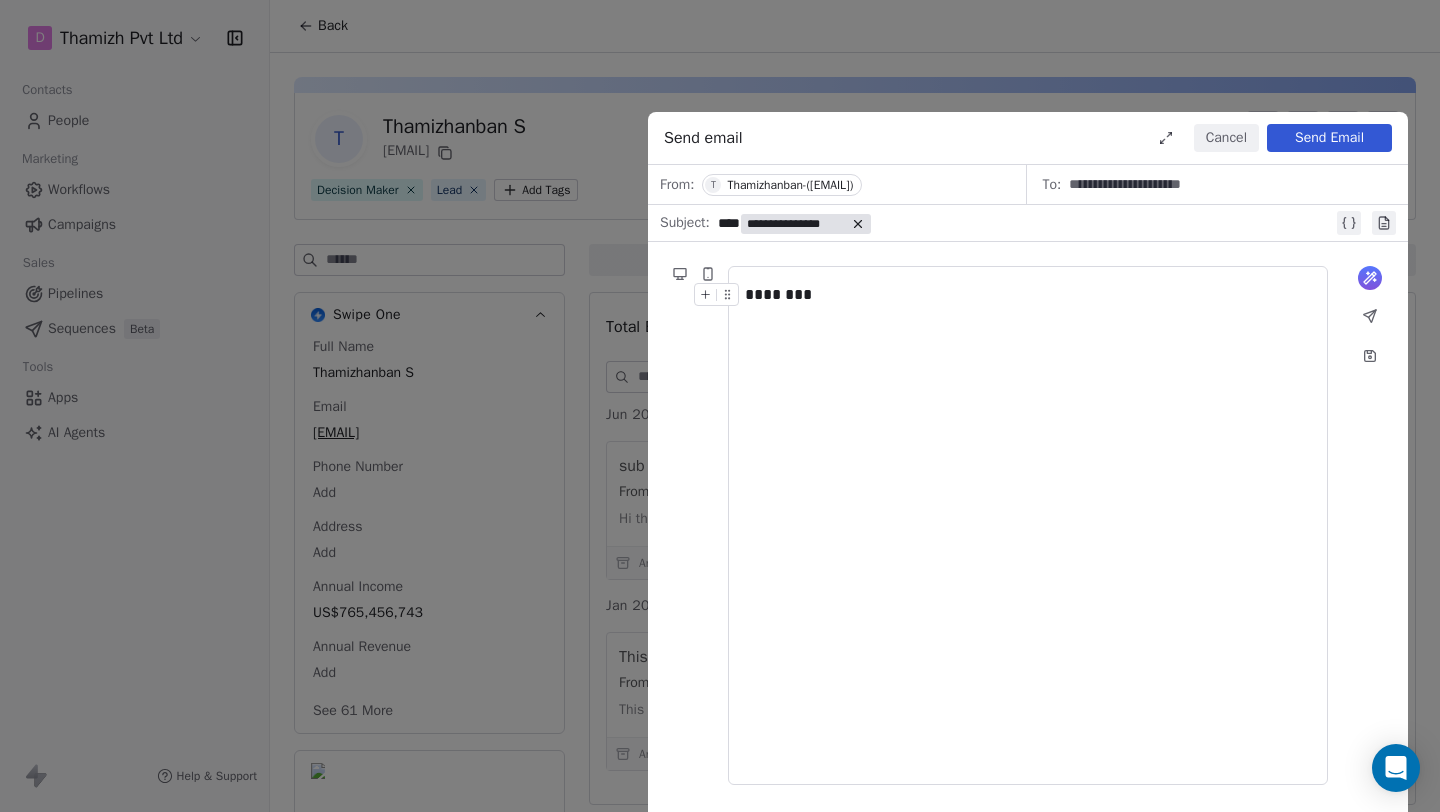 click on "**********" at bounding box center (796, 224) 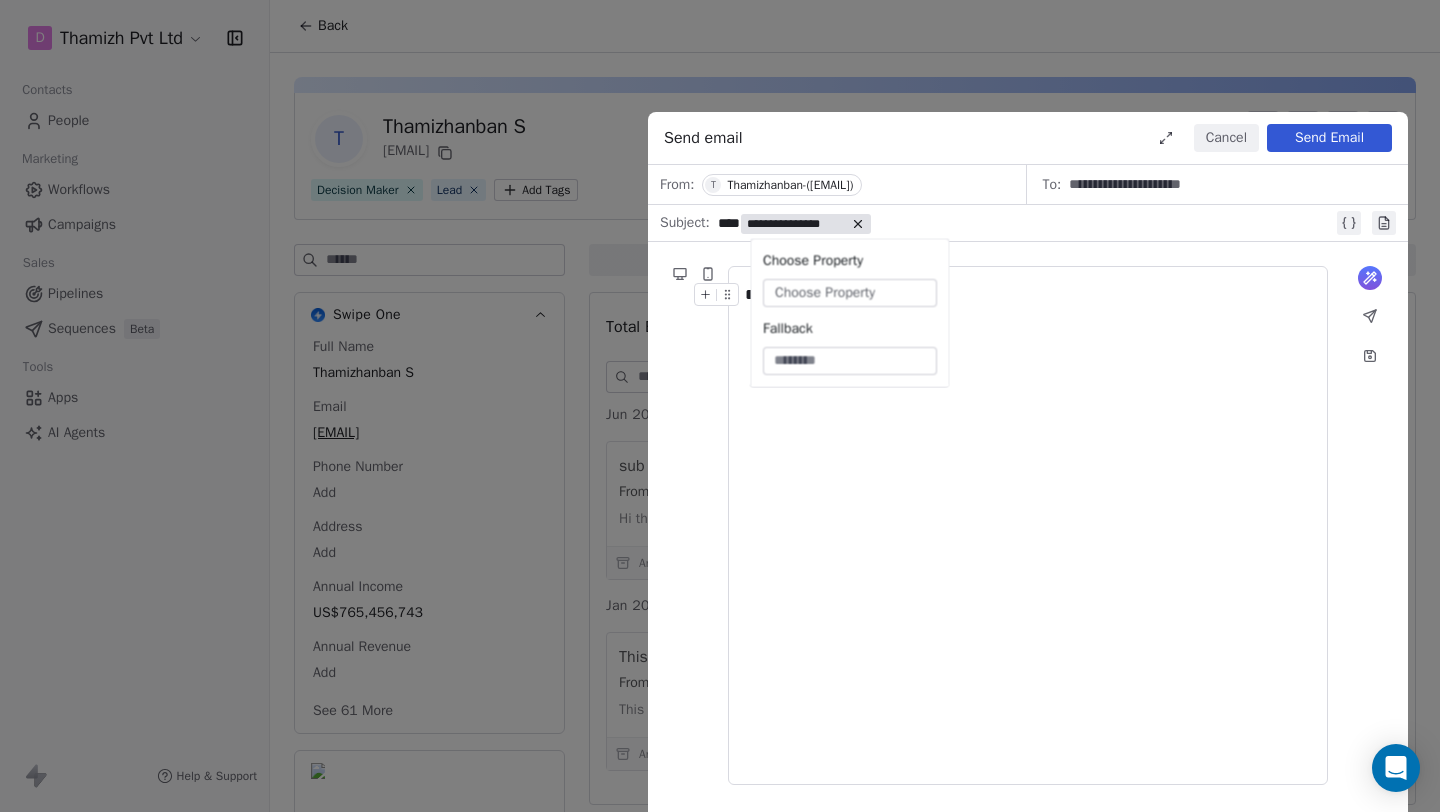 click on "Choose Property" at bounding box center (825, 293) 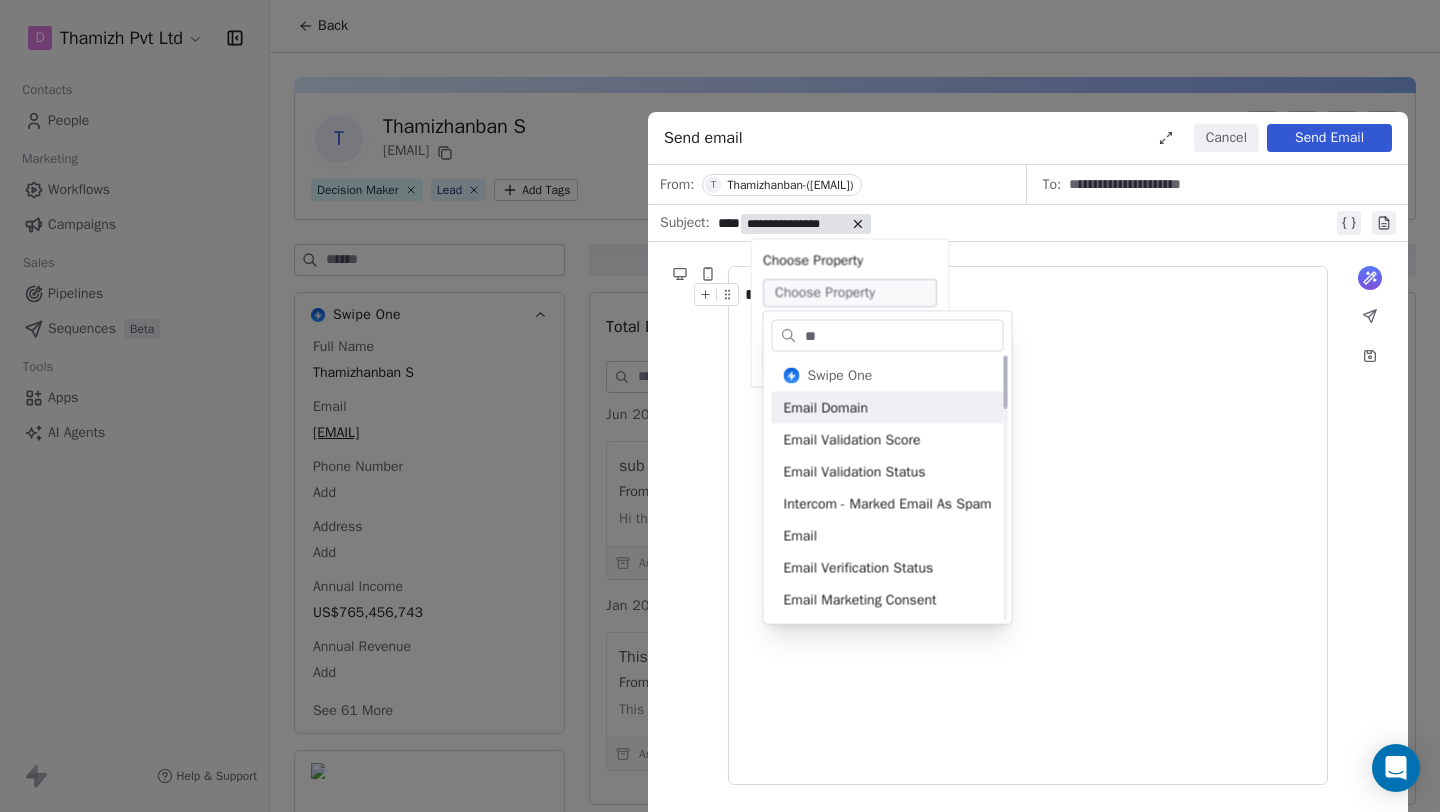 scroll, scrollTop: 0, scrollLeft: 0, axis: both 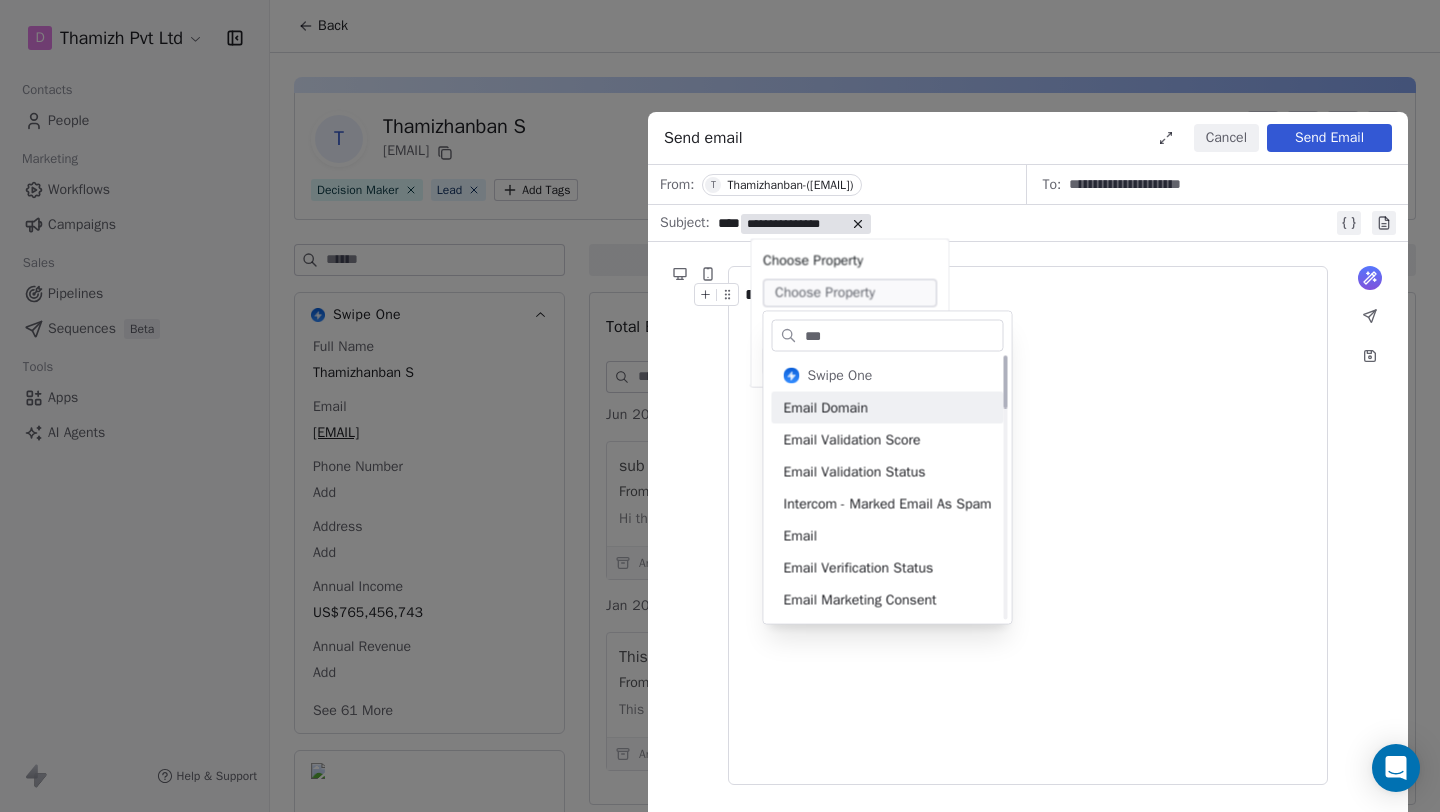 type on "****" 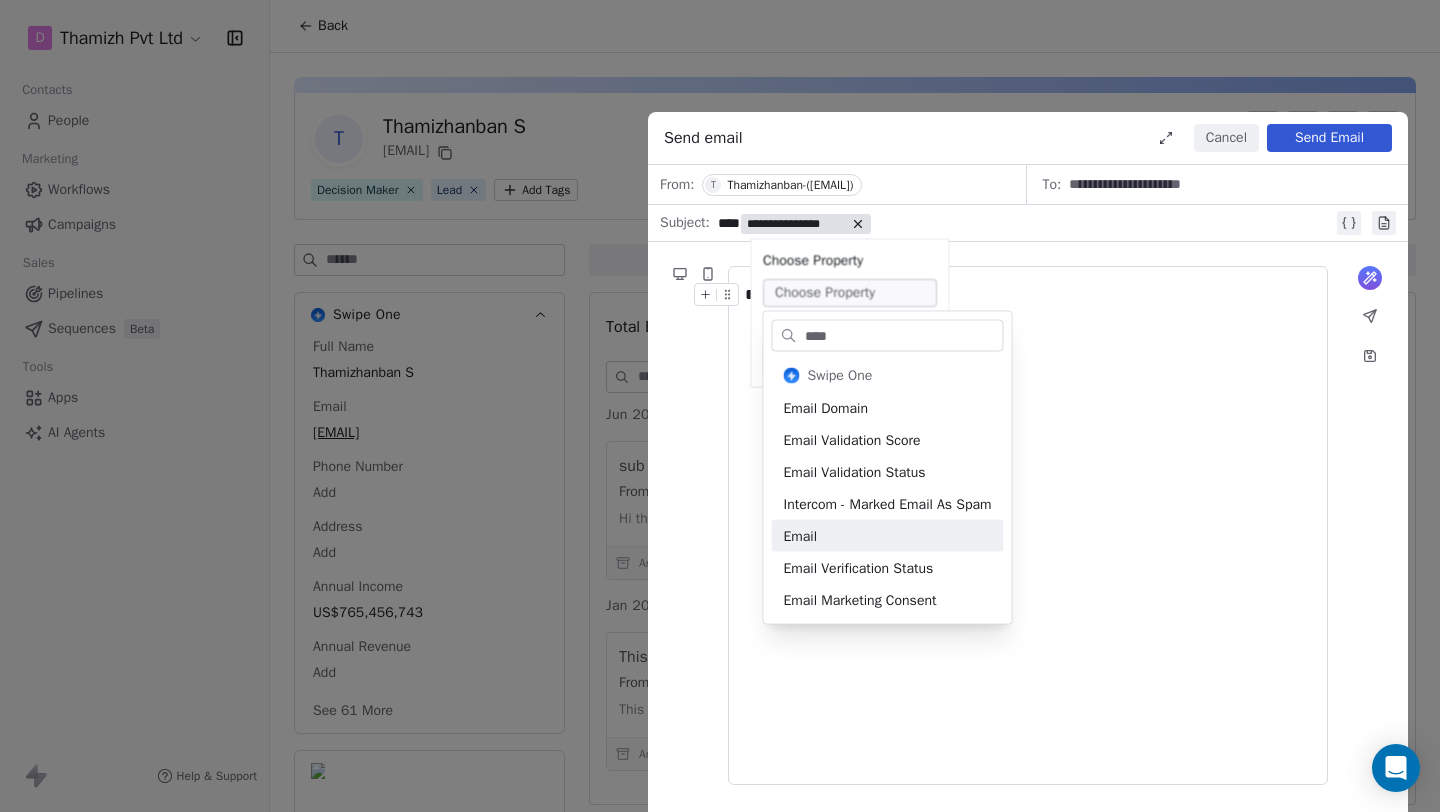 type 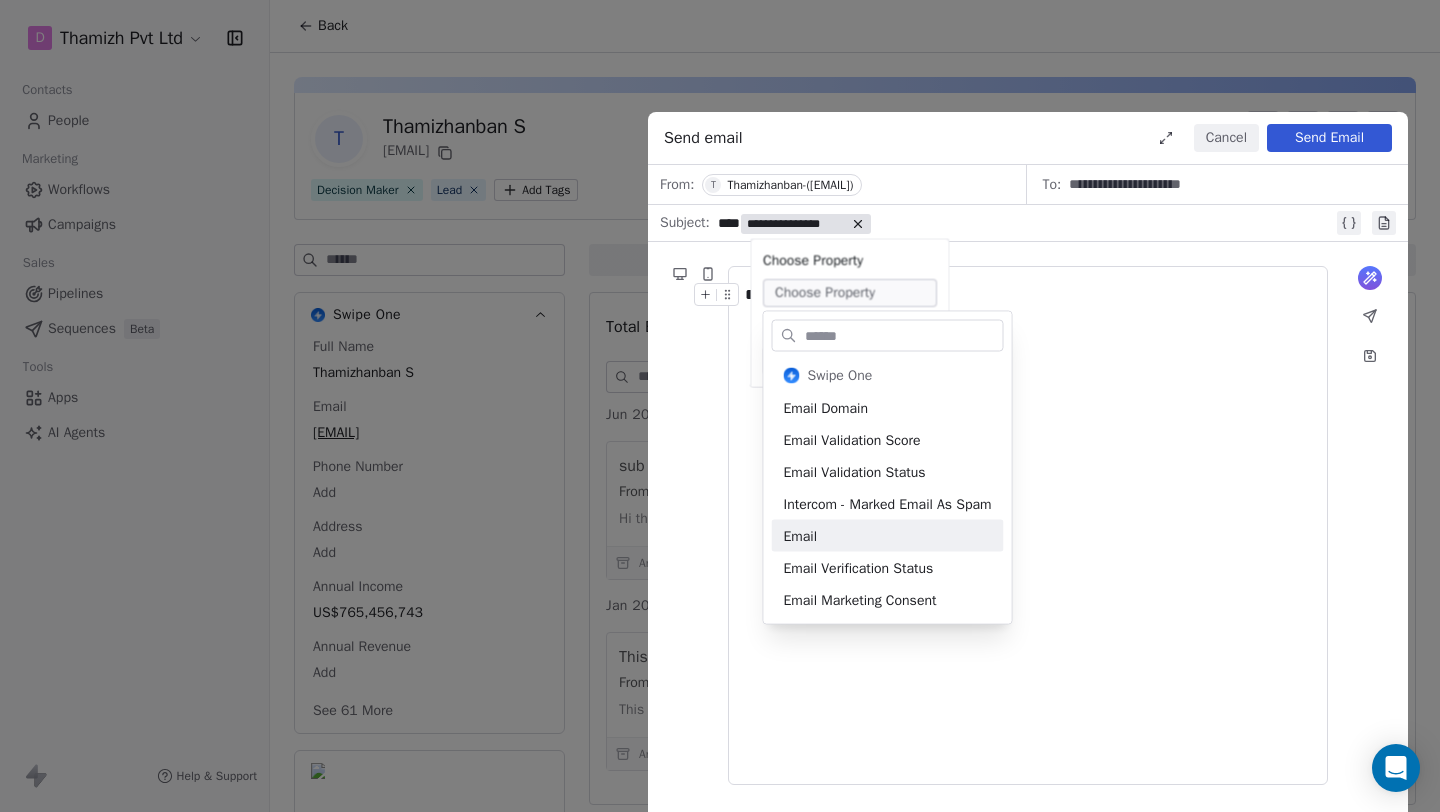 scroll, scrollTop: 827, scrollLeft: 0, axis: vertical 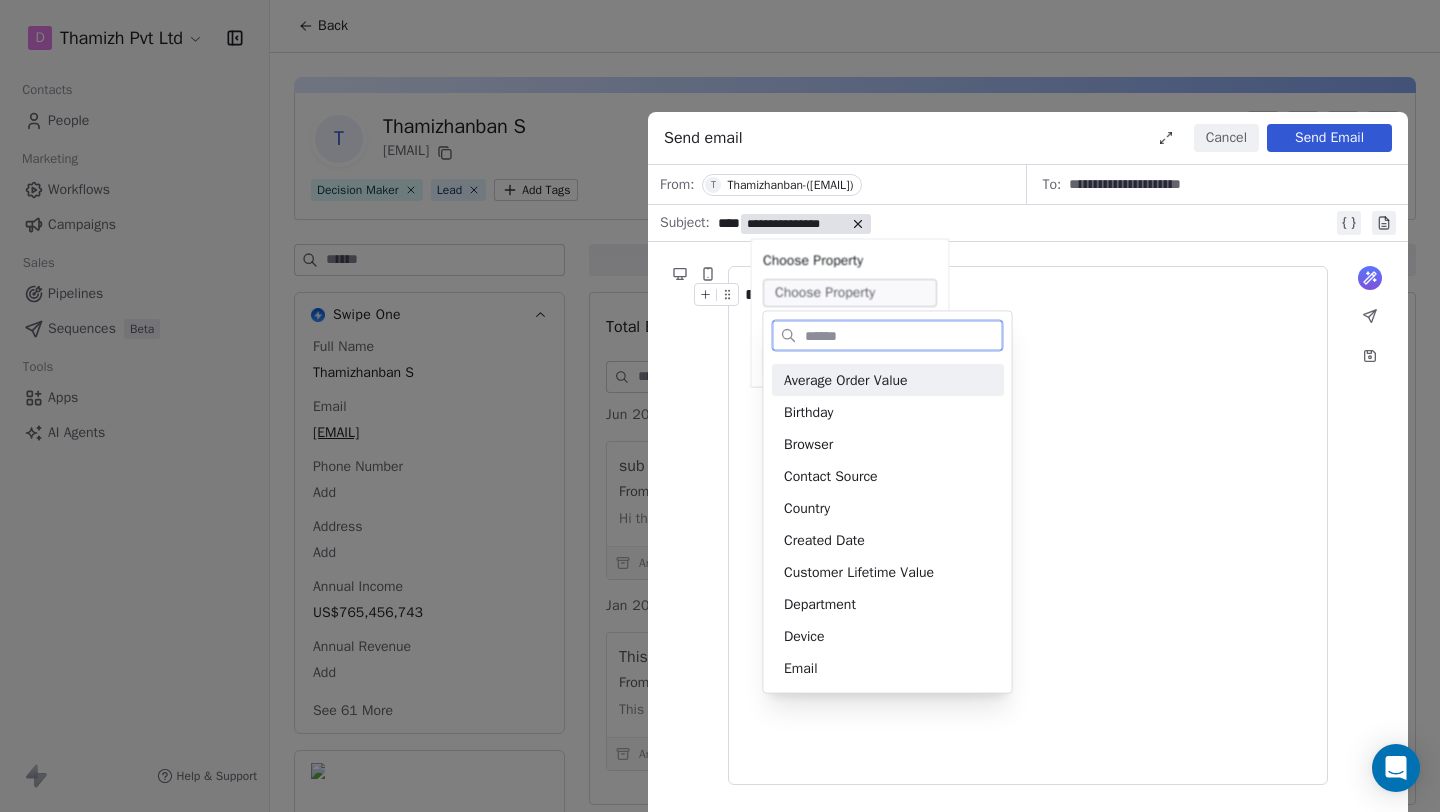 click 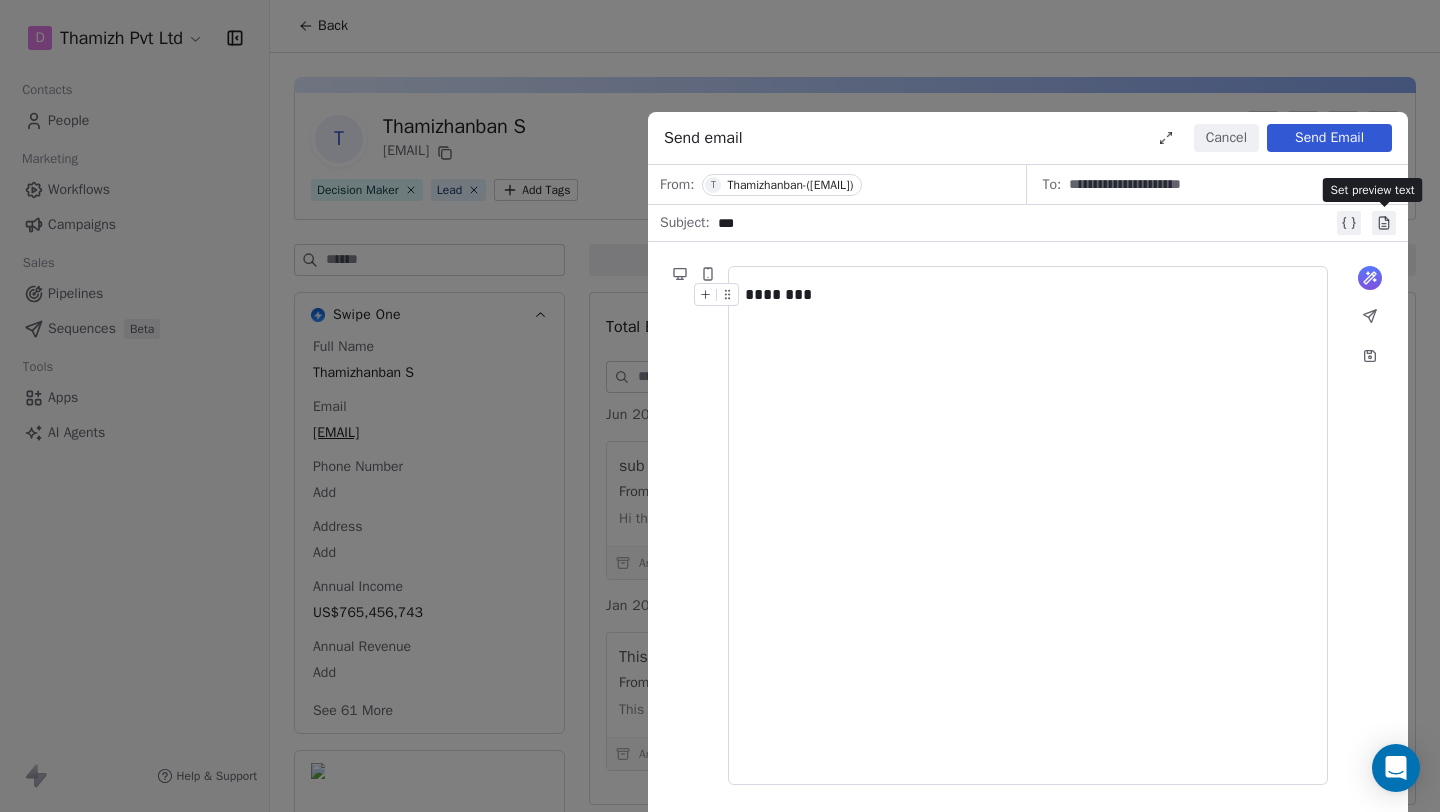 click 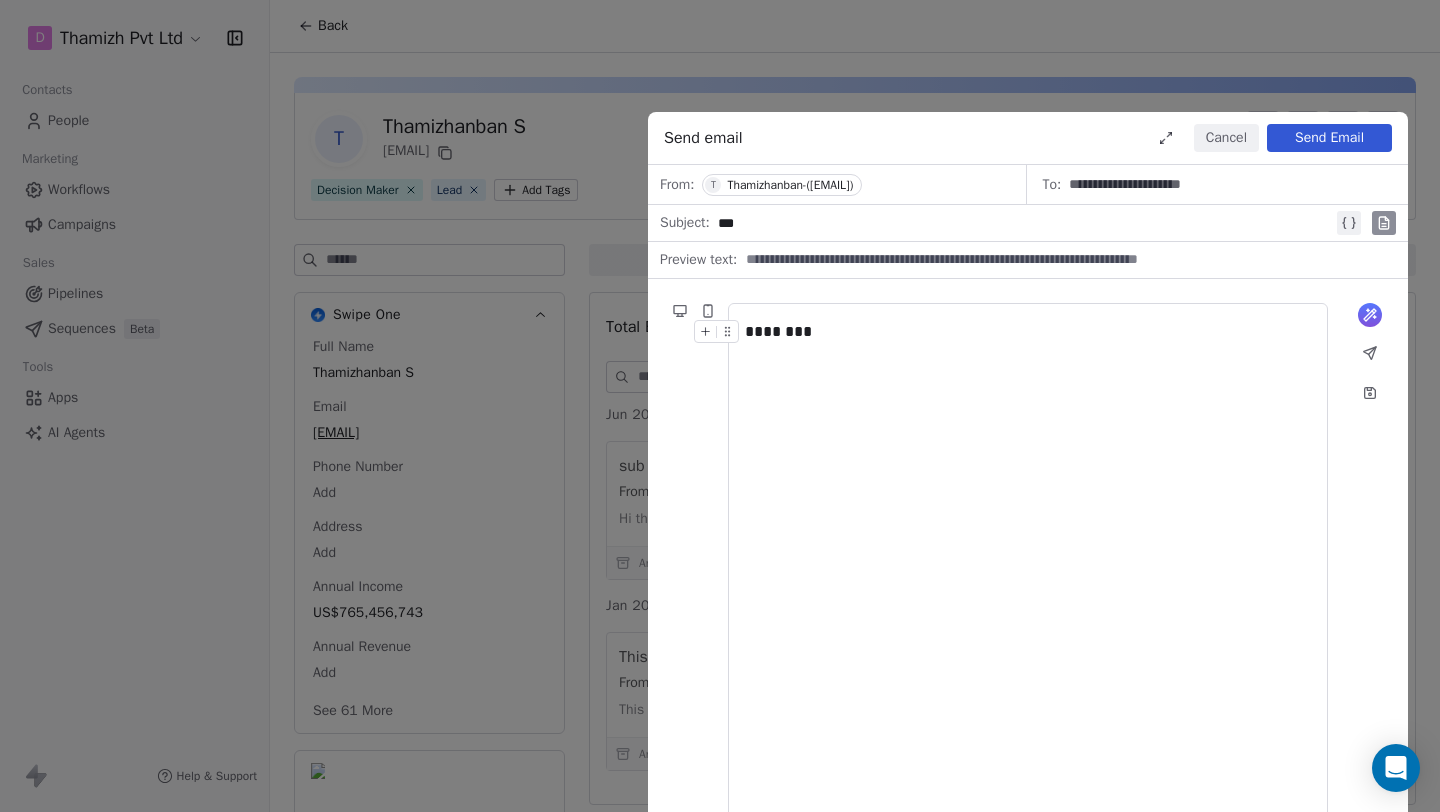 click 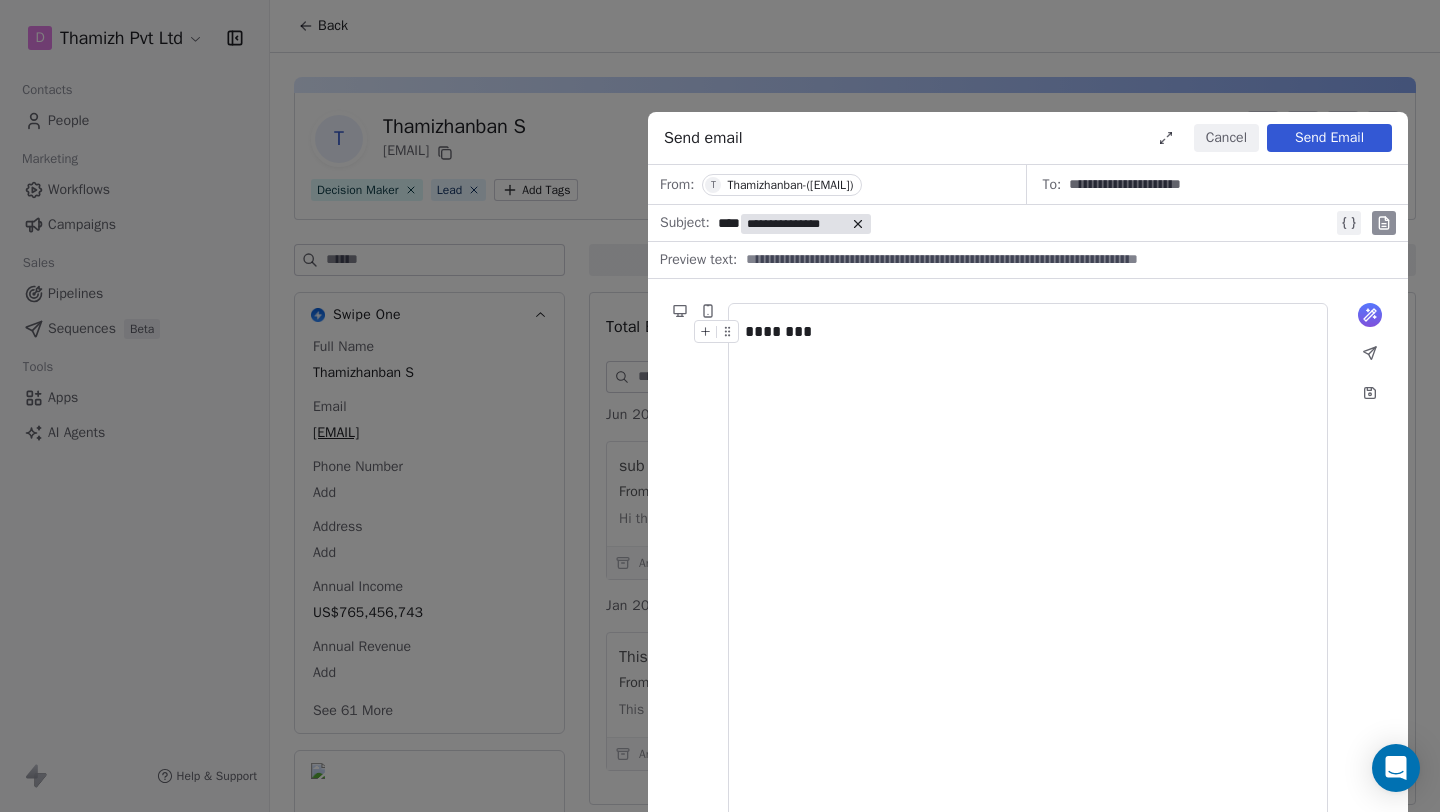 click on "**********" at bounding box center (796, 224) 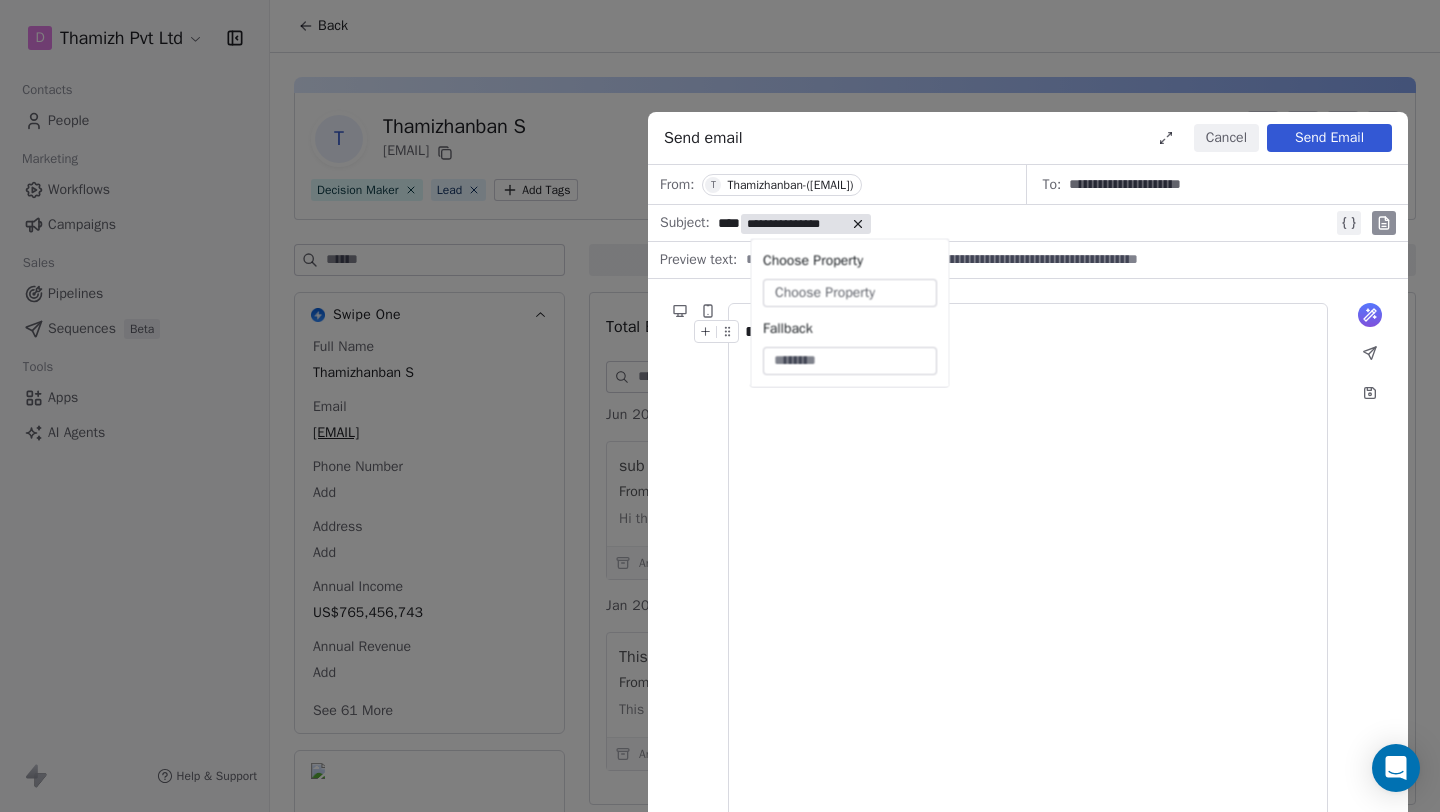 click on "Choose Property" at bounding box center [825, 293] 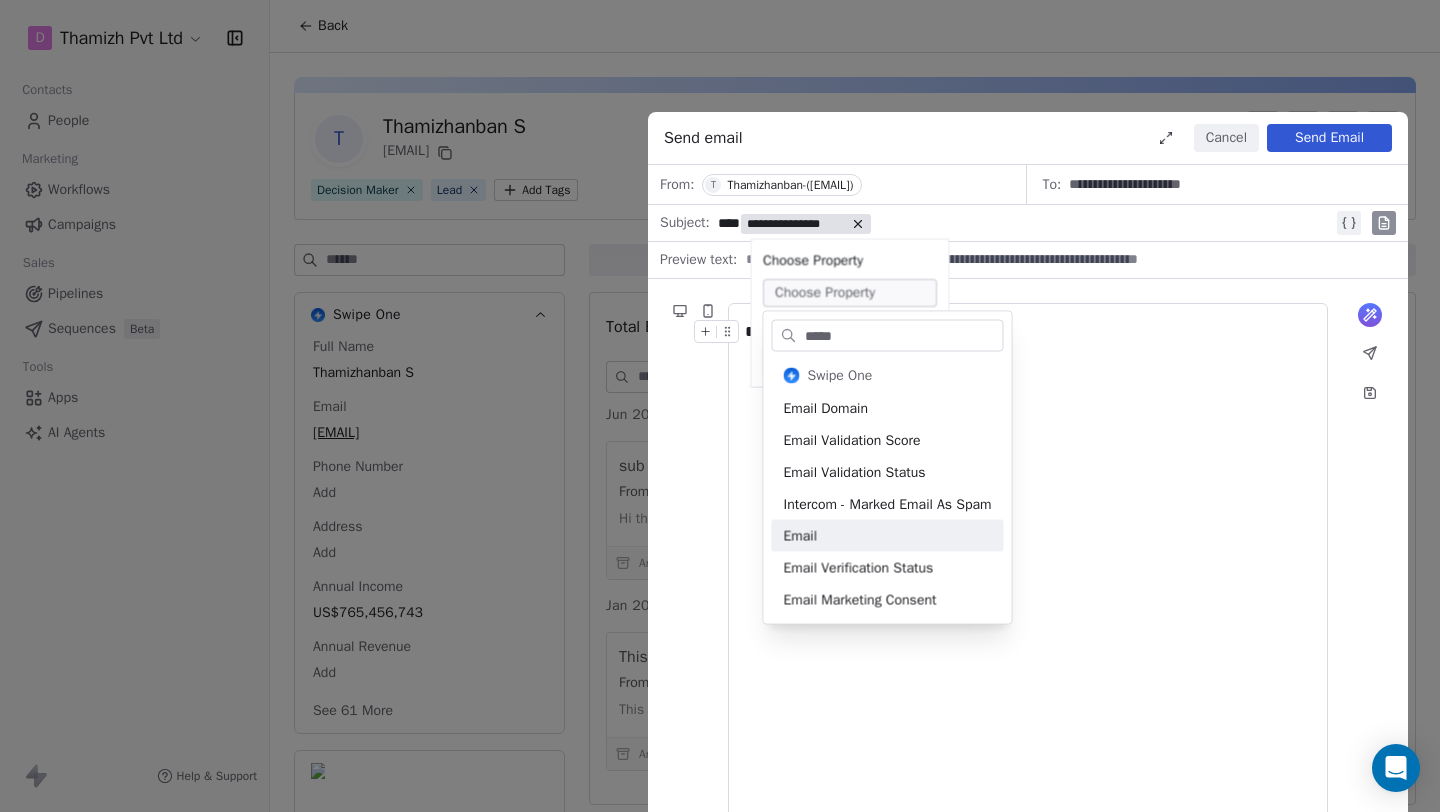type on "*****" 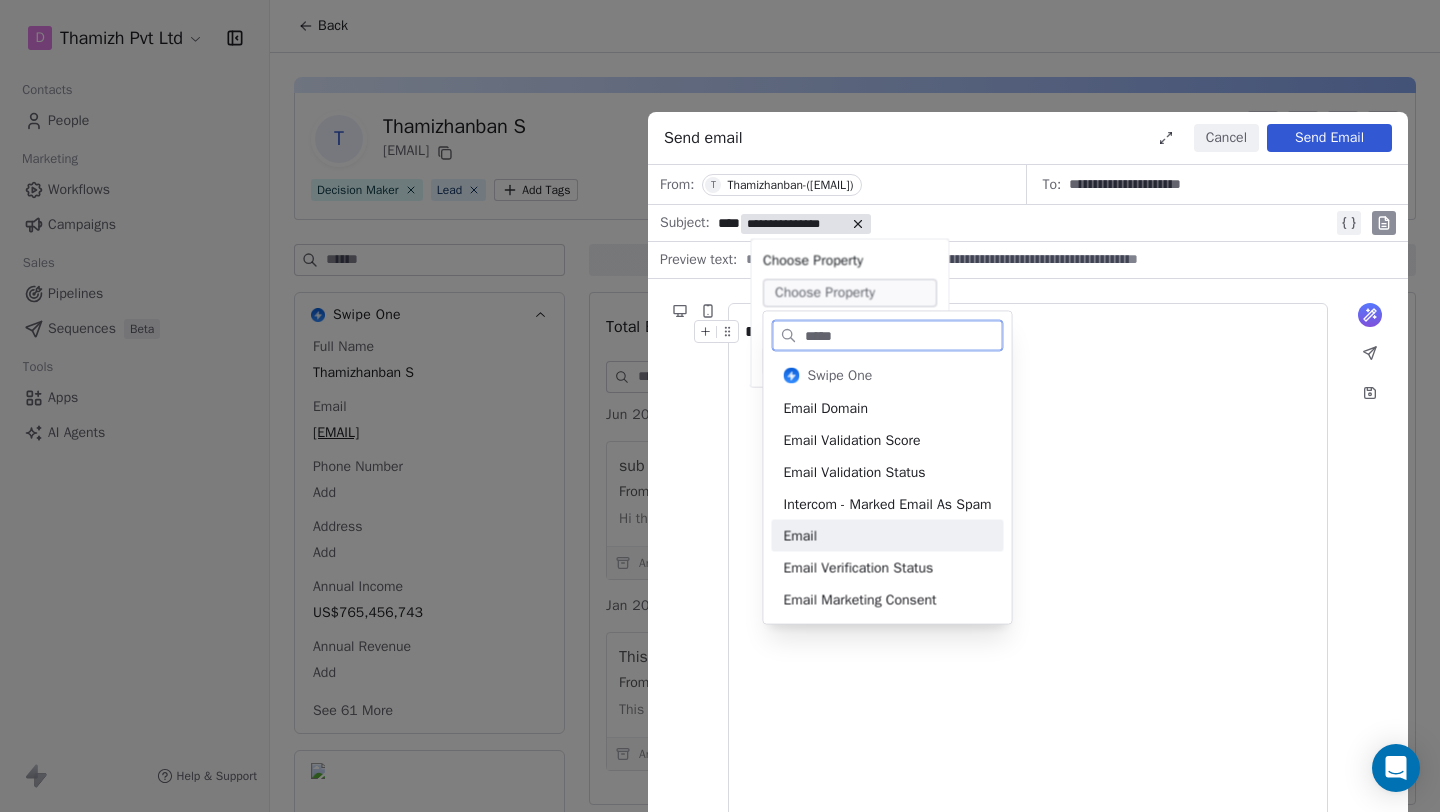 click on "Email" at bounding box center (888, 536) 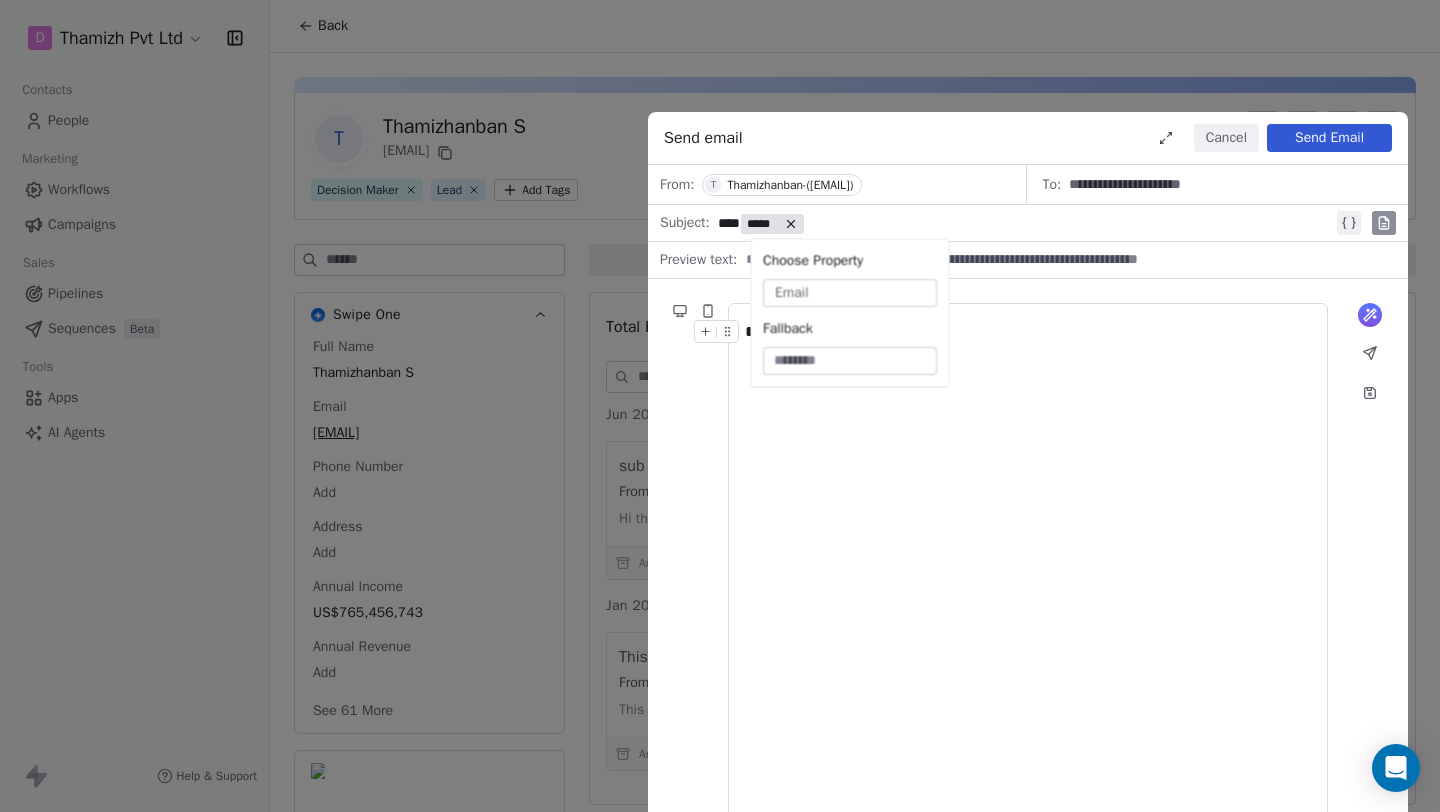 click at bounding box center [1065, 260] 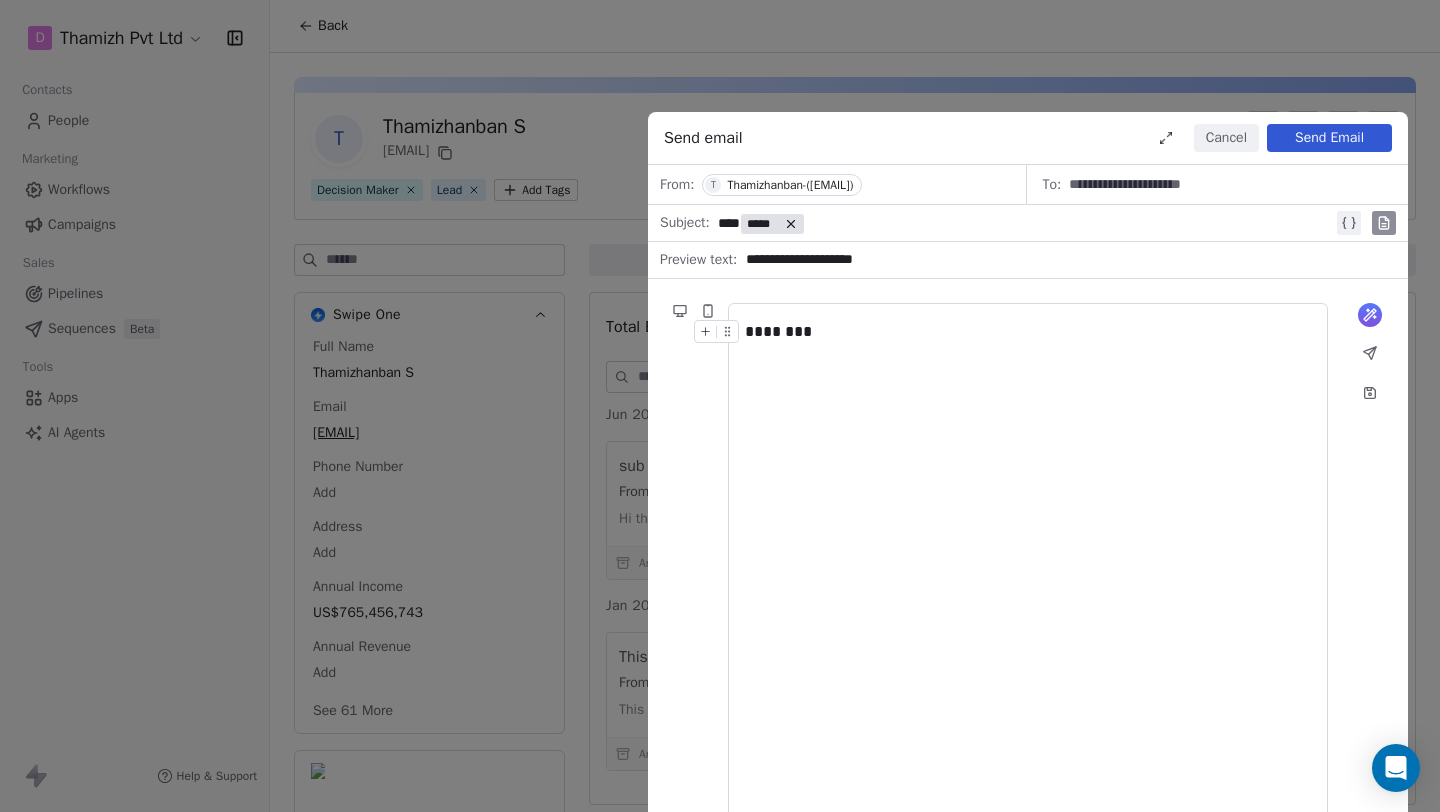 type on "**********" 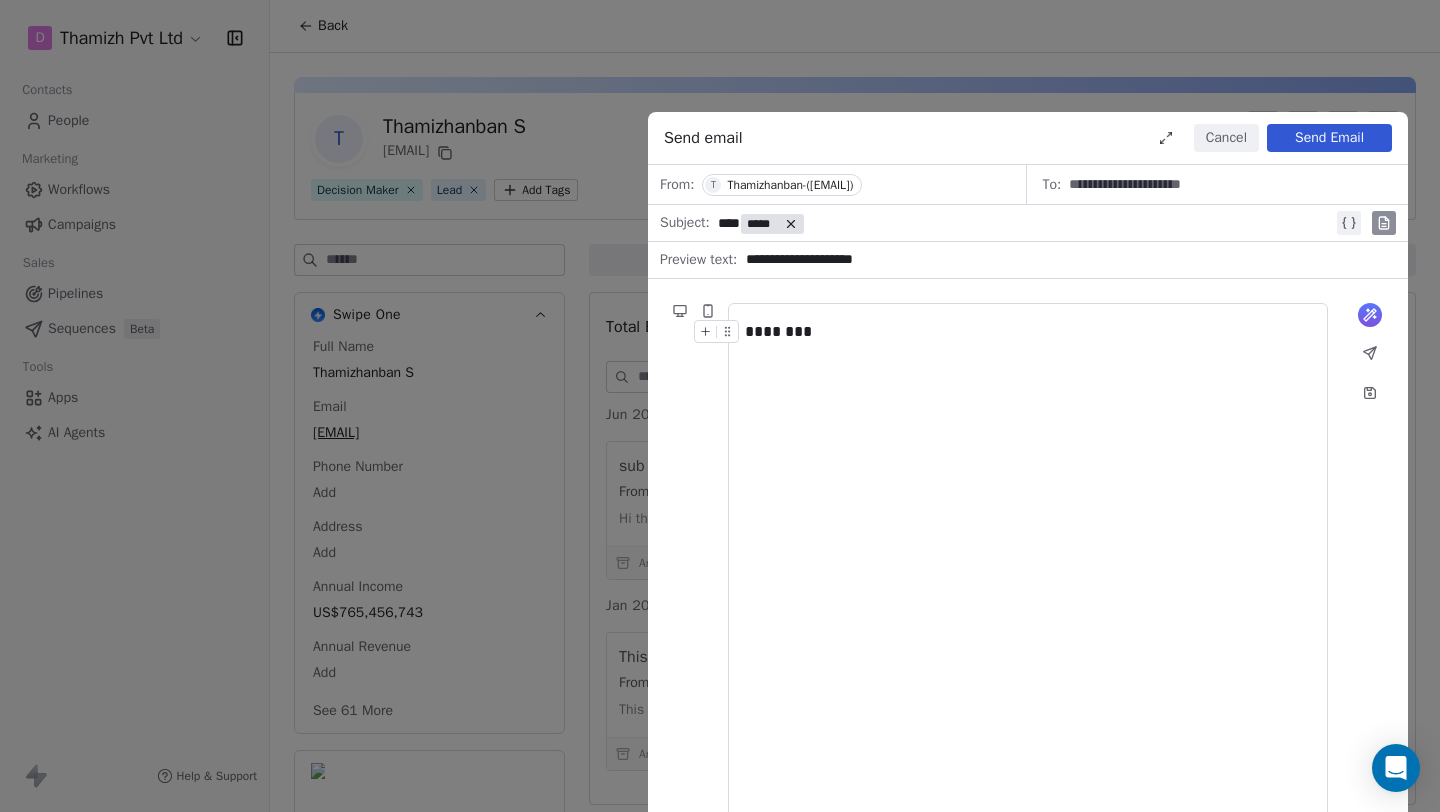 click on "**********" at bounding box center [1065, 260] 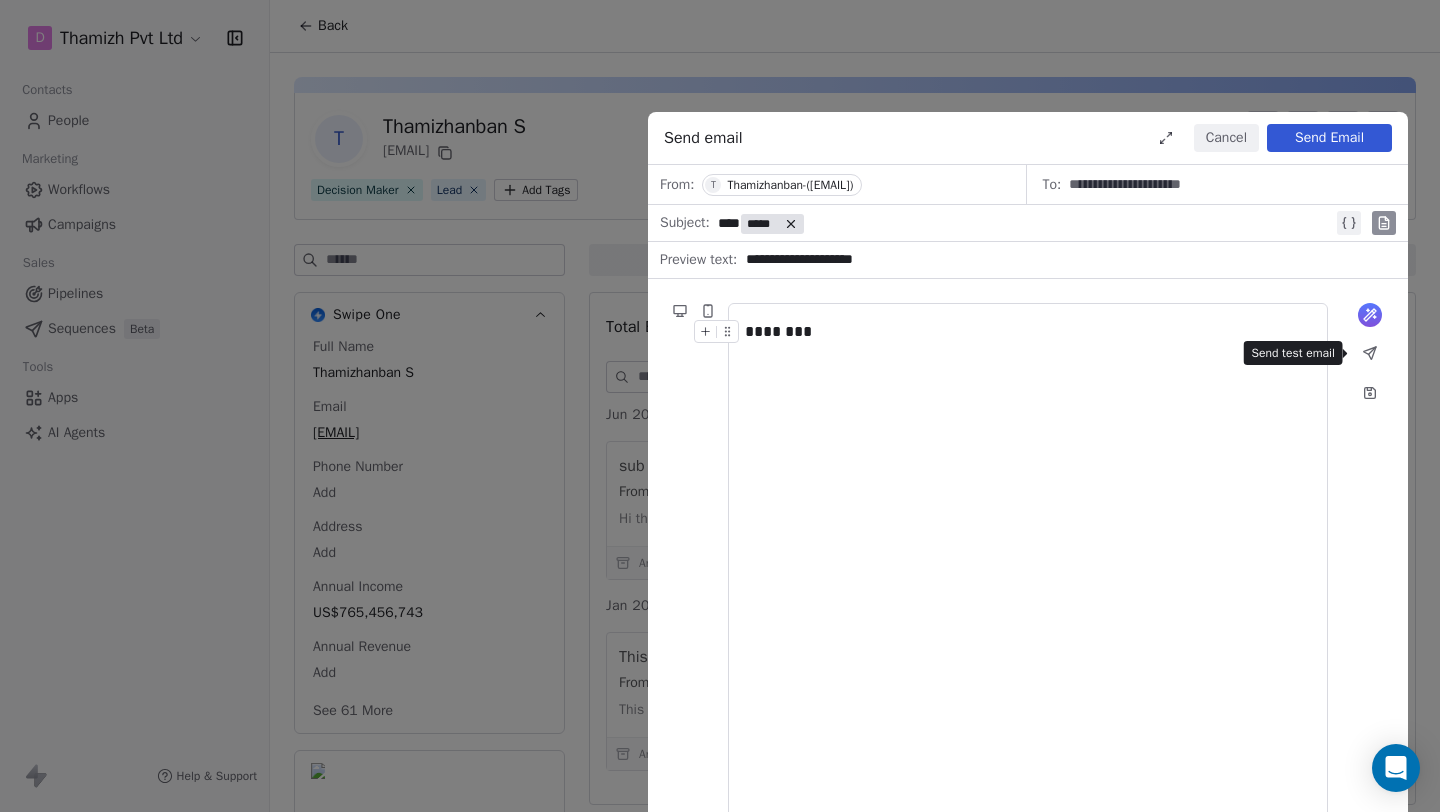 click 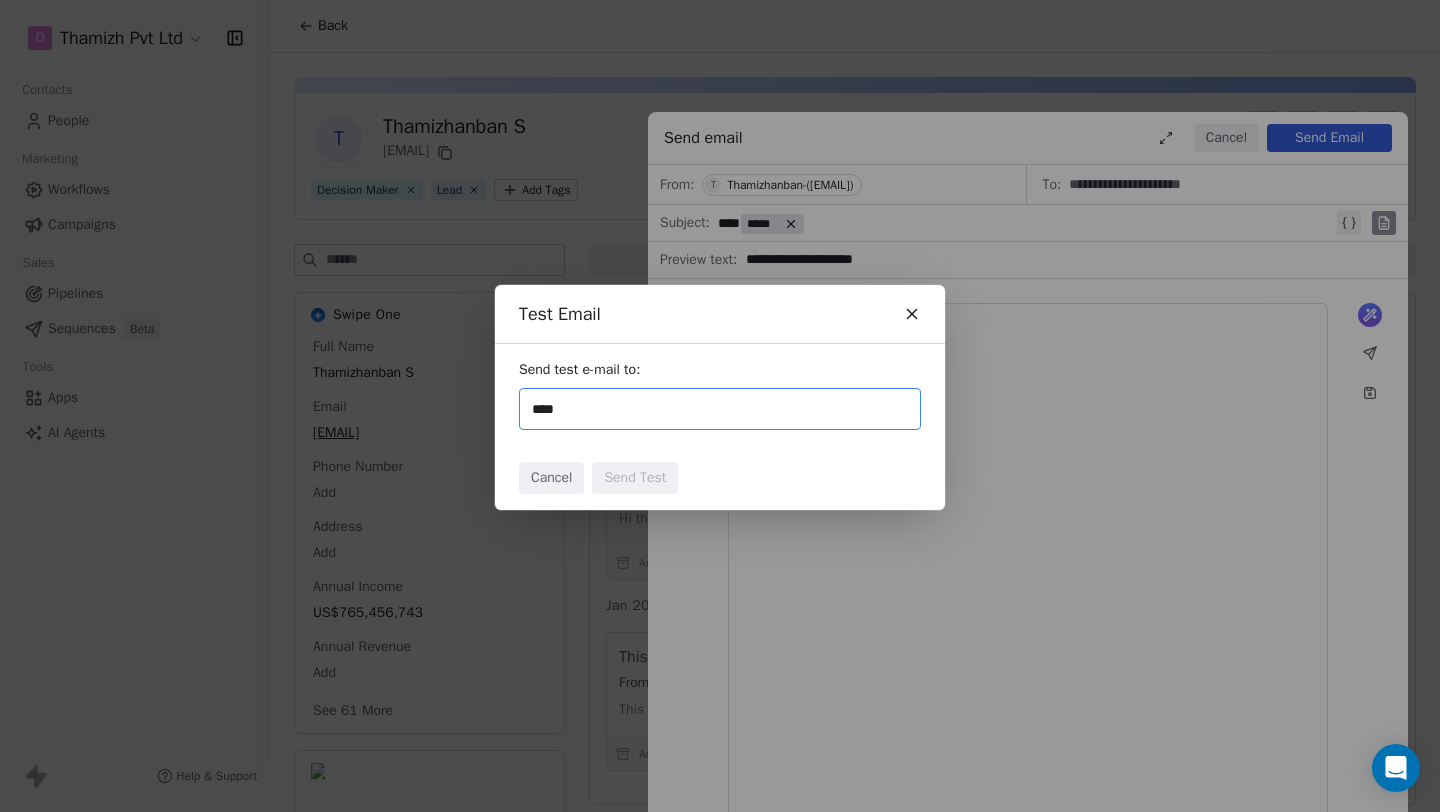 type on "**********" 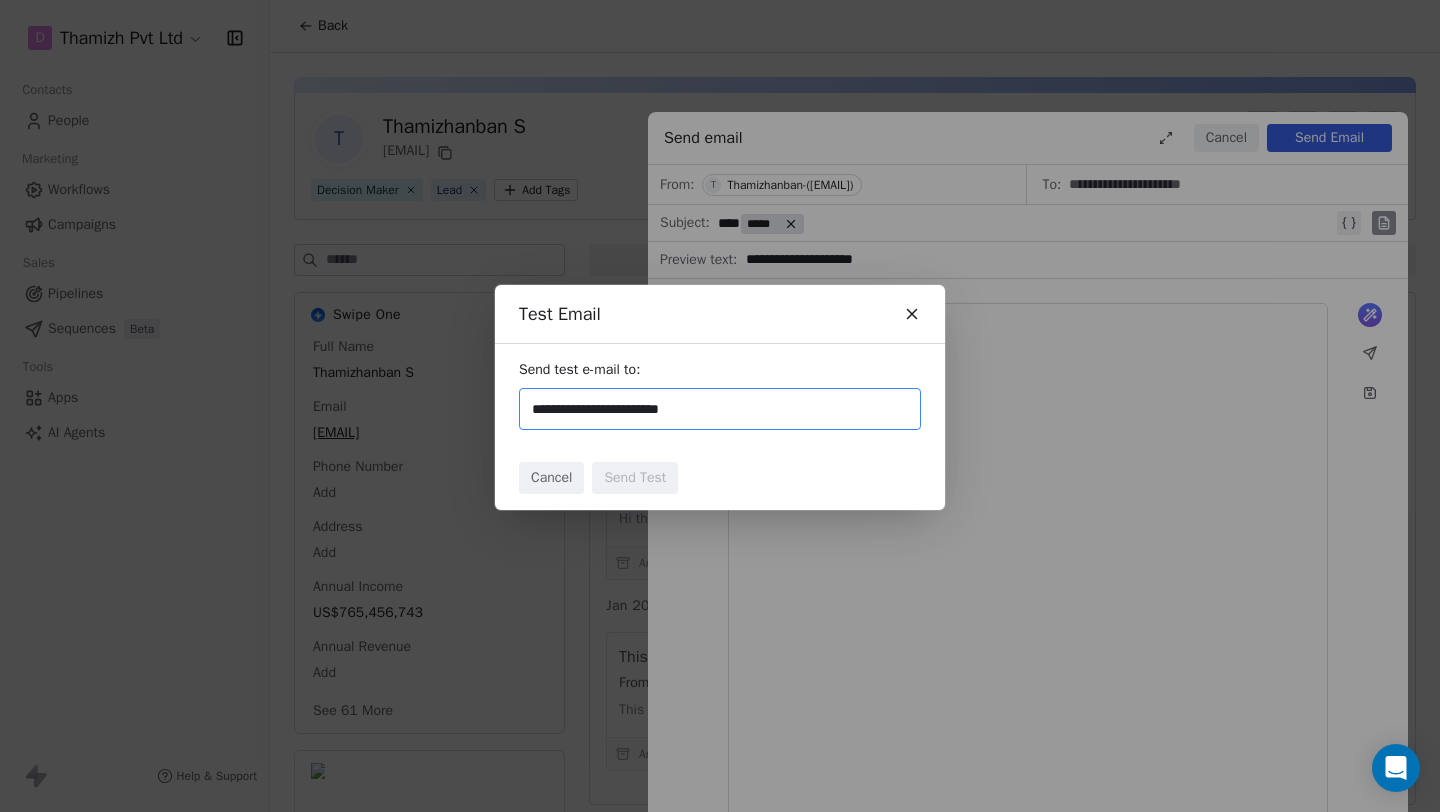 click on "Cancel Send Test" at bounding box center (720, 478) 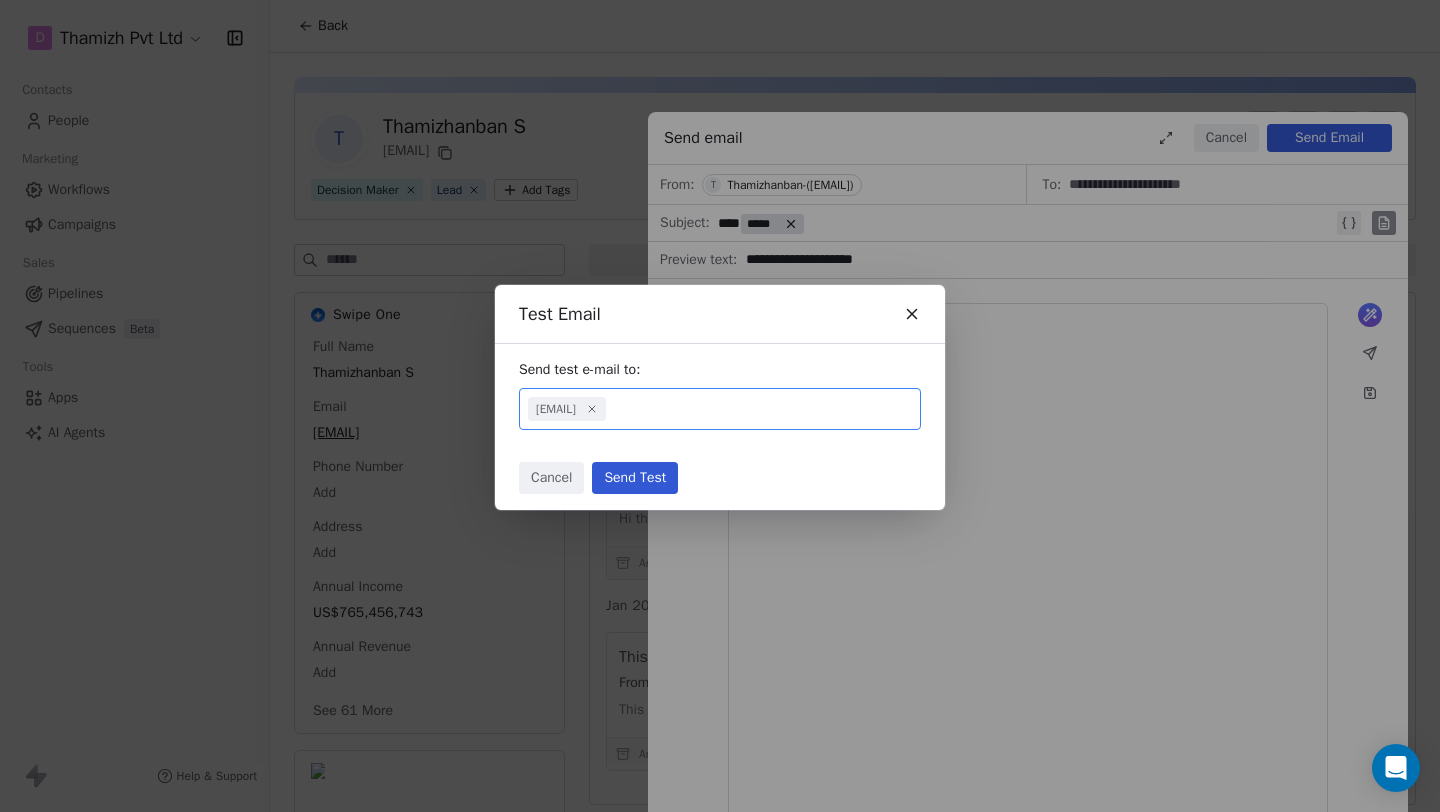 click on "Send Test" at bounding box center [635, 478] 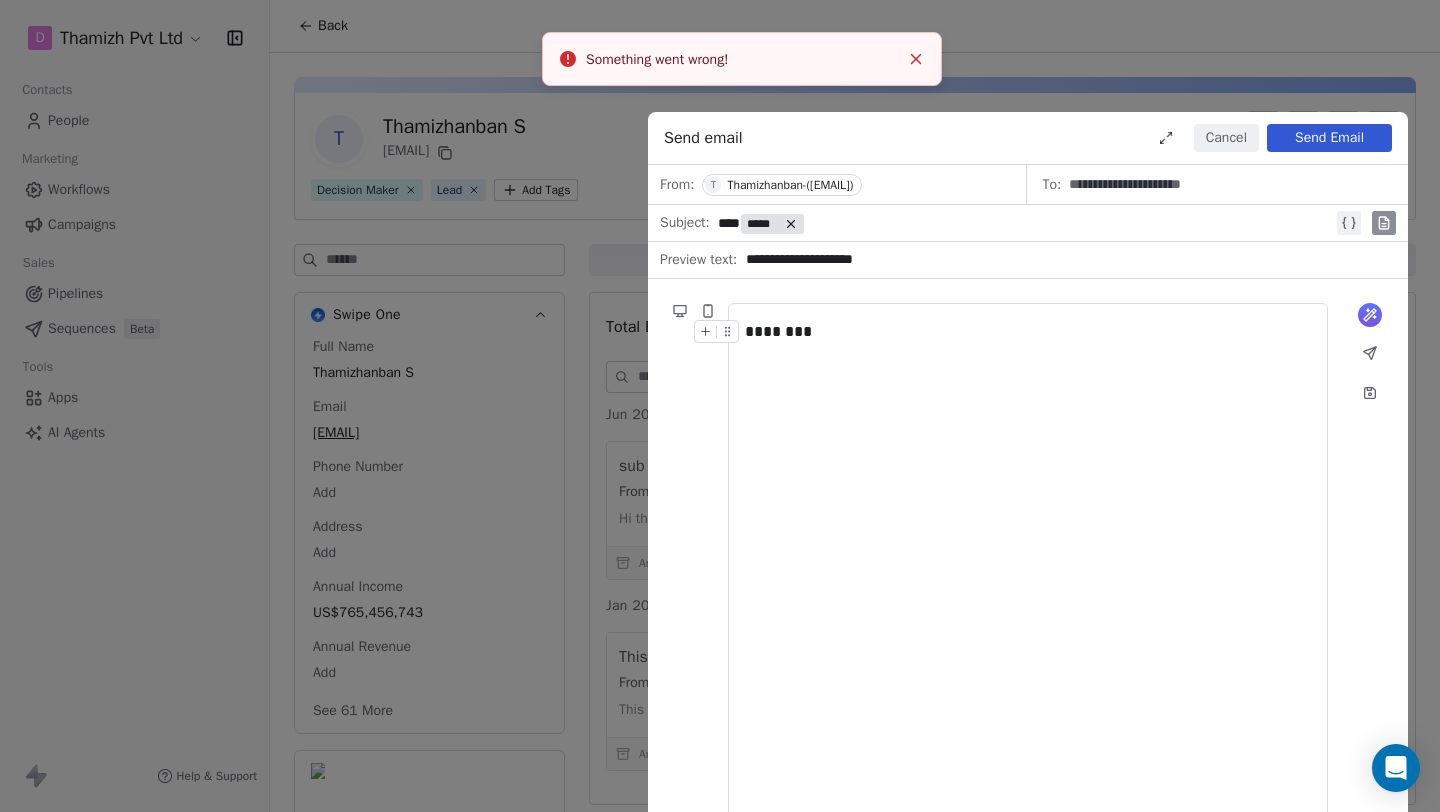 click on "Thamizhanban-(thamizhanban666@gmail.com)" at bounding box center (790, 185) 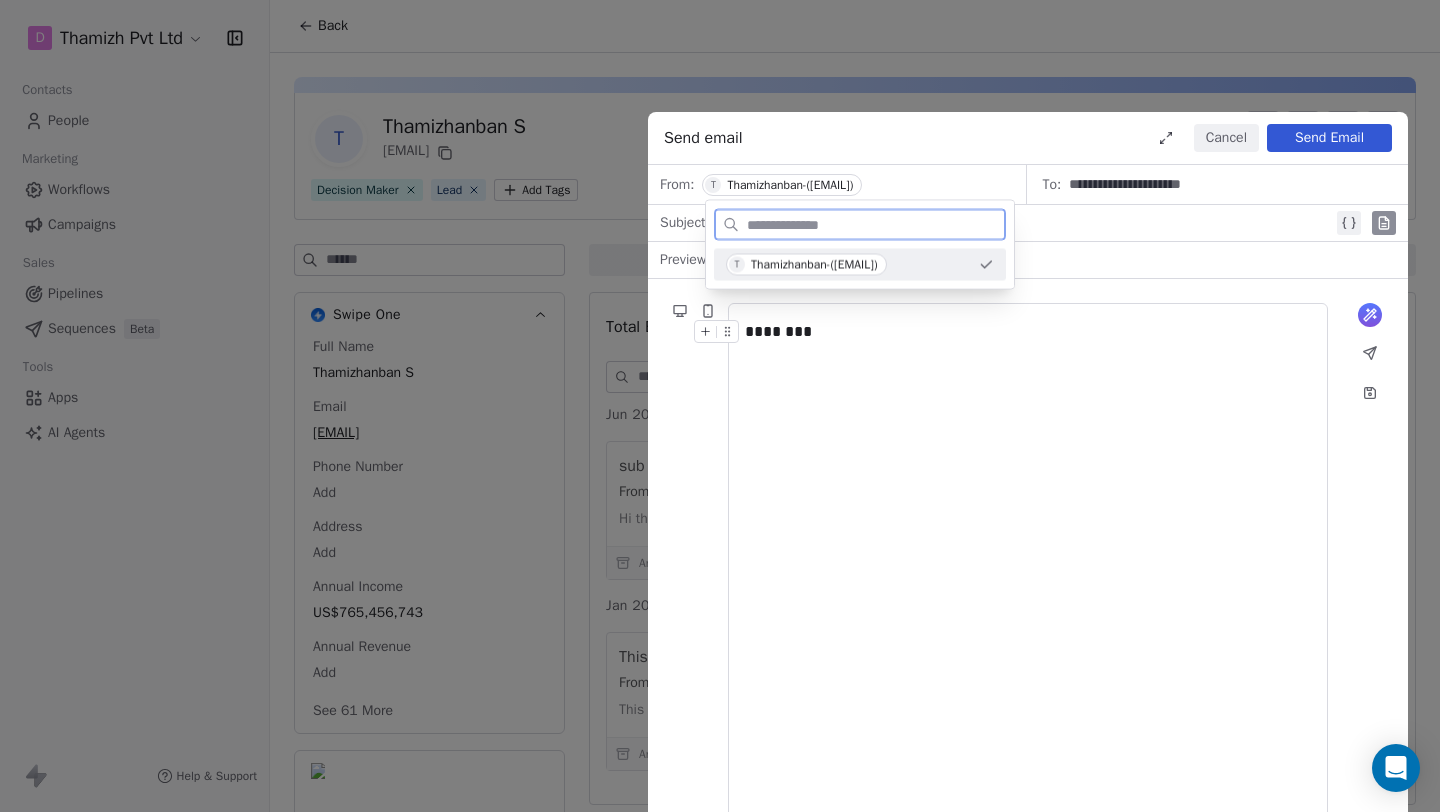 click on "Thamizhanban-(thamizhanban666@gmail.com)" at bounding box center (814, 265) 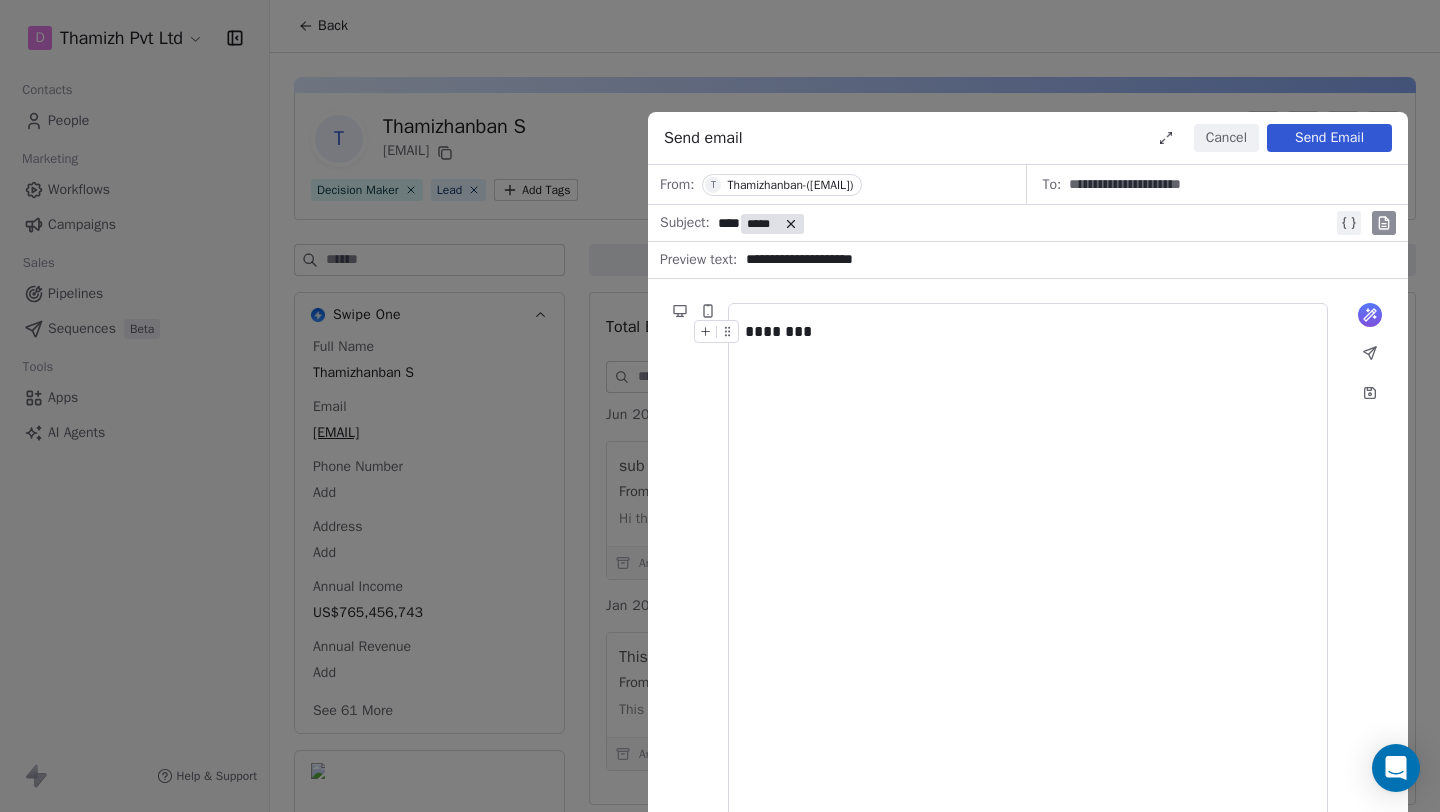 click on "********" at bounding box center [1028, 562] 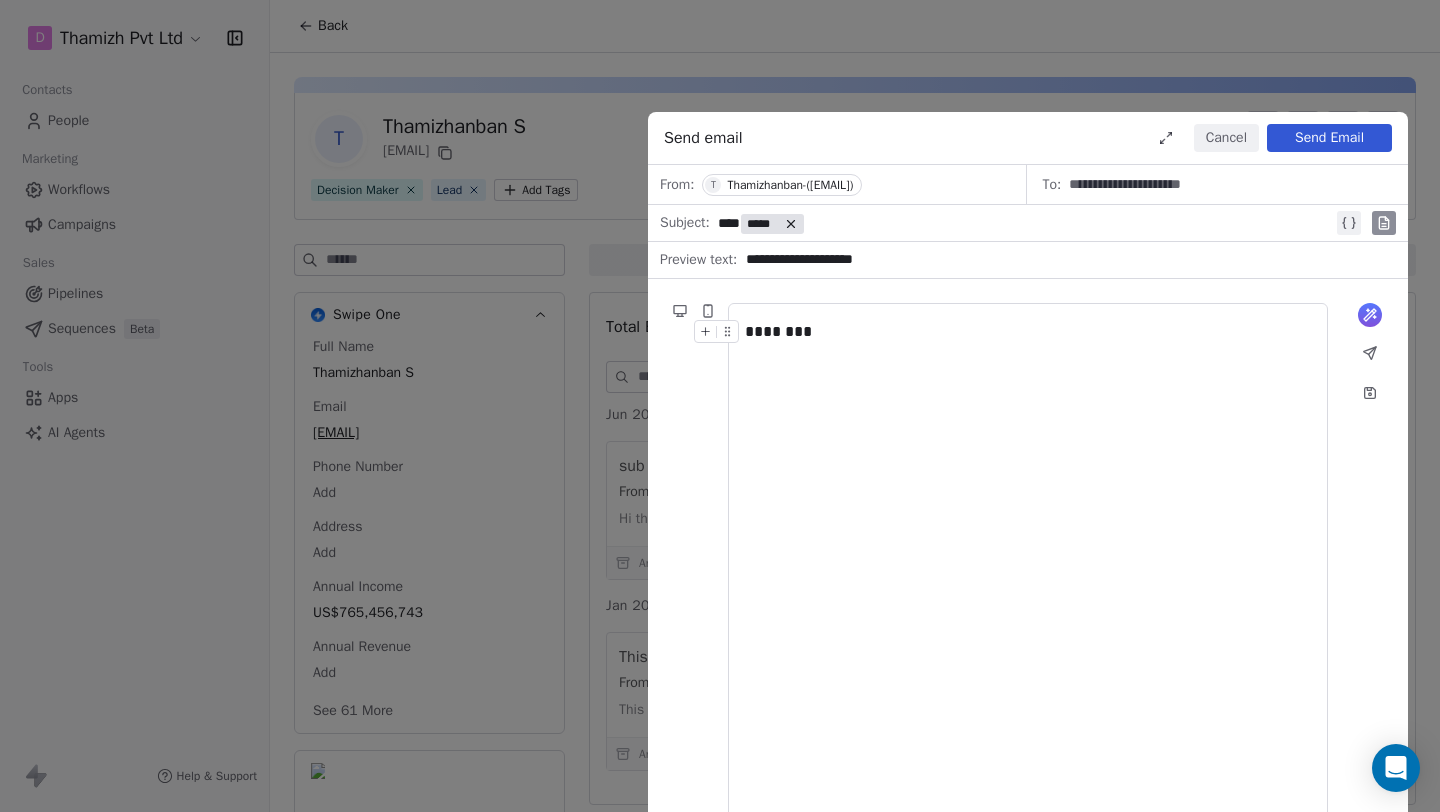 click on "Send Email" at bounding box center [1329, 138] 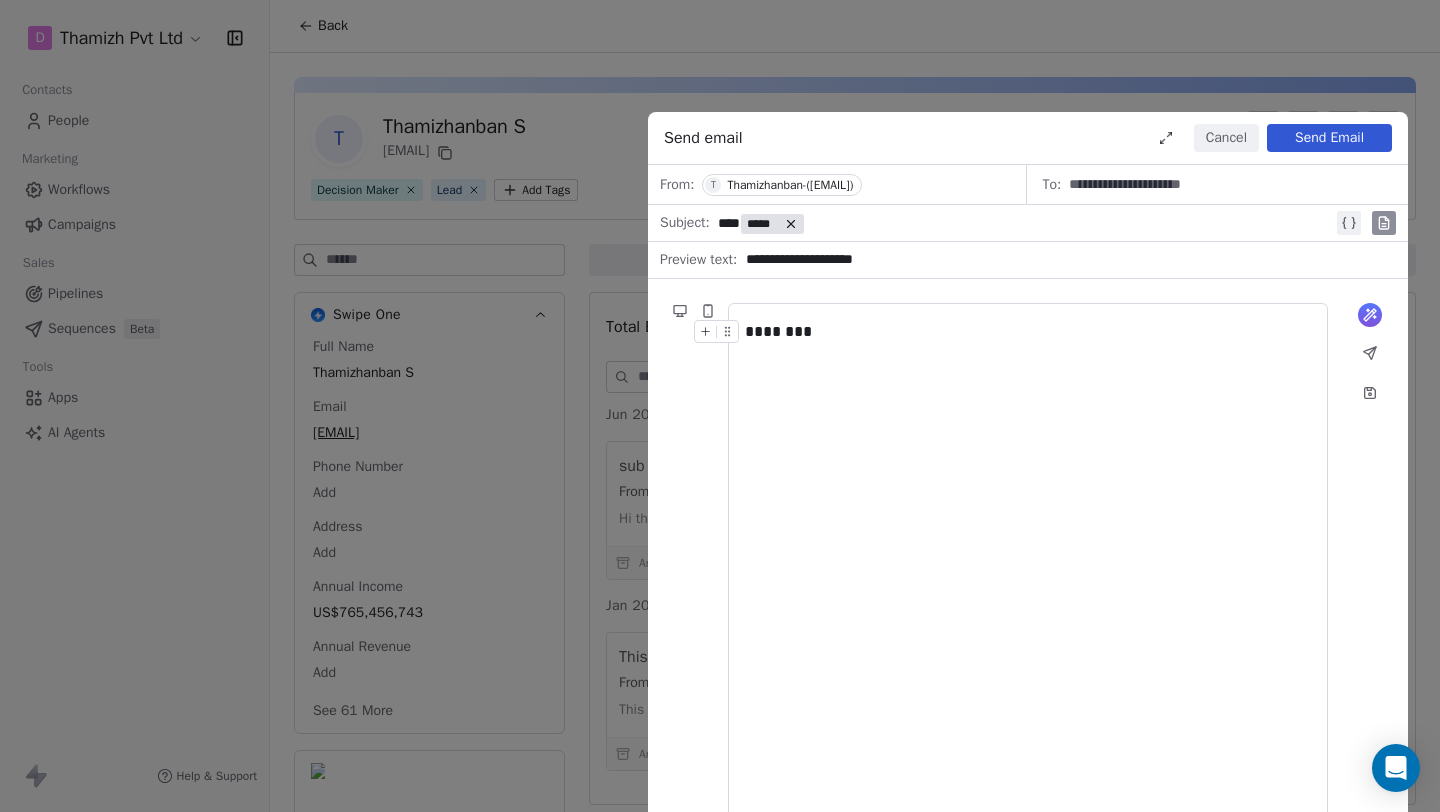 click on "Send Email" at bounding box center (1329, 138) 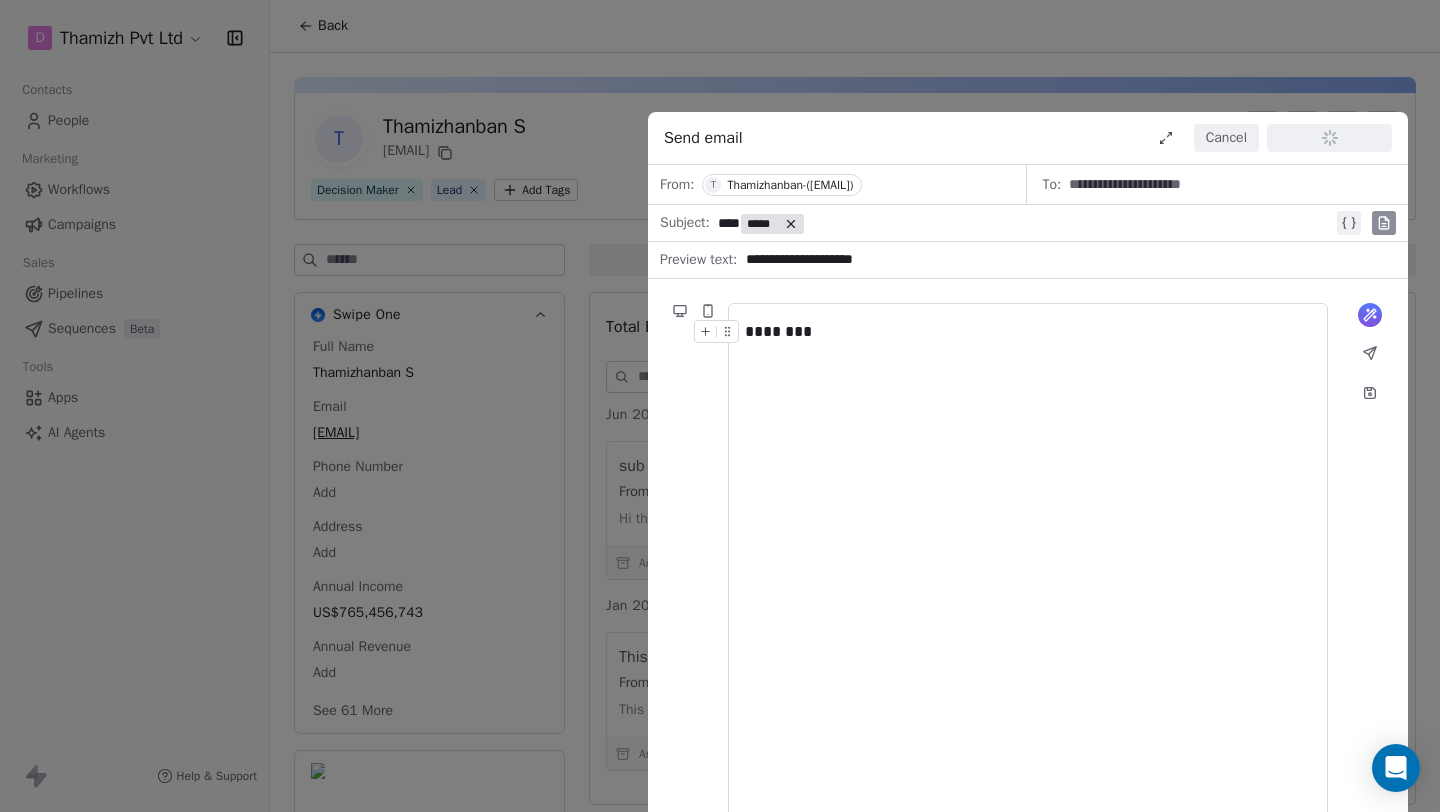 click on "What would you like to create email about? or ********" at bounding box center [1028, 562] 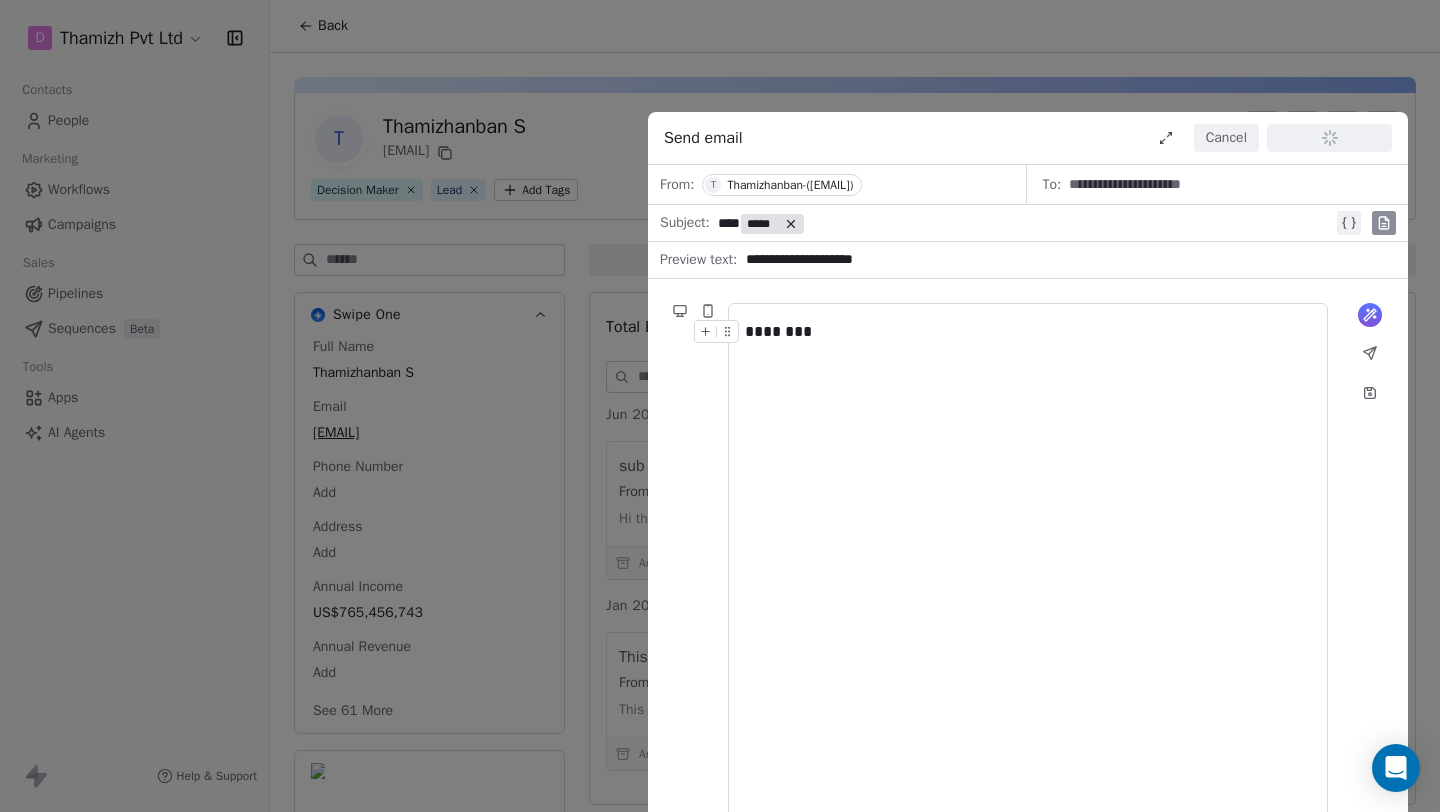 click on "**********" at bounding box center [1065, 260] 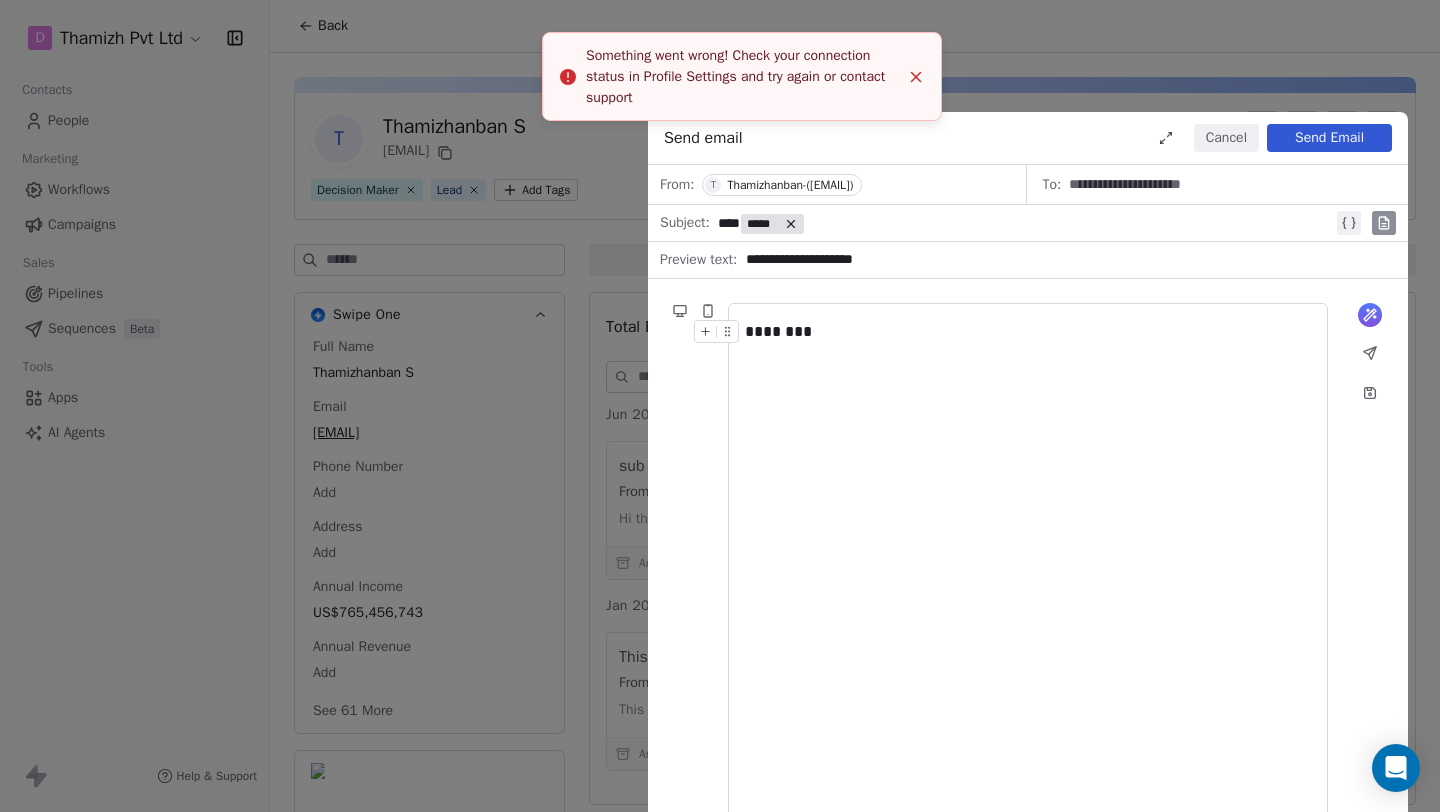 click on "**********" at bounding box center [720, 406] 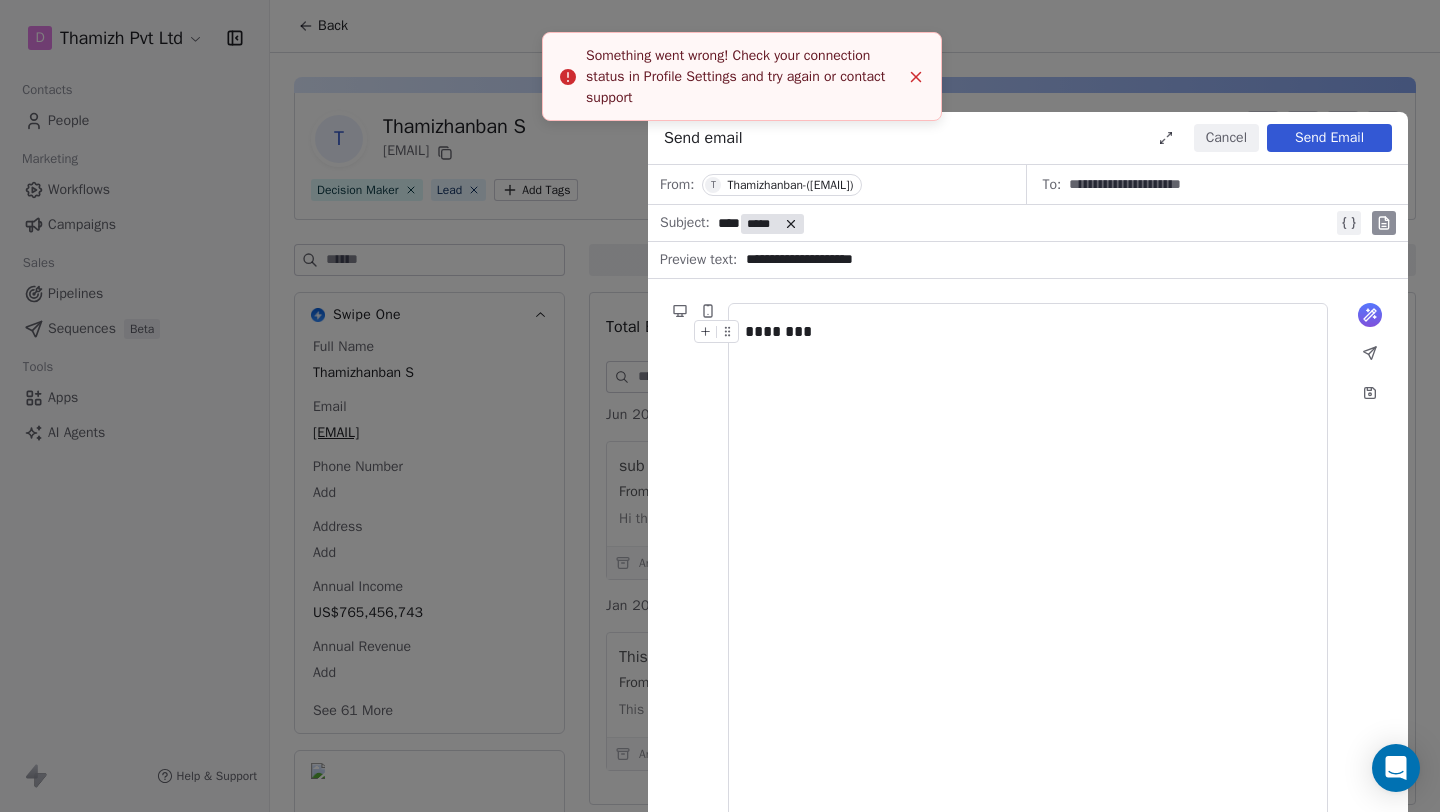 click on "Cancel" at bounding box center (1226, 138) 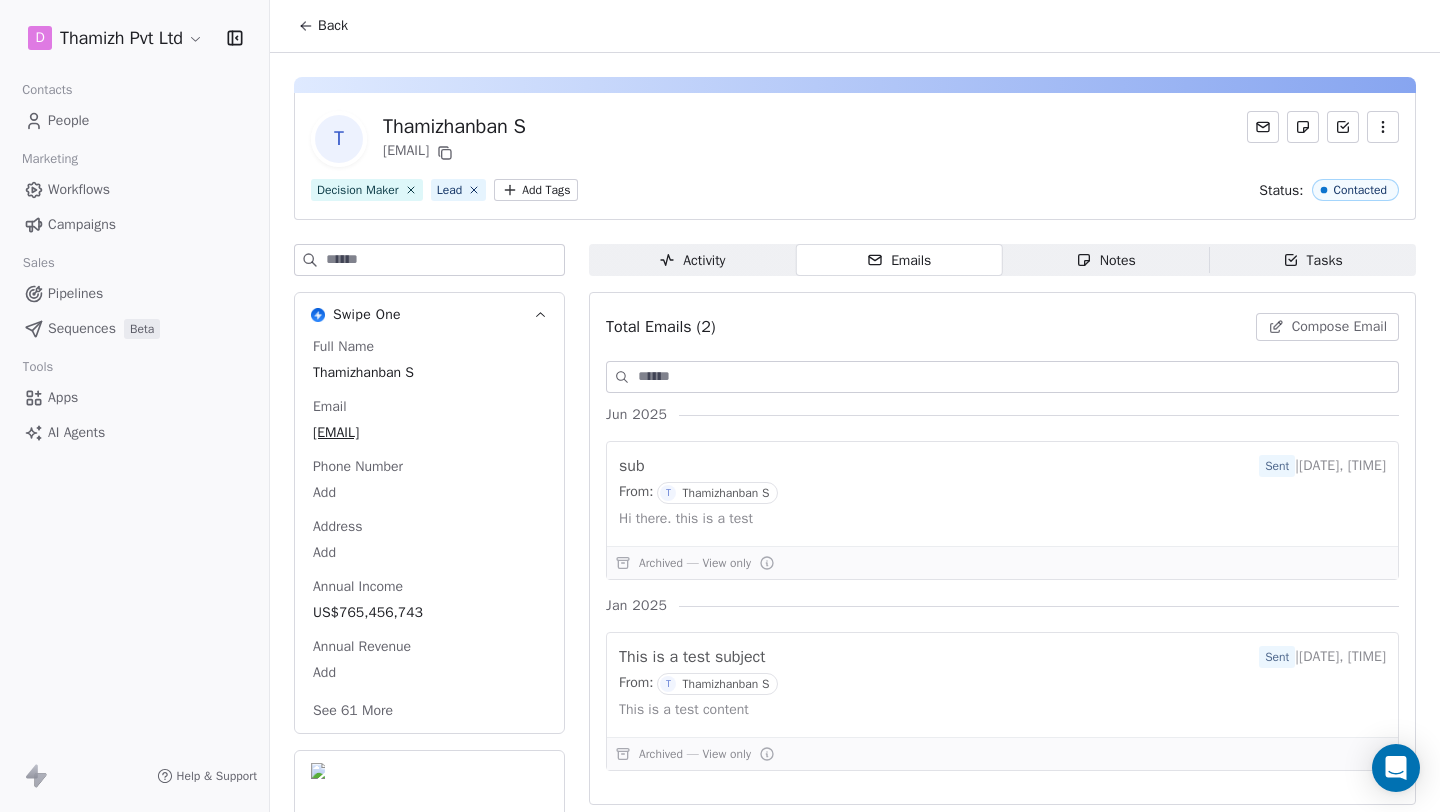 click on "Workflows" at bounding box center [134, 189] 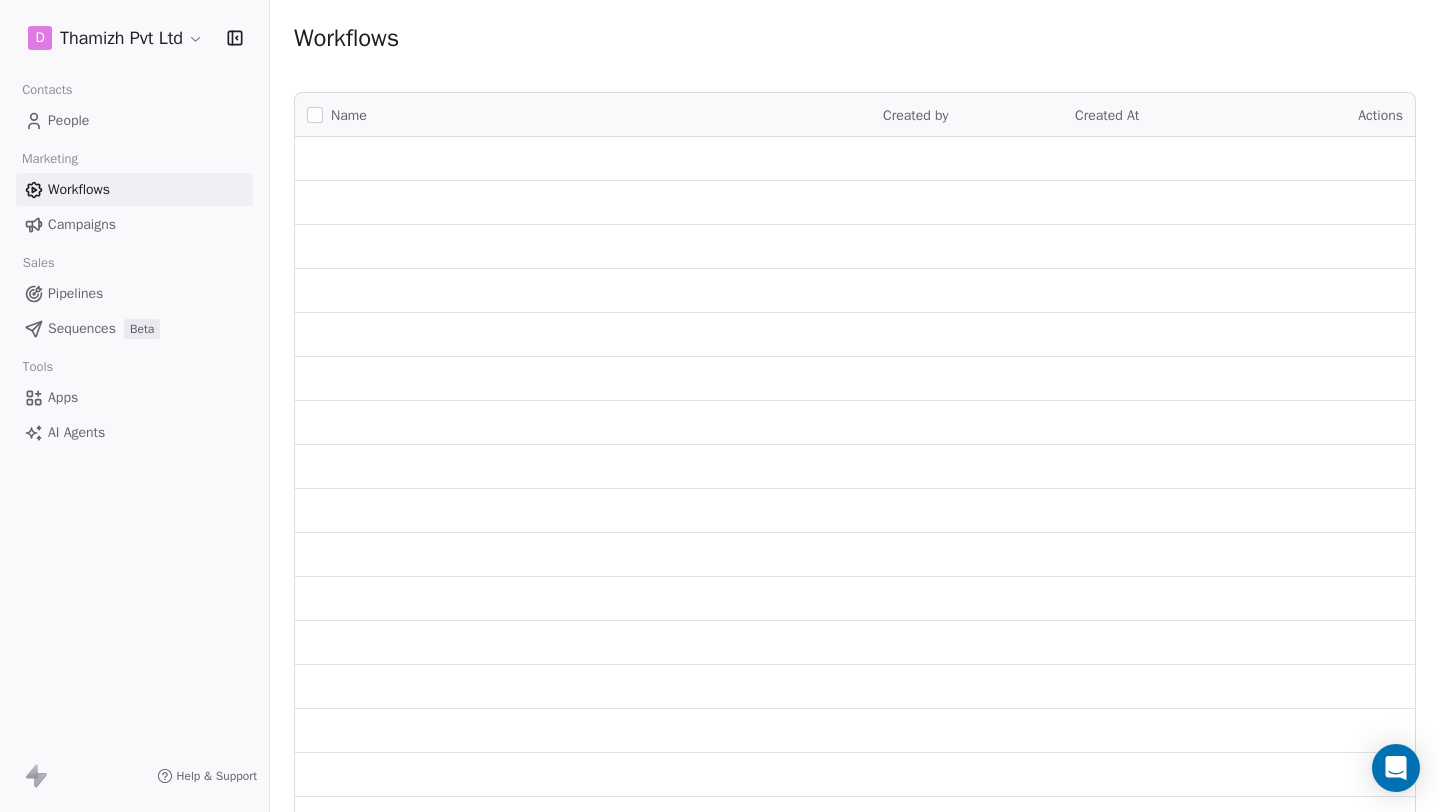 click on "Campaigns" at bounding box center [82, 224] 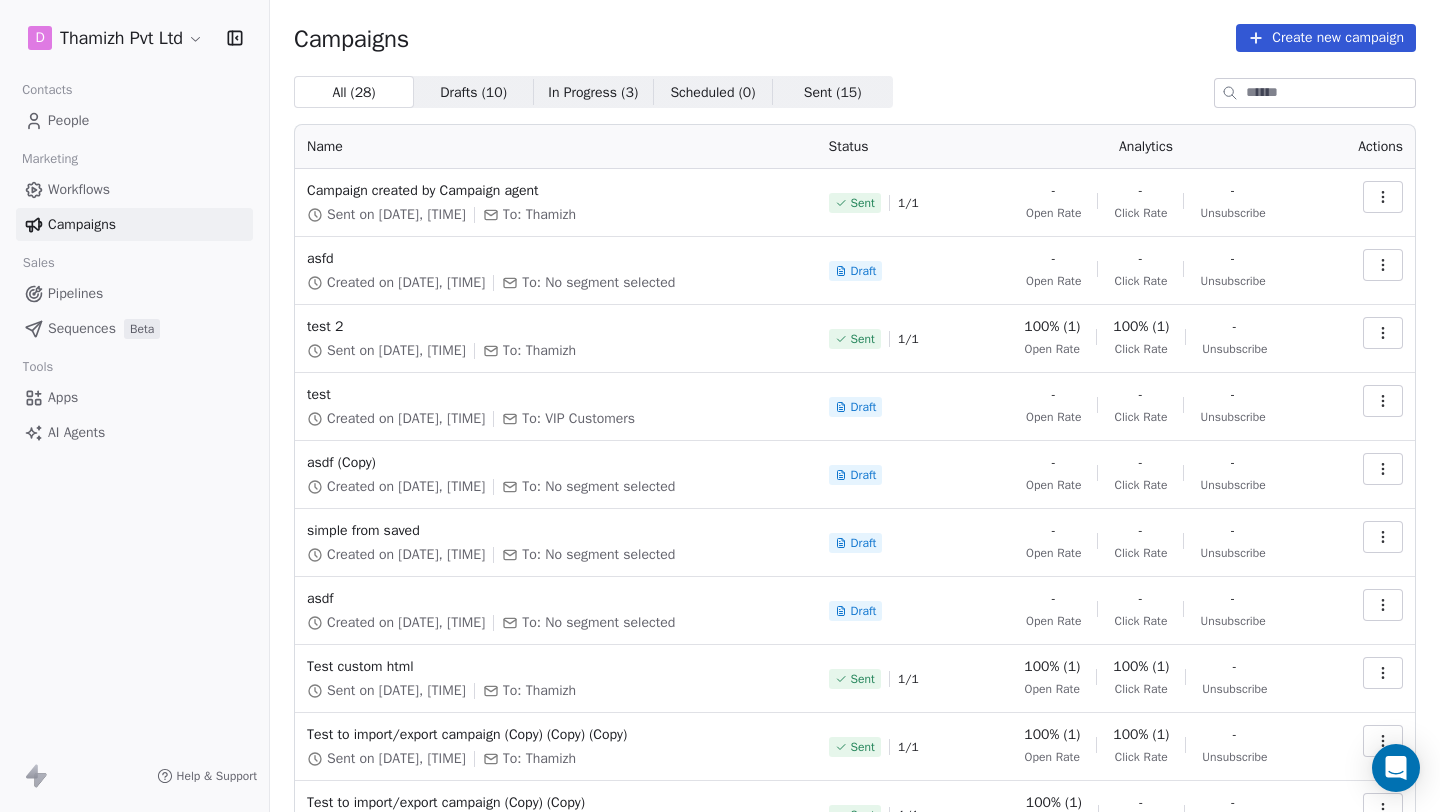 click at bounding box center (1383, 197) 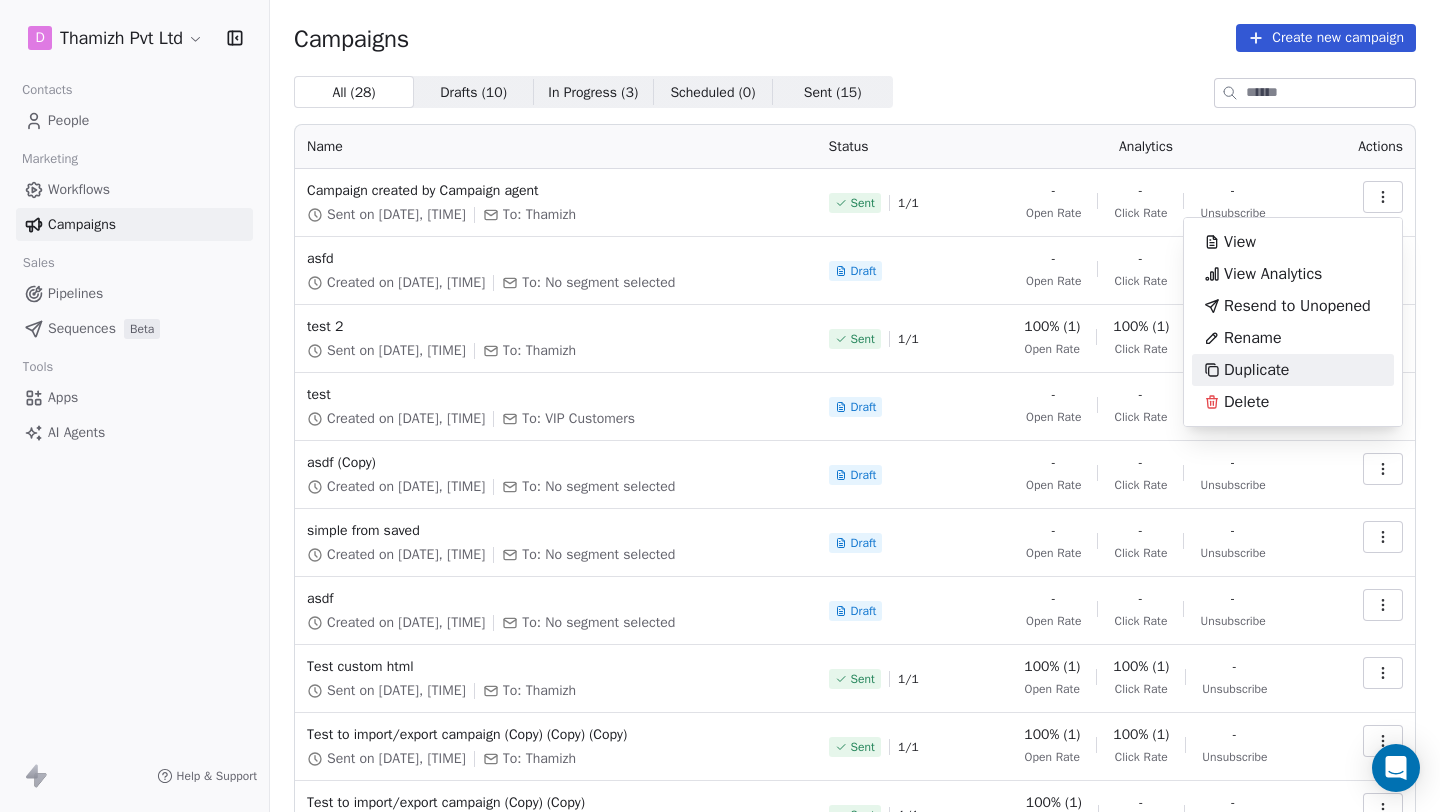 click on "Duplicate" at bounding box center (1256, 370) 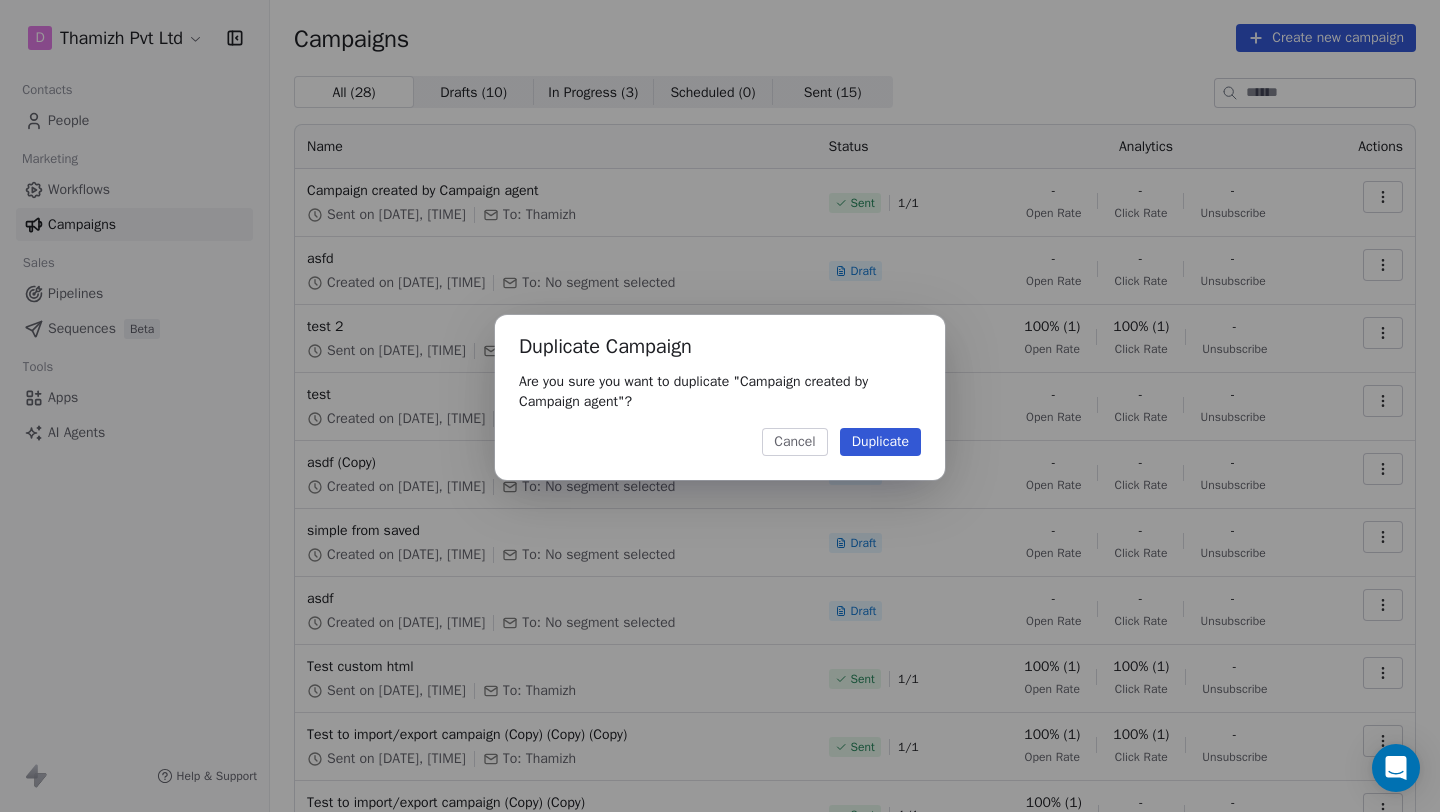 click on "Duplicate" at bounding box center [880, 442] 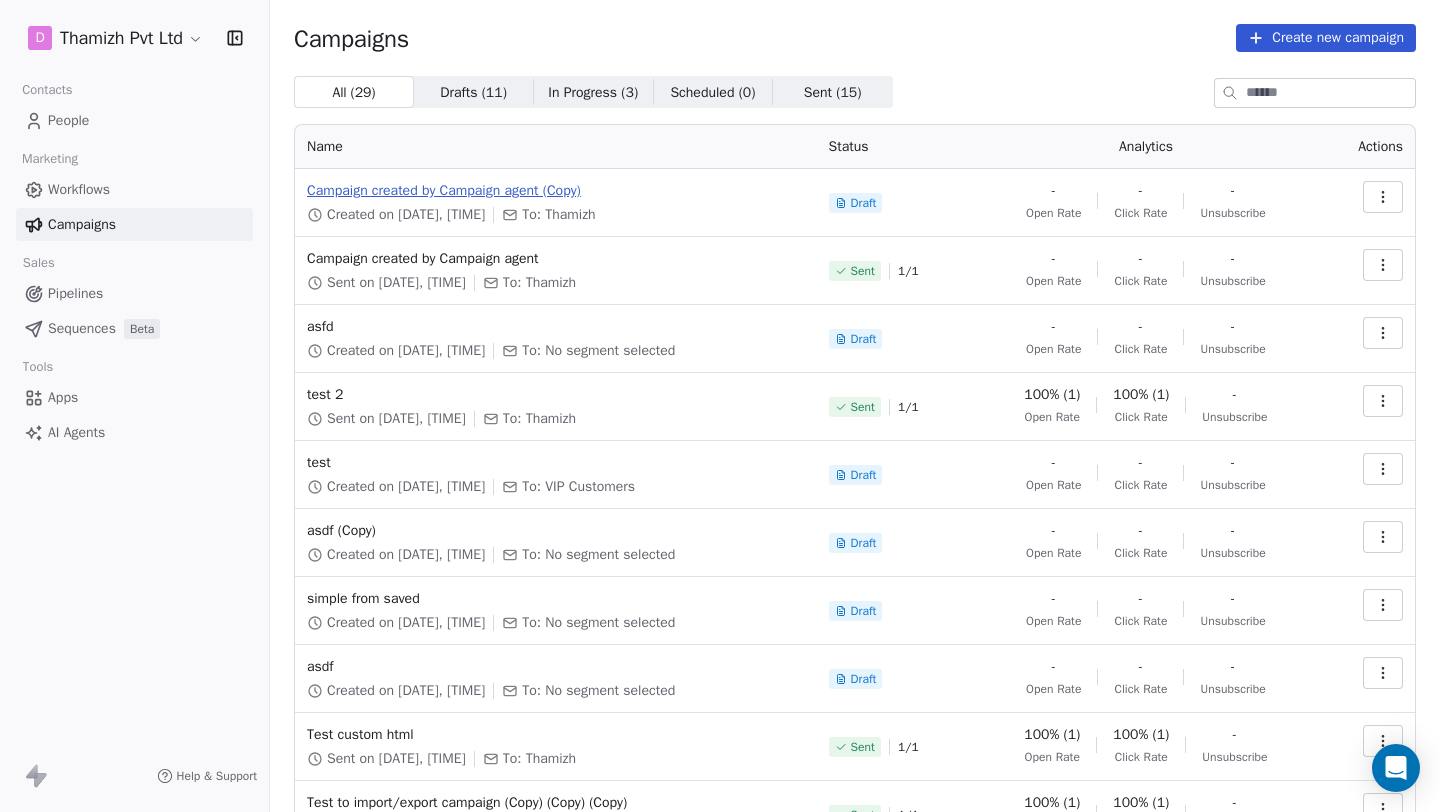 click on "Campaign created by Campaign agent (Copy)" at bounding box center [556, 191] 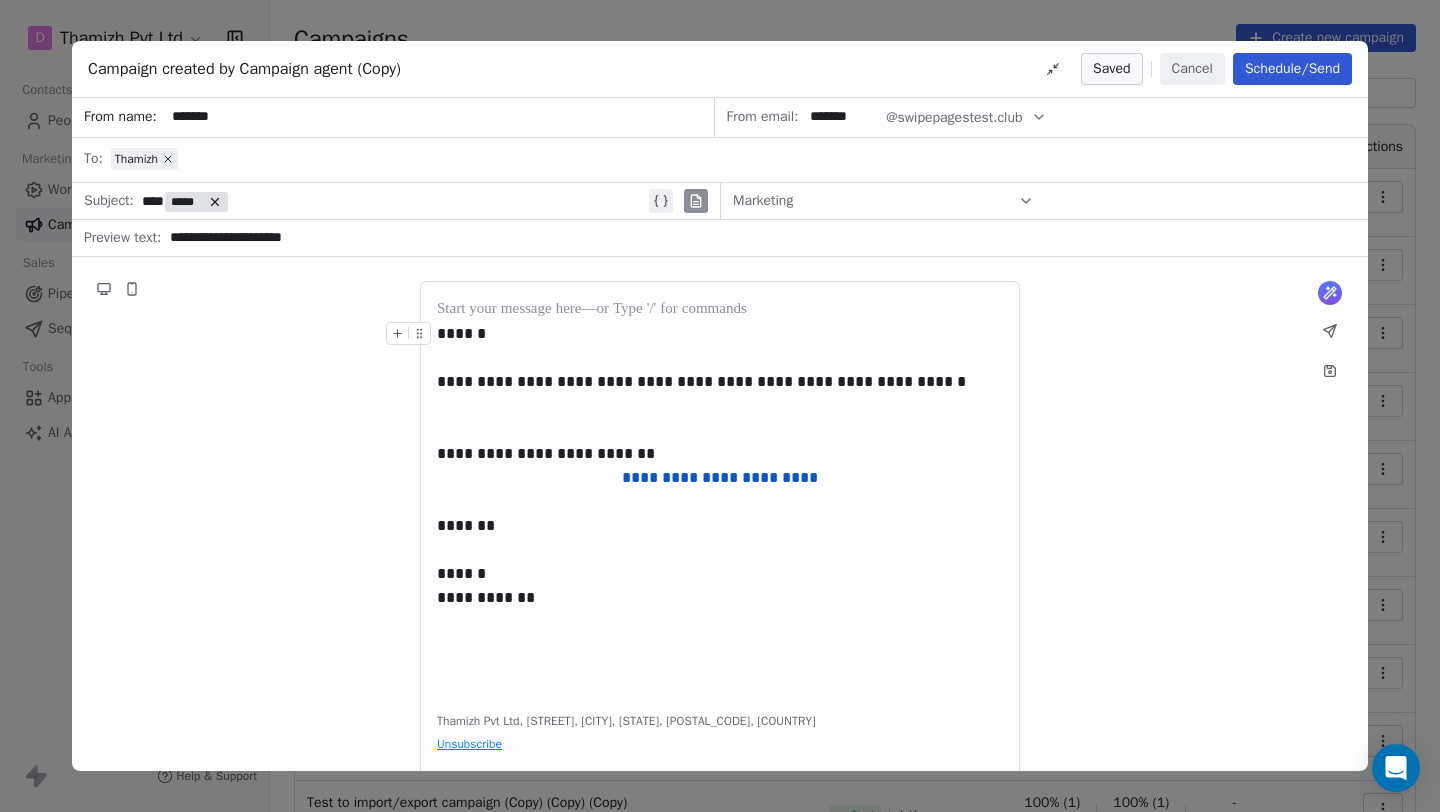click on "******" at bounding box center [720, 334] 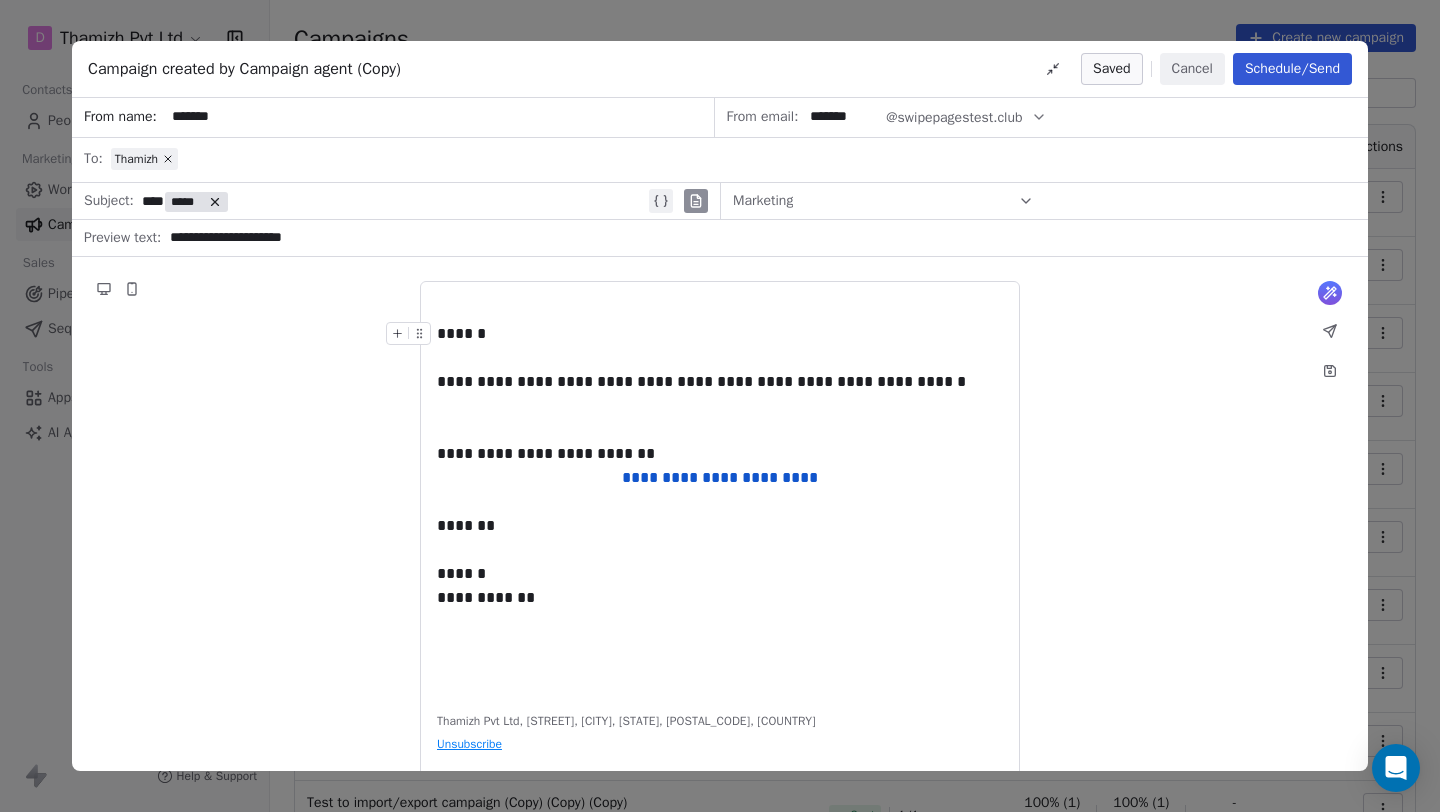 click on "******" at bounding box center (720, 334) 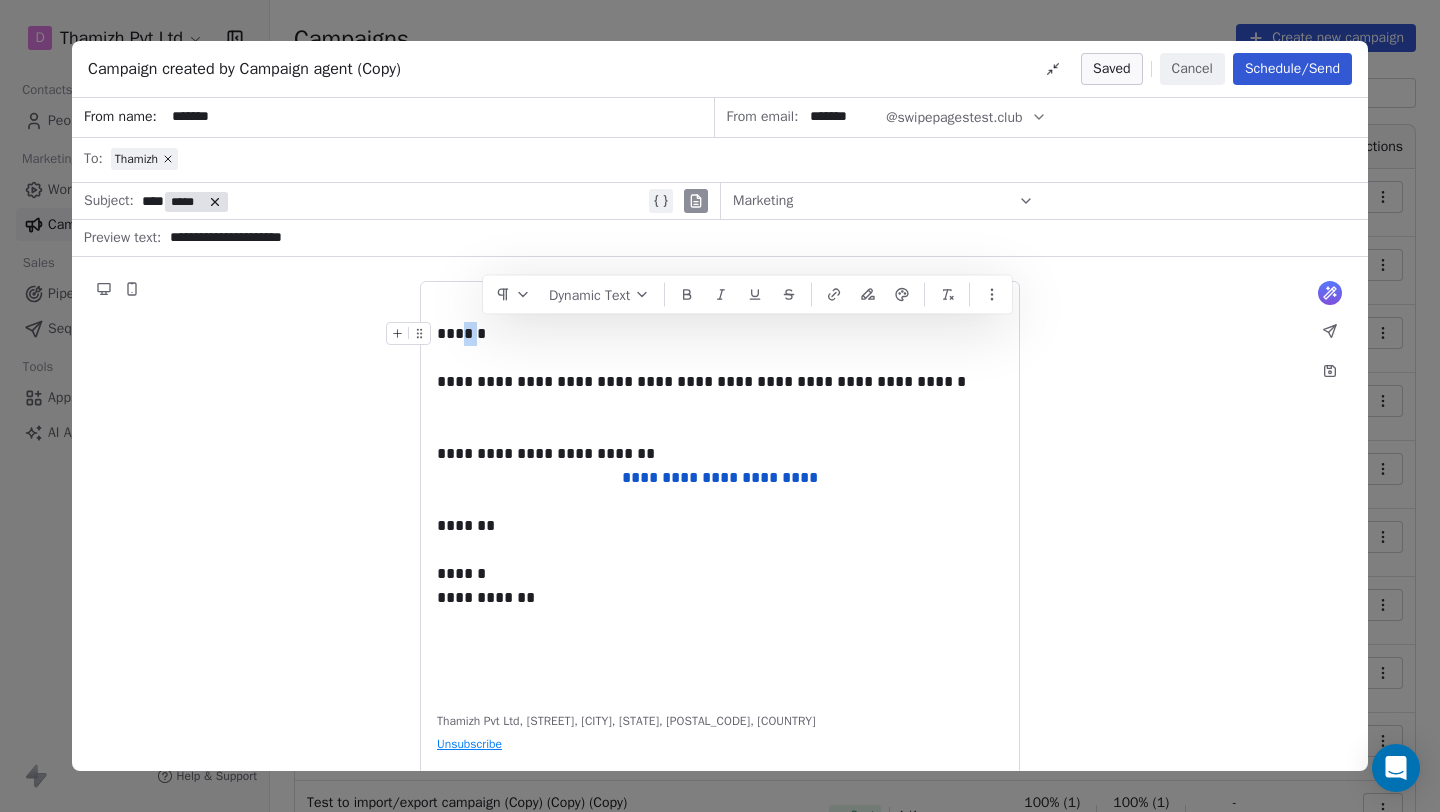 click on "******" at bounding box center (720, 334) 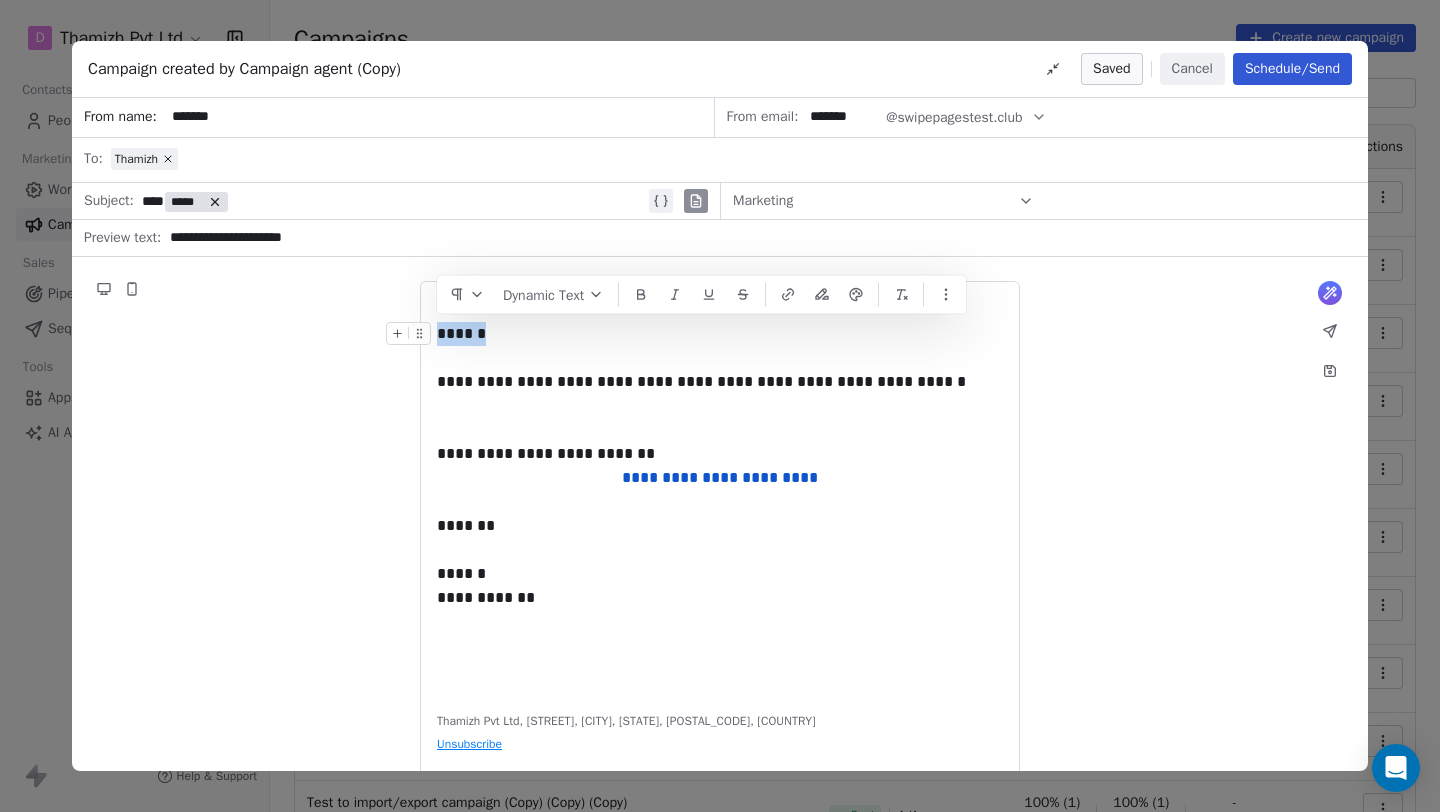click on "******" at bounding box center [720, 334] 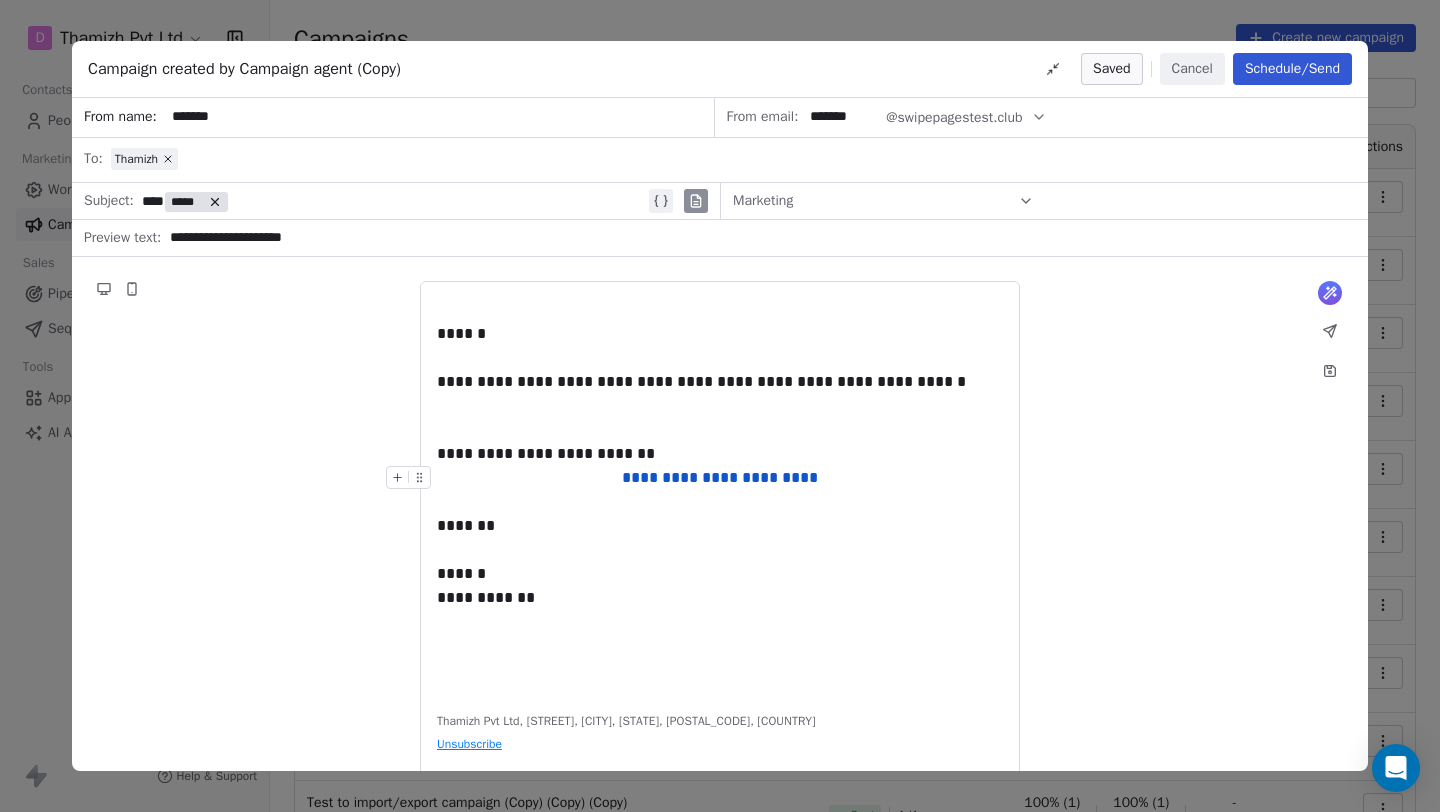 click on "**********" at bounding box center (720, 477) 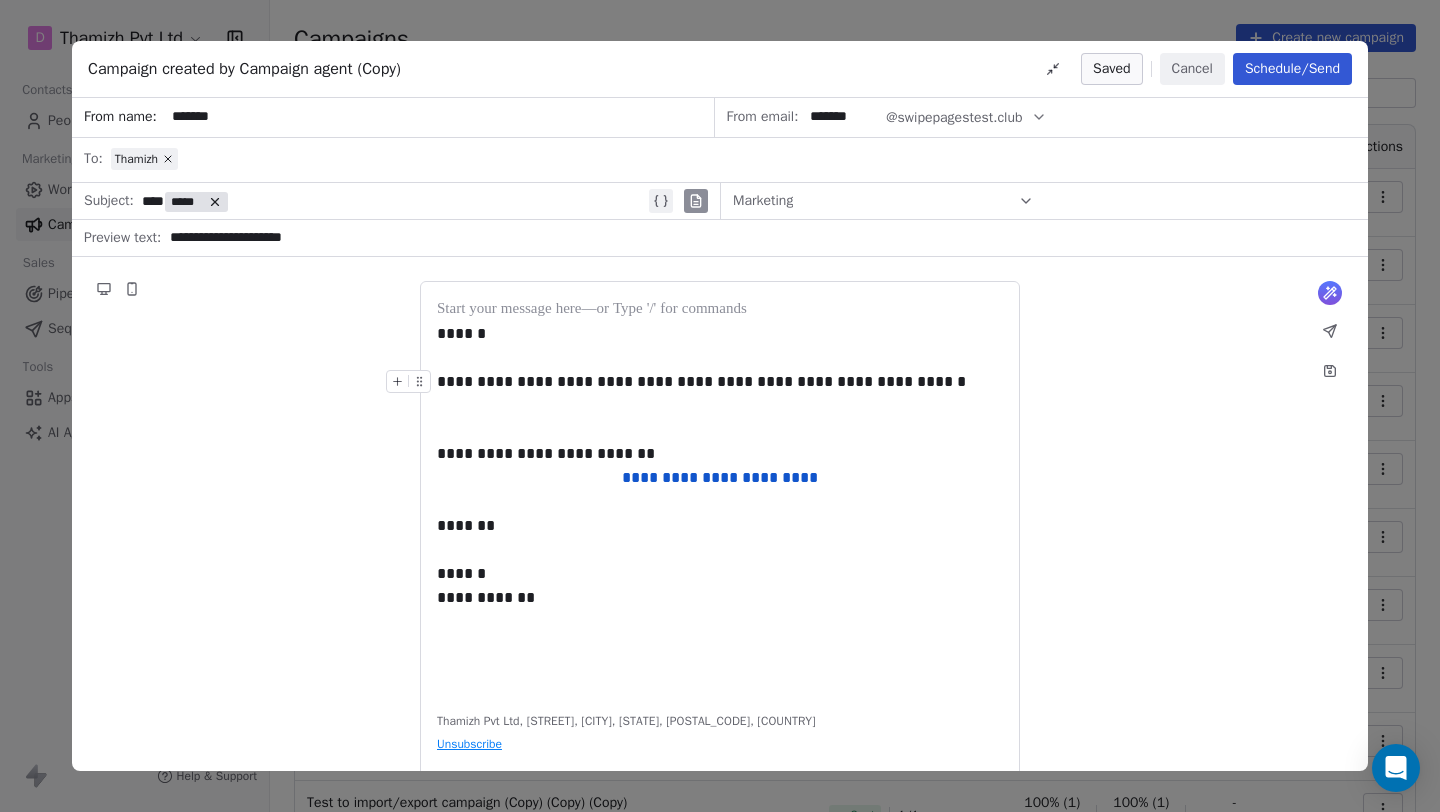 click on "Cancel" at bounding box center [1192, 69] 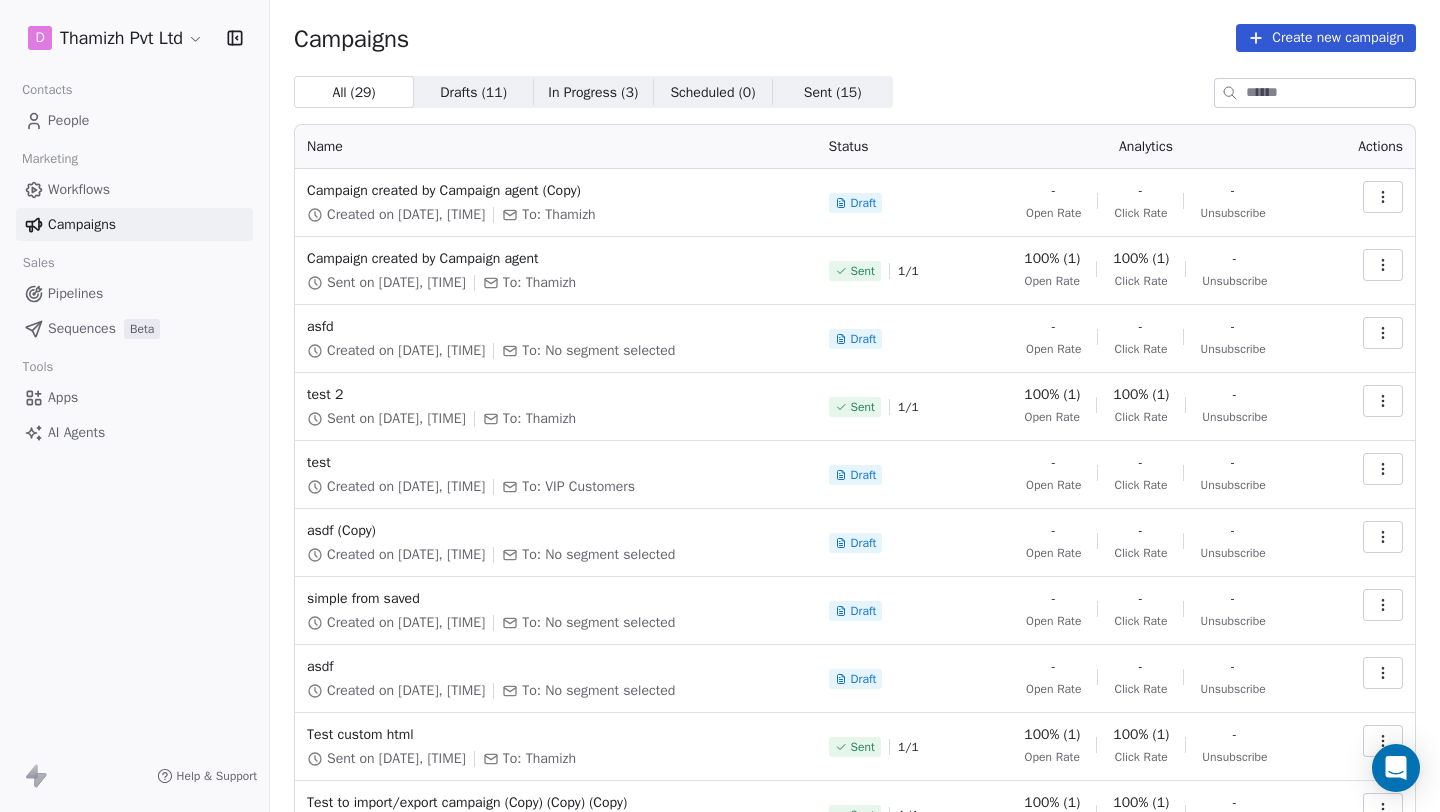 click on "D Thamizh Pvt Ltd Contacts People Marketing Workflows Campaigns Sales Pipelines Sequences Beta Tools Apps AI Agents Help & Support Campaigns  Create new campaign All ( 29 ) All ( 29 ) Drafts ( 11 ) Drafts ( 11 ) In Progress ( 3 ) In Progress ( 3 ) Scheduled ( 0 ) Scheduled ( 0 ) Sent ( 15 ) Sent ( 15 ) Name Status Analytics Actions Campaign created by Campaign agent (Copy) Created on Jul 14, 2025, 3:42 PM To: Thamizh  Draft - Open Rate - Click Rate - Unsubscribe Campaign created by Campaign agent Sent on Jul 14, 2025, 3:37 PM To: Thamizh  Sent 1 / 1 100% (1) Open Rate 100% (1) Click Rate - Unsubscribe asfd Created on Jun 24, 2025, 9:34 AM To: No segment selected Draft - Open Rate - Click Rate - Unsubscribe test 2 Sent on Jun 9, 2025, 11:27 PM To: Thamizh  Sent 1 / 1 100% (1) Open Rate 100% (1) Click Rate - Unsubscribe test  Created on Jun 3, 2025, 6:26 PM To: VIP Customers  Draft - Open Rate - Click Rate - Unsubscribe asdf (Copy) Created on May 1, 2025, 12:38 PM To: No segment selected Draft - Open Rate - -" at bounding box center [720, 406] 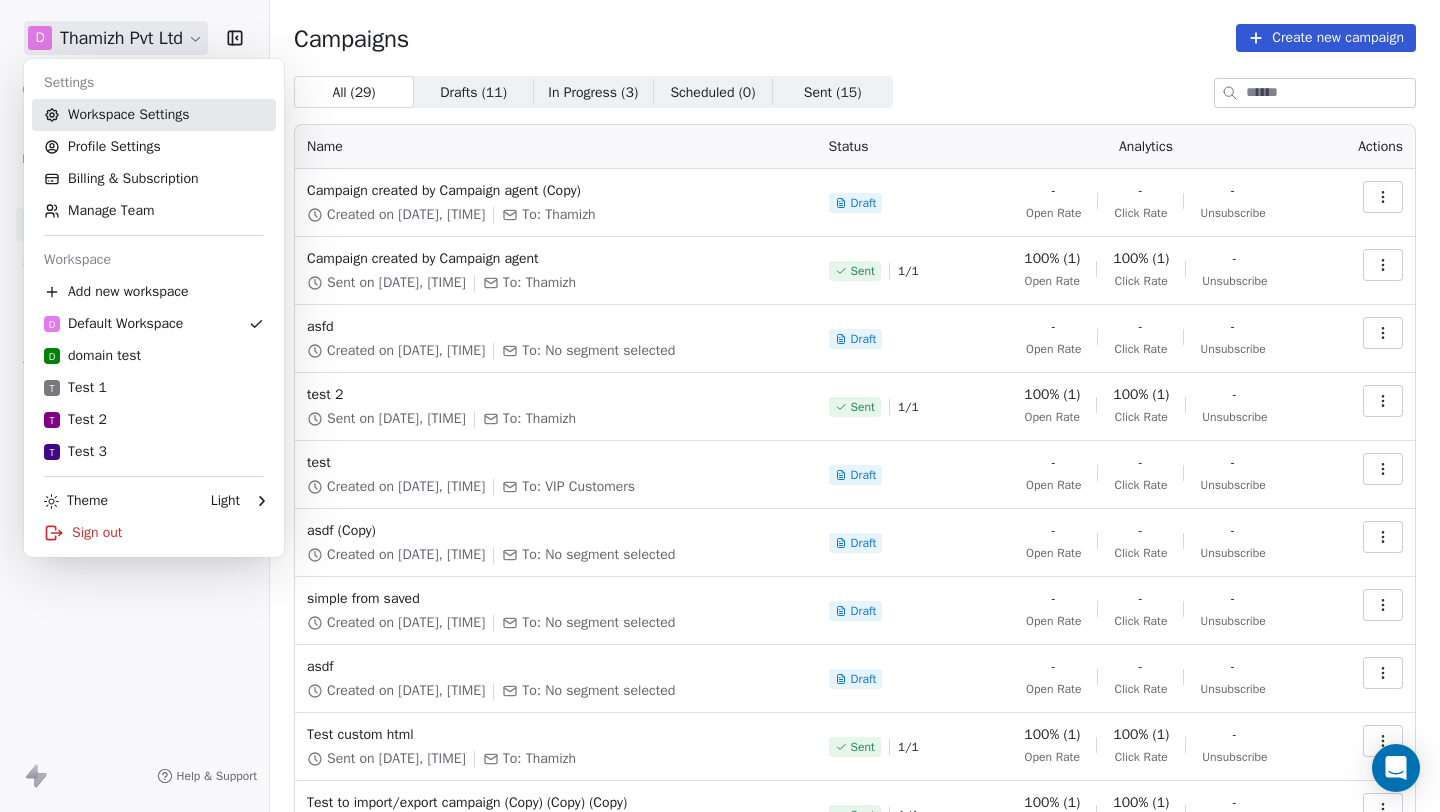 click on "Workspace Settings" at bounding box center (154, 115) 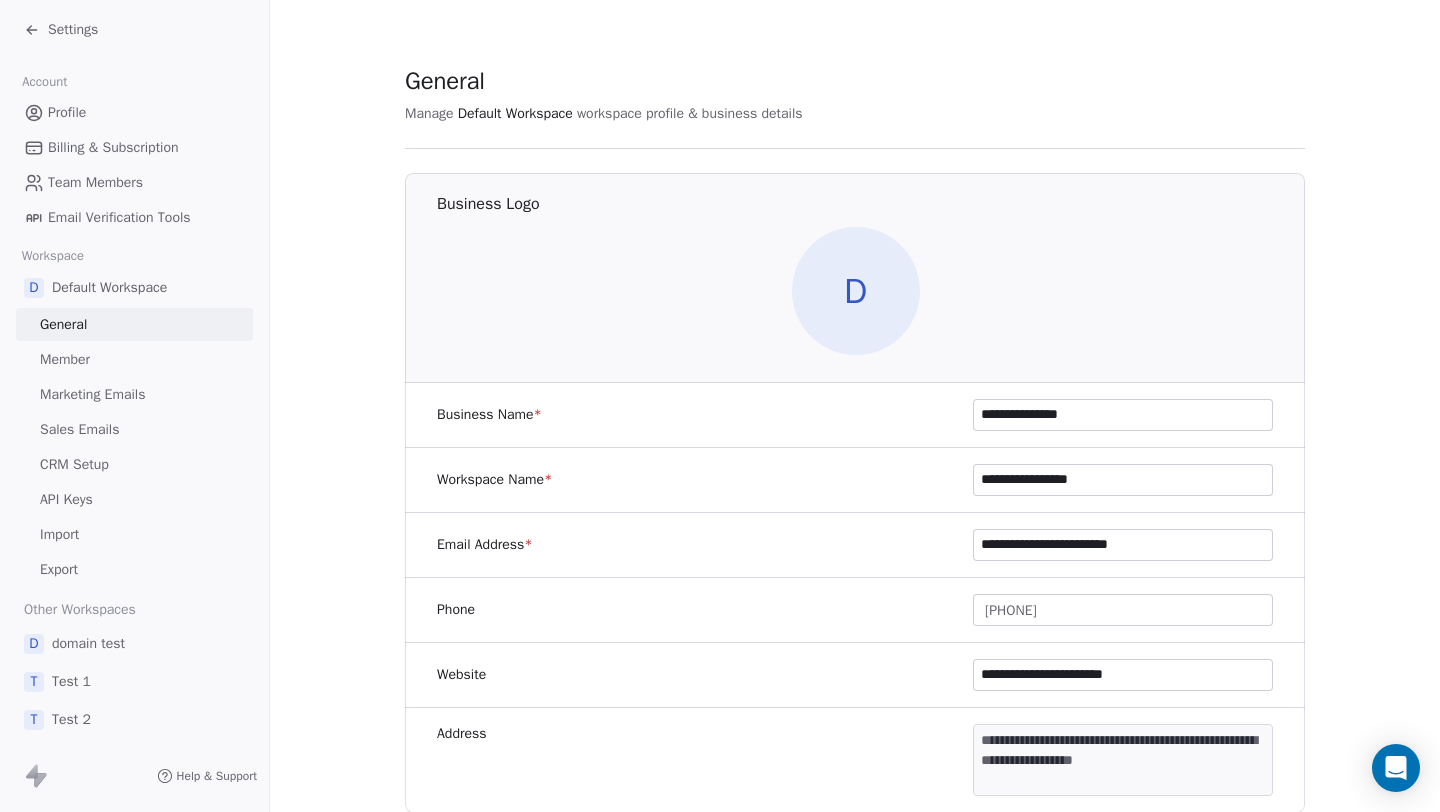 click on "Sales Emails" at bounding box center (134, 429) 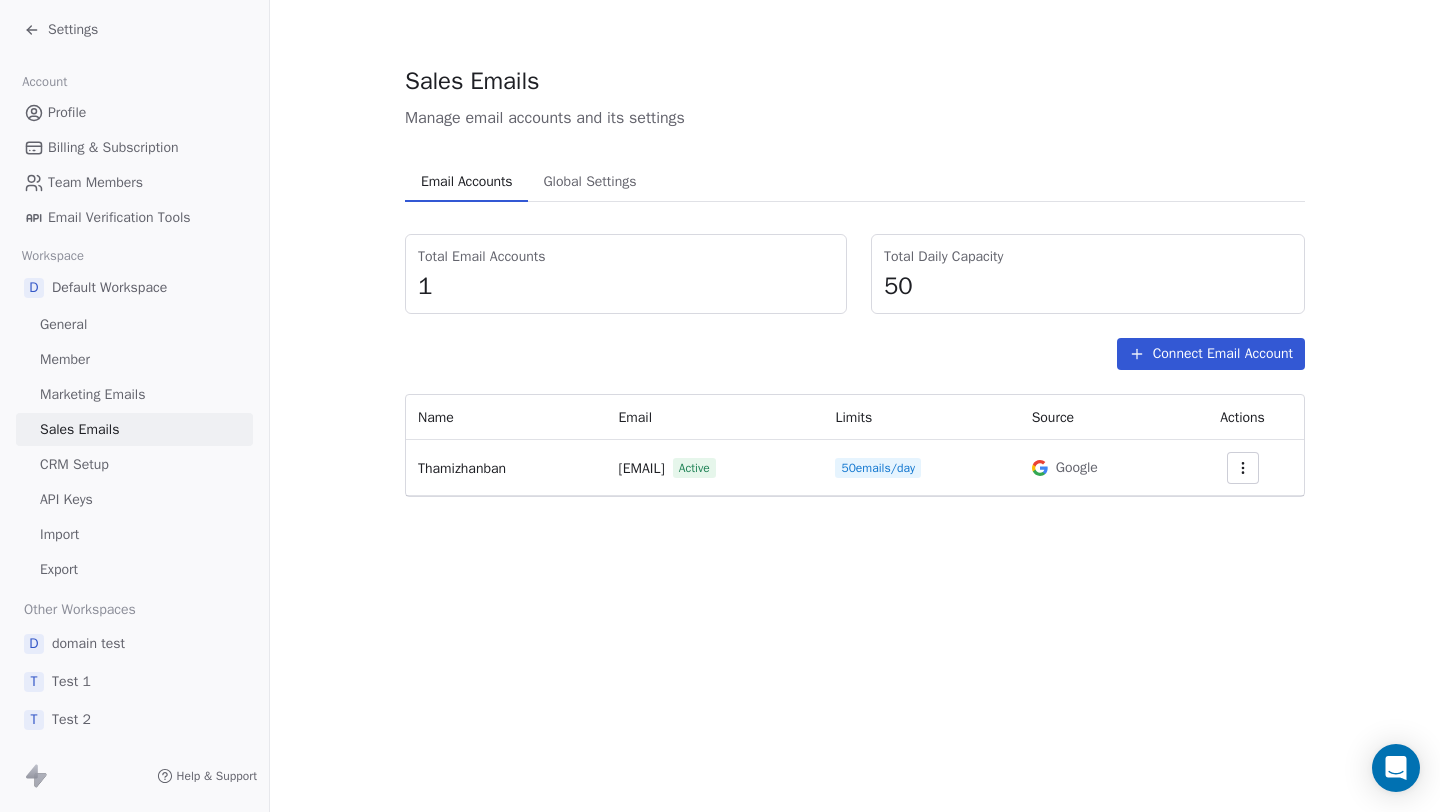 click at bounding box center (1243, 468) 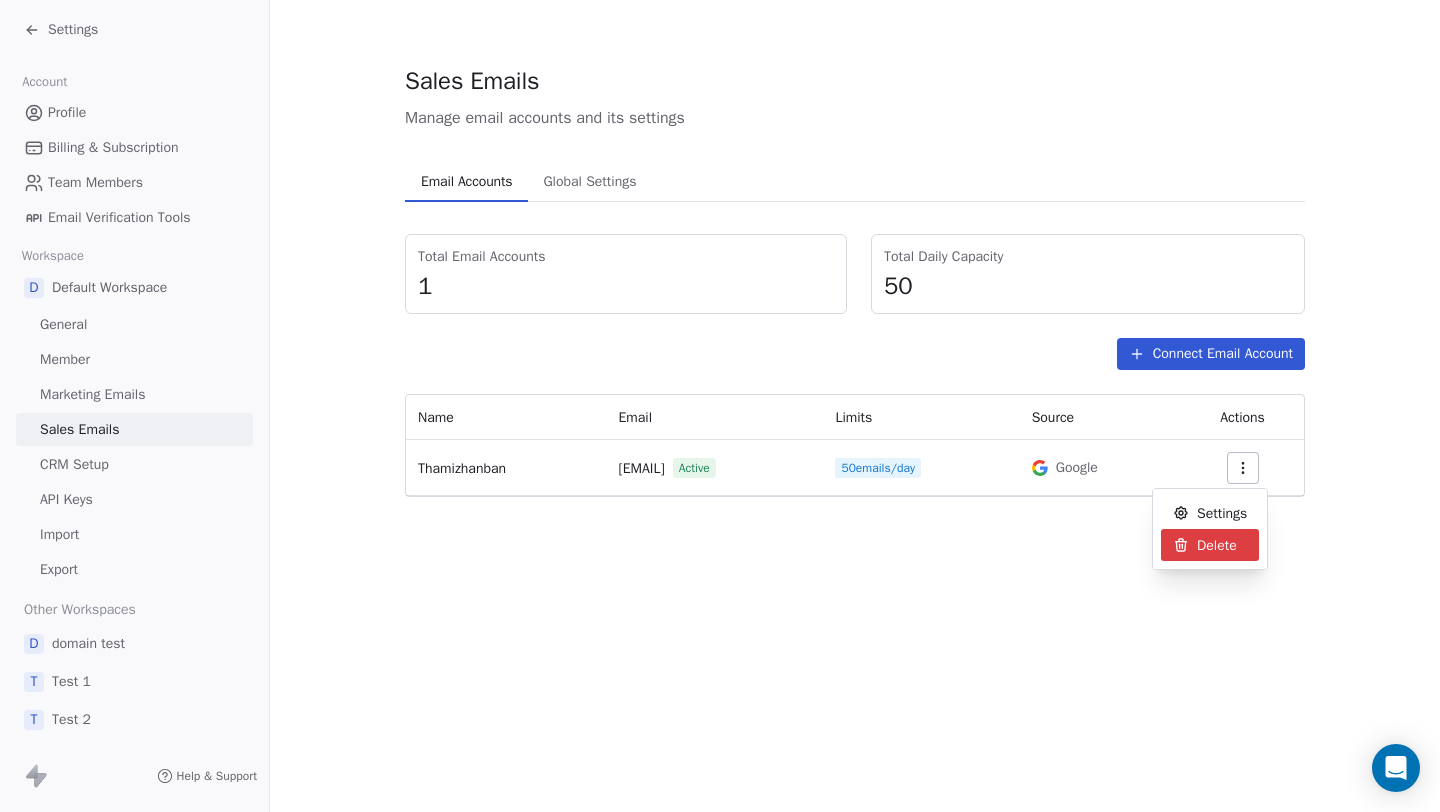 click on "Delete" at bounding box center (1217, 545) 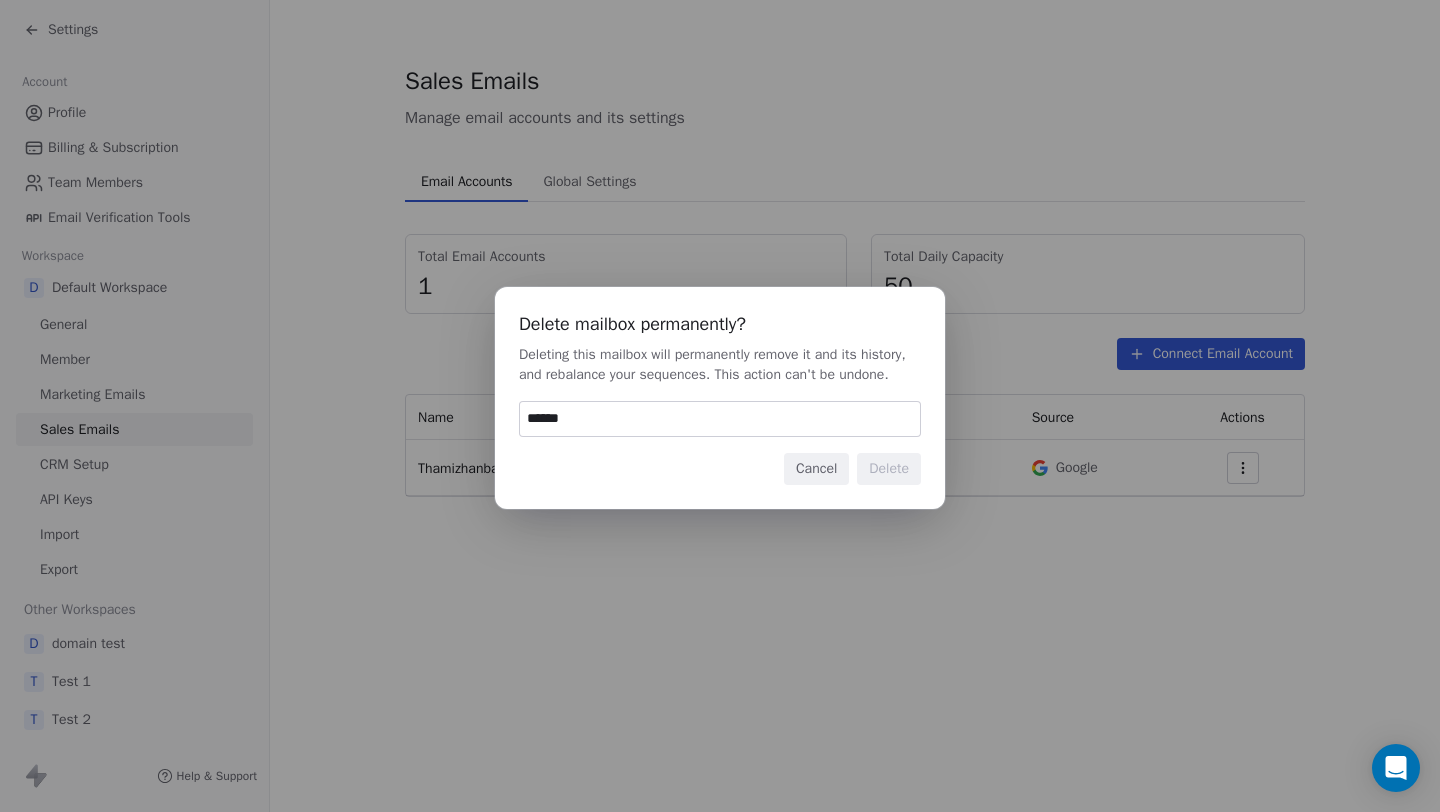type on "******" 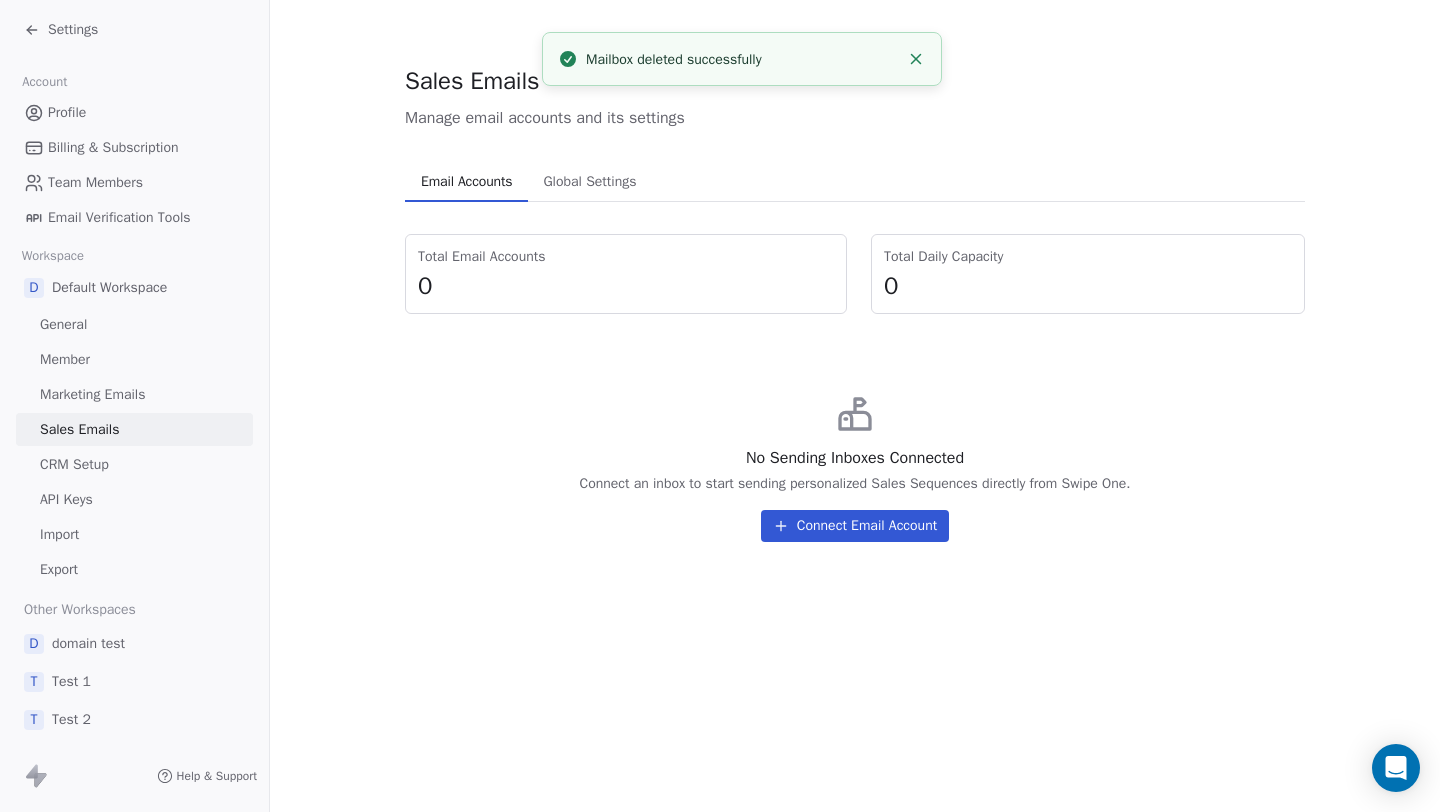 click on "Connect Email Account" at bounding box center (855, 526) 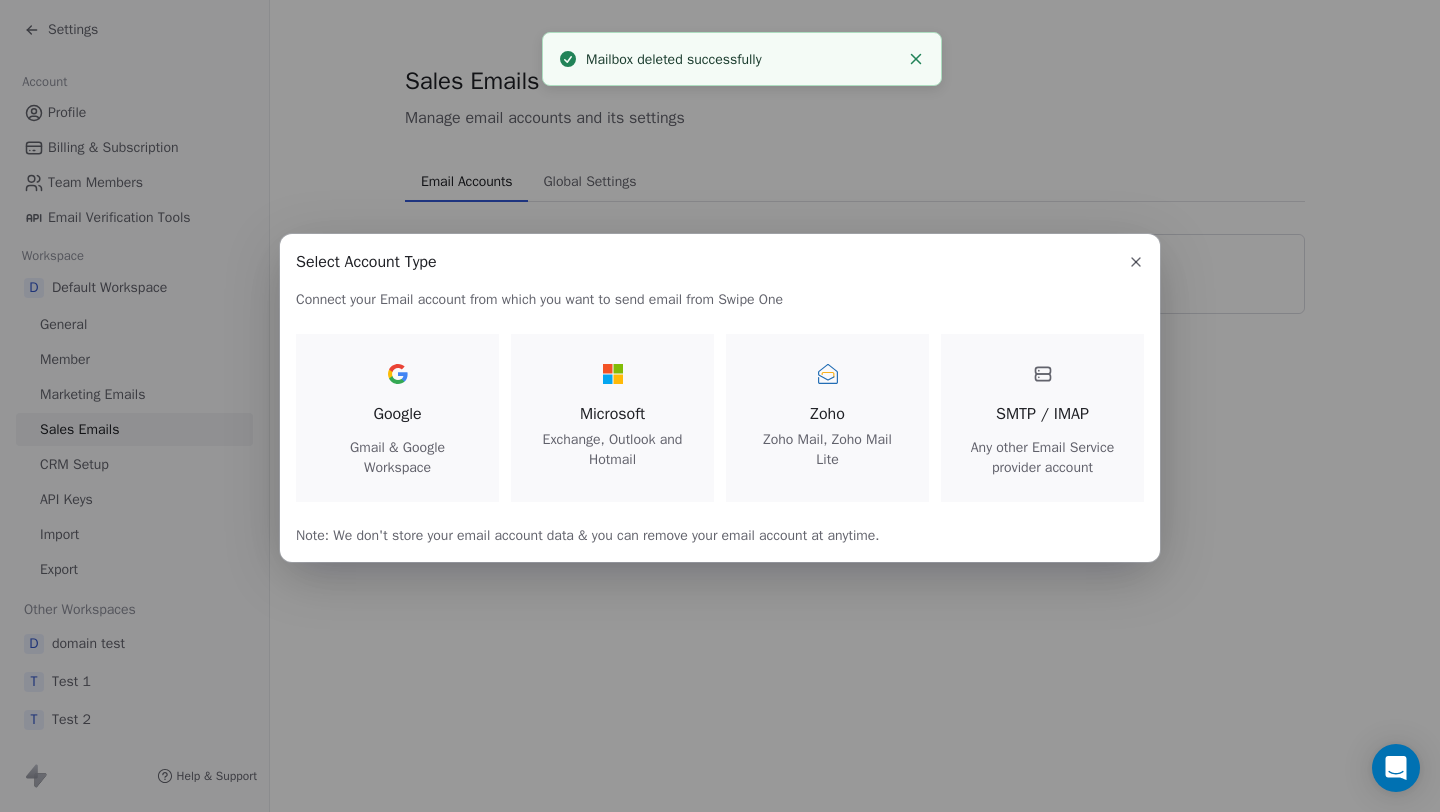 click on "Google" at bounding box center [397, 414] 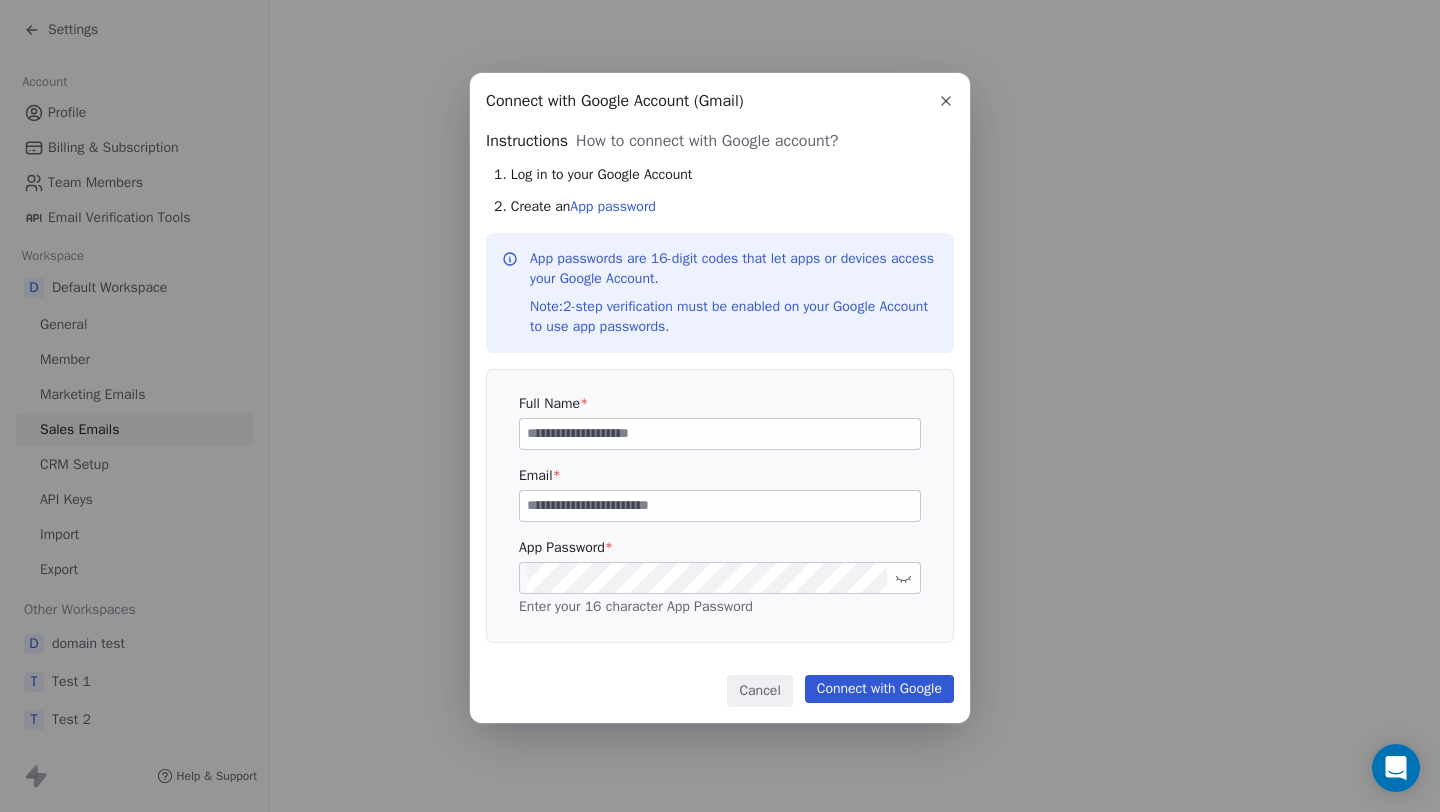 click at bounding box center [720, 434] 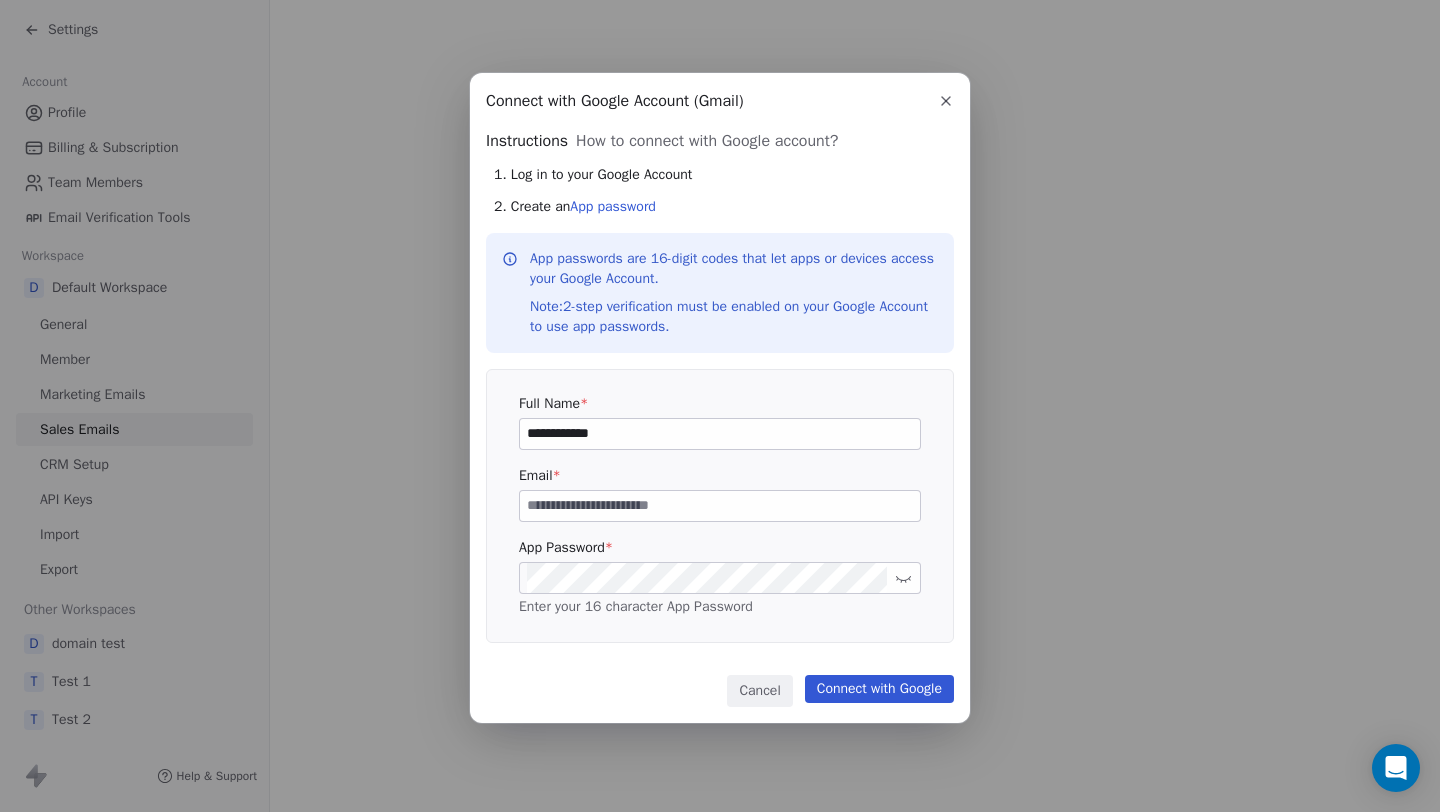 type on "**********" 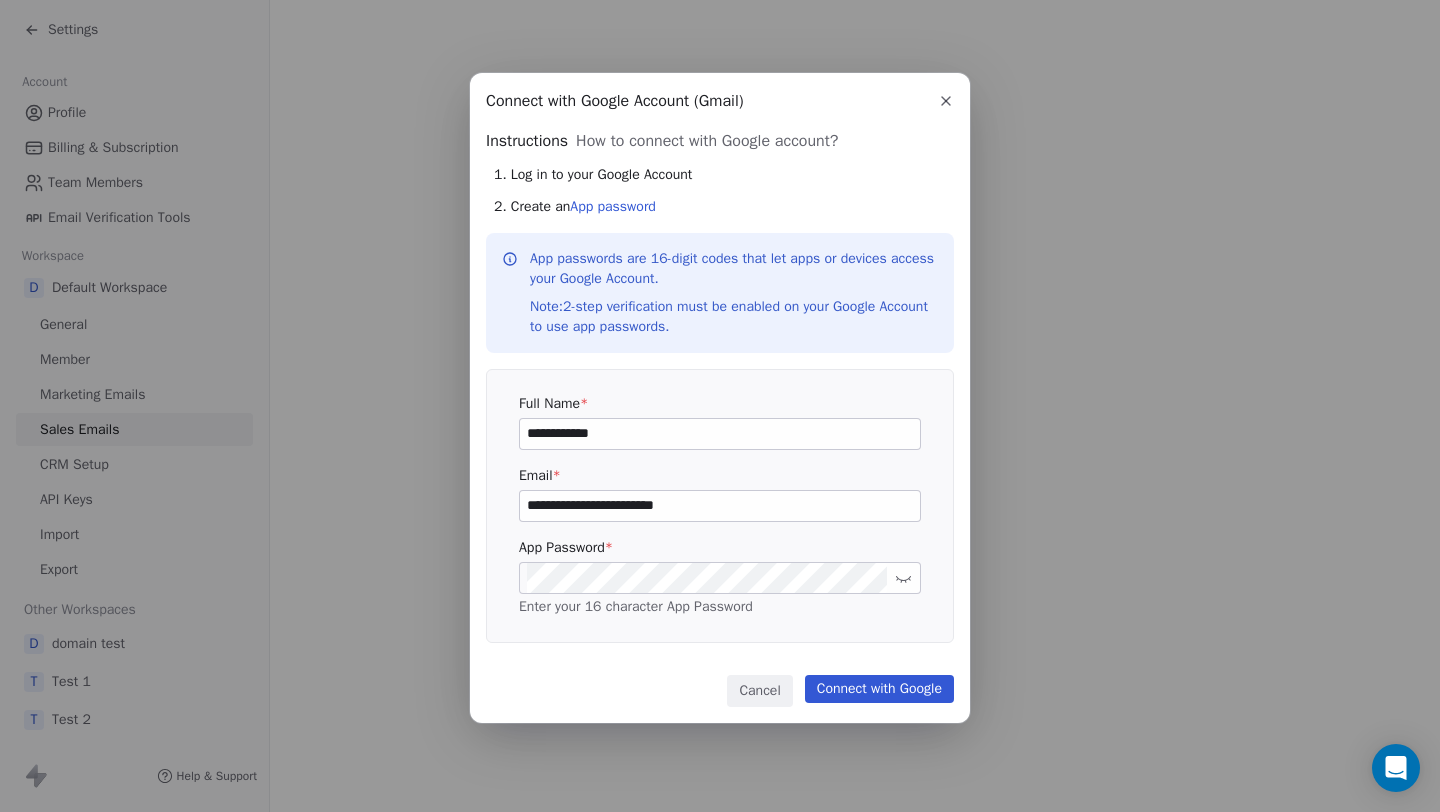click at bounding box center [903, 577] 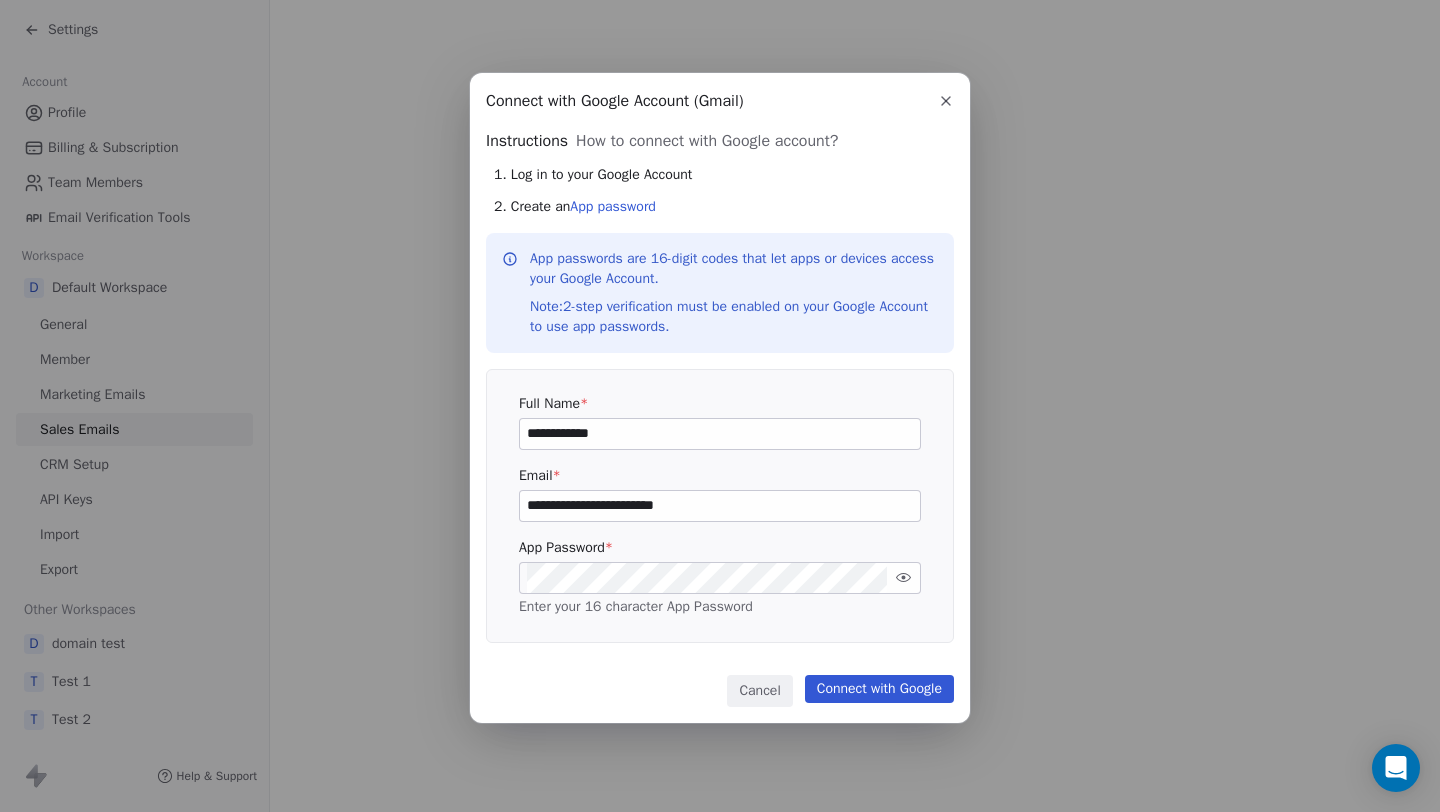 click at bounding box center [903, 577] 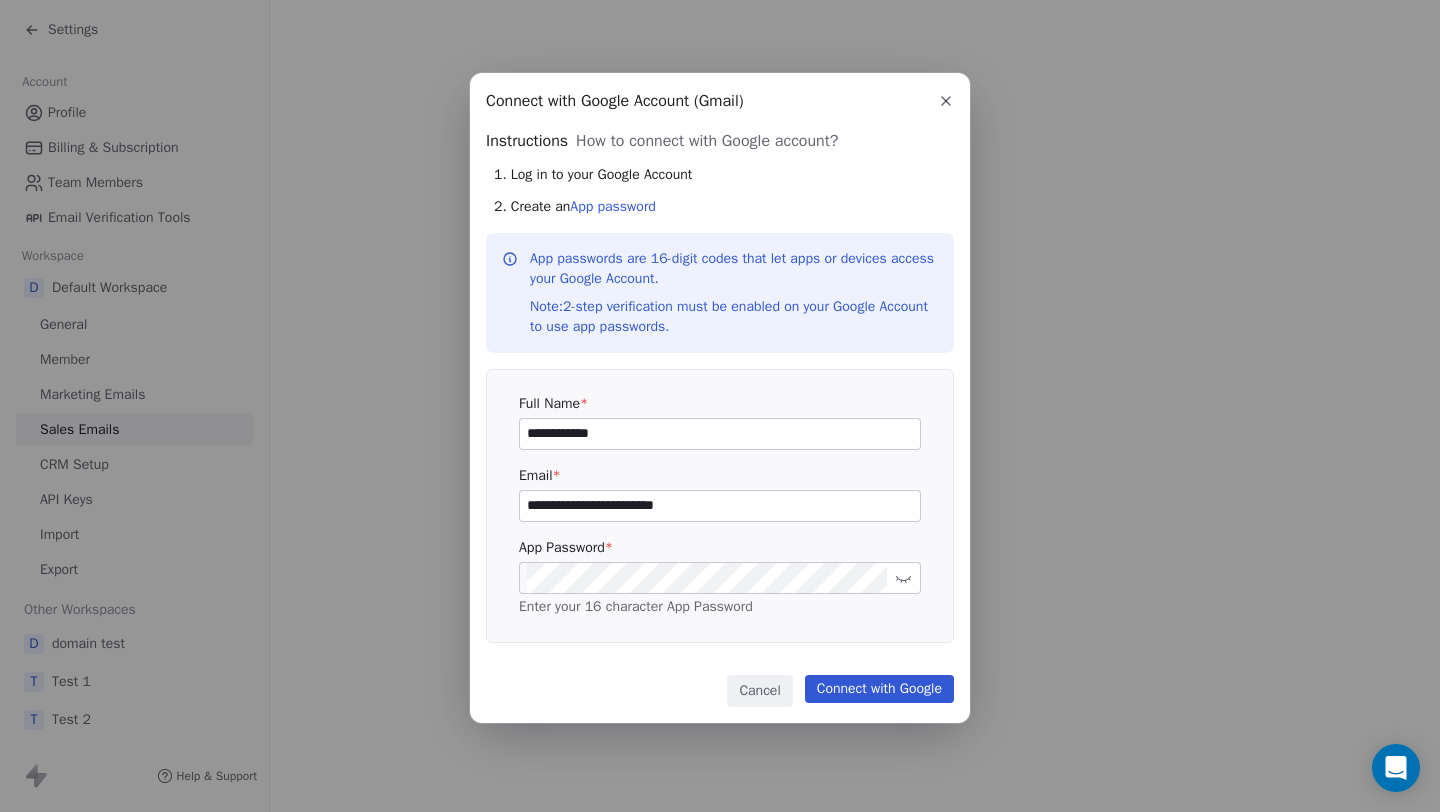 click on "Cancel  Connect with Google" at bounding box center (720, 691) 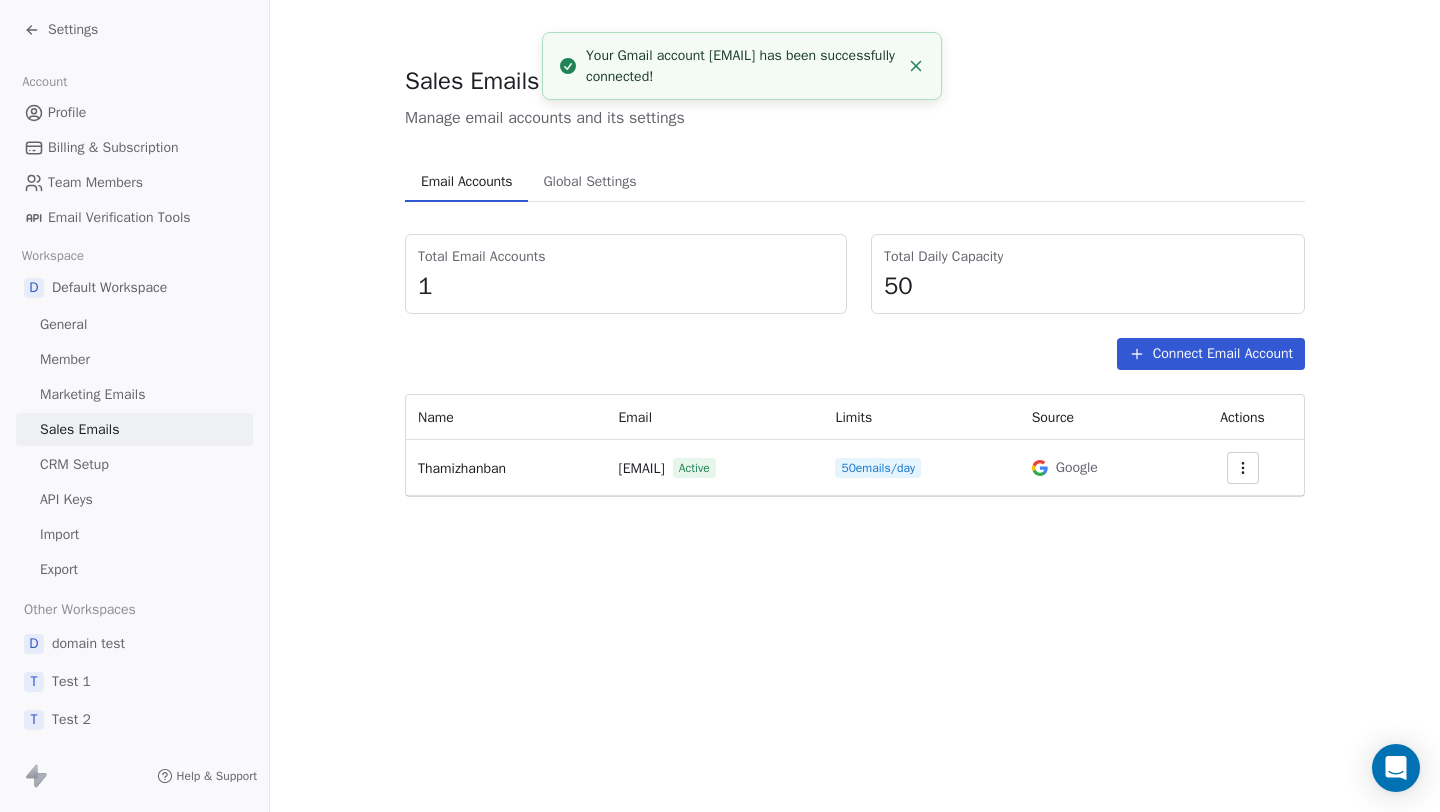 click on "Settings" at bounding box center (73, 30) 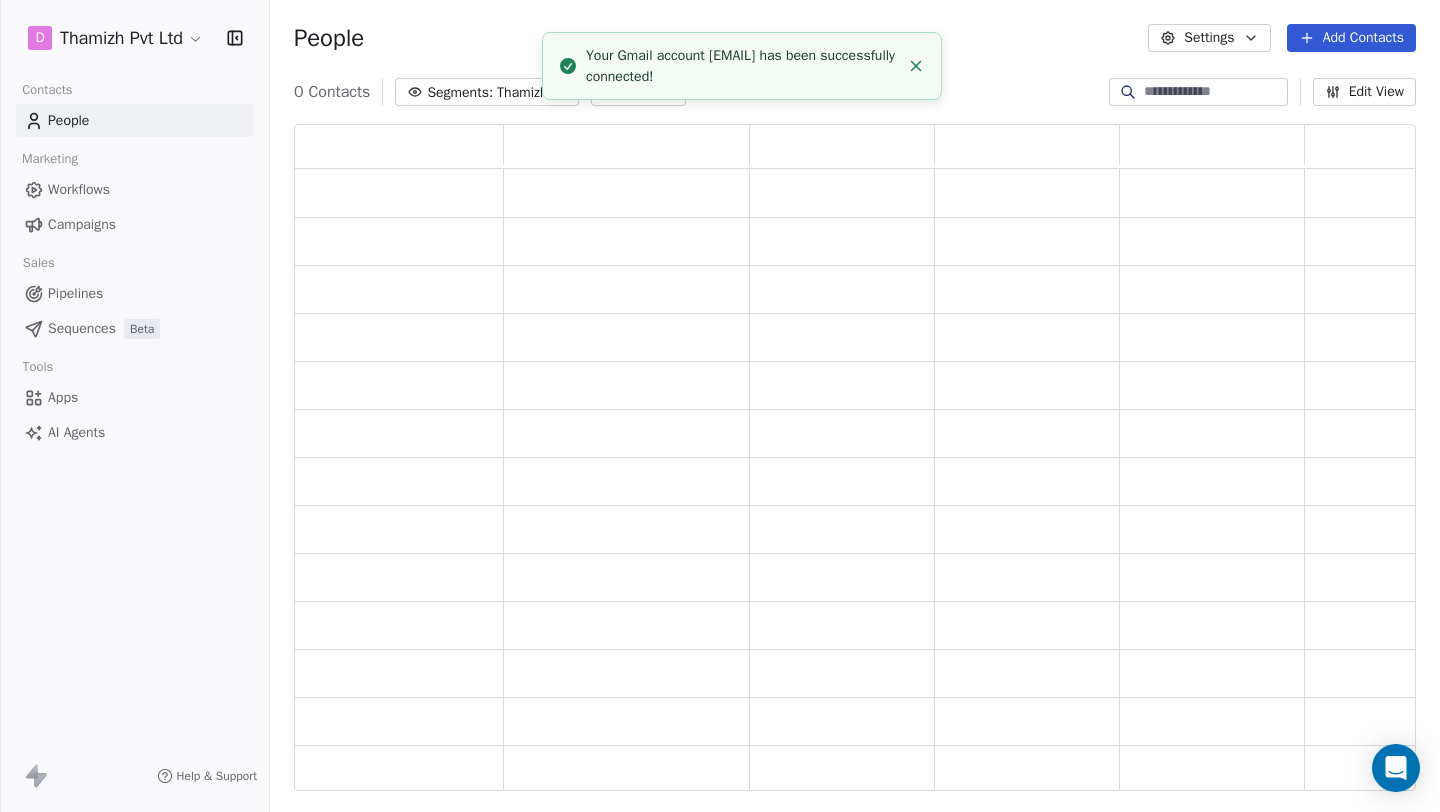 scroll, scrollTop: 1, scrollLeft: 1, axis: both 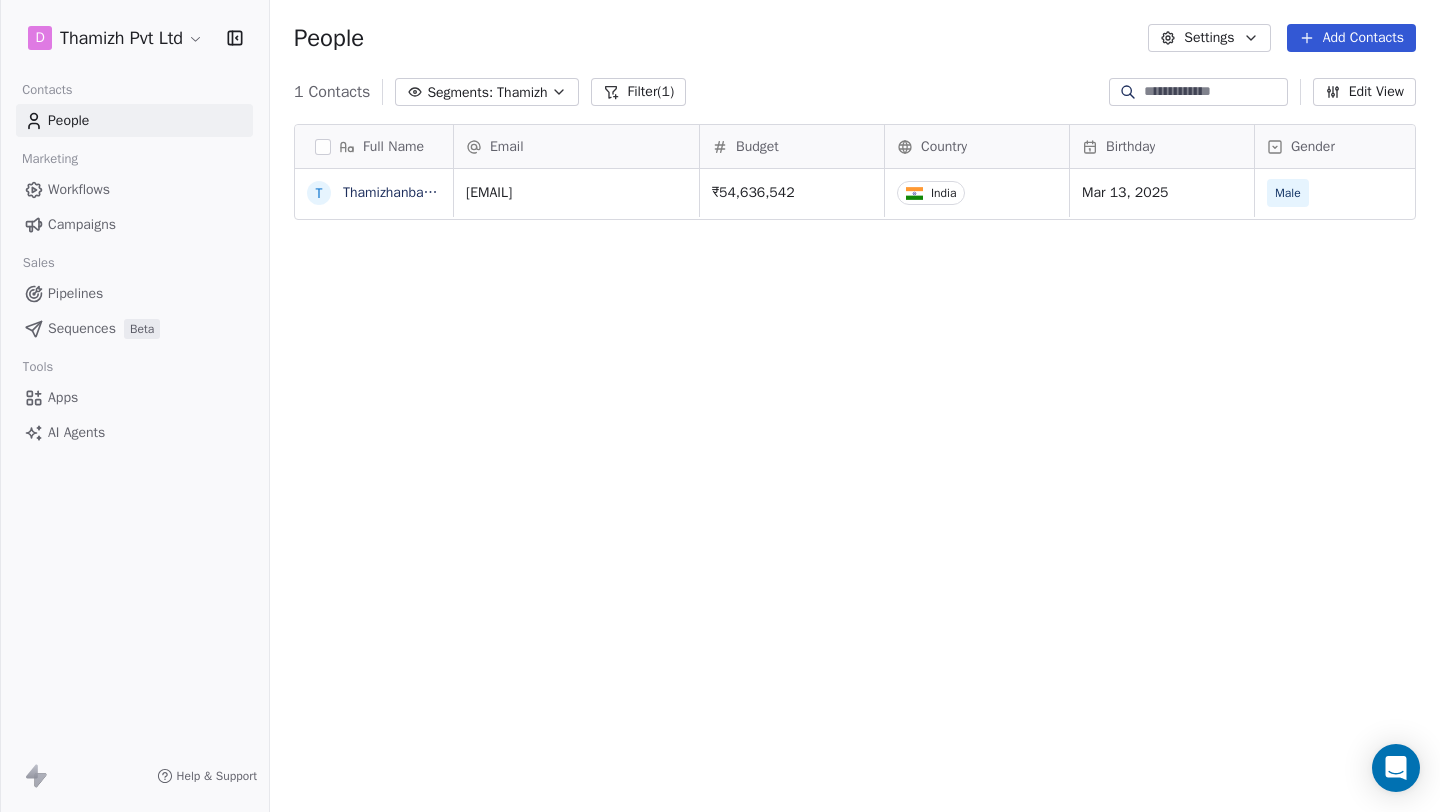 click on "Thamizhanban S" at bounding box center [393, 192] 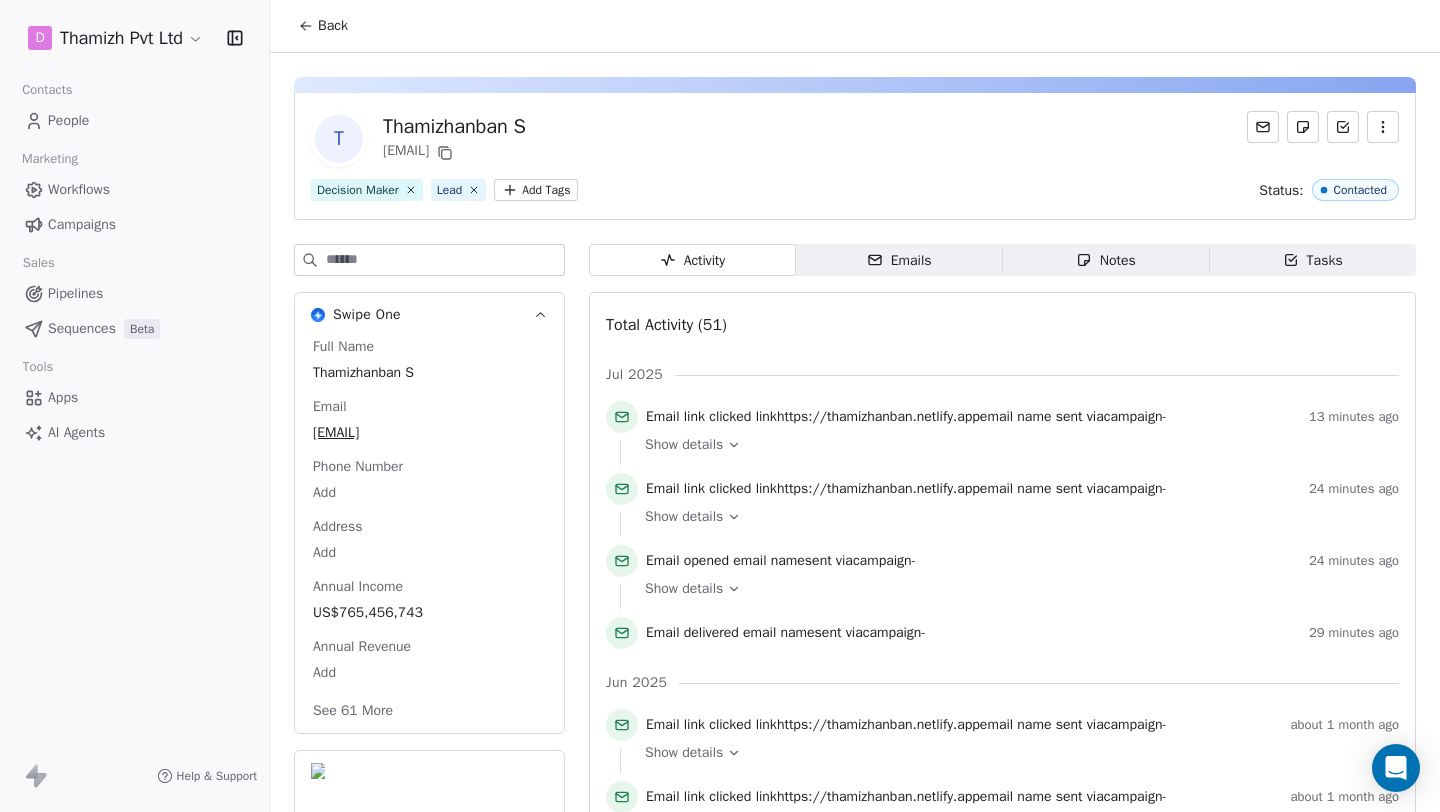 click 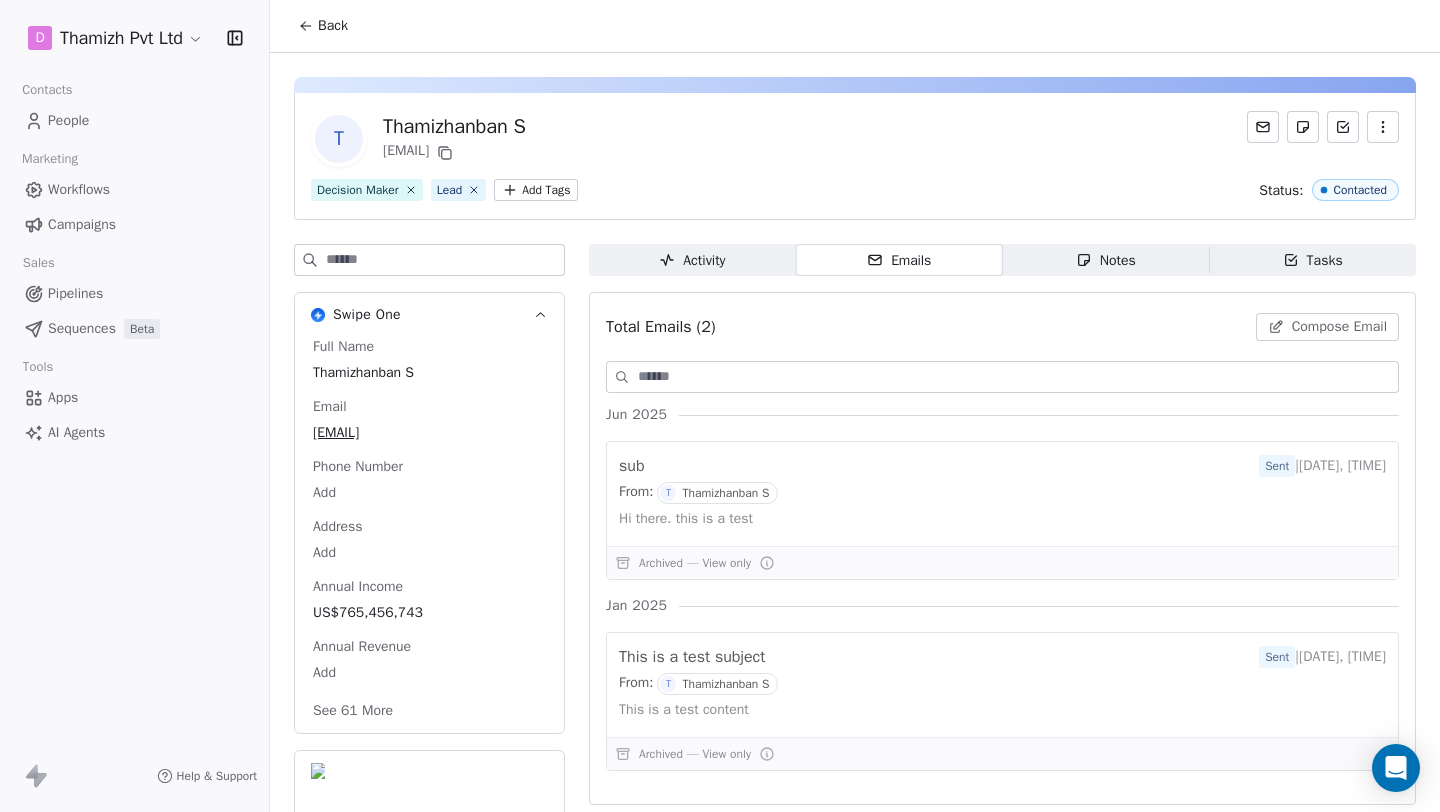 click on "Compose Email" at bounding box center [1327, 327] 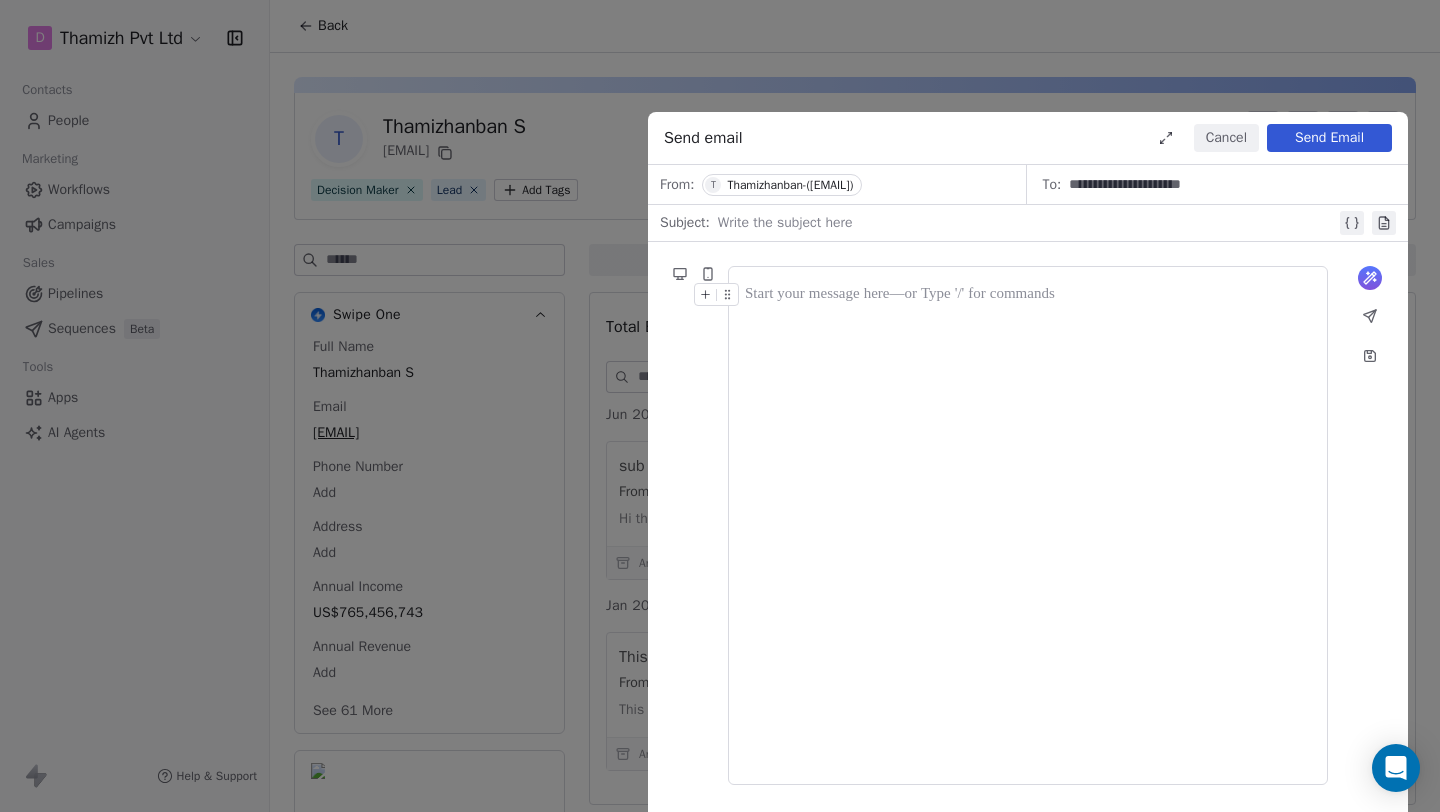 click at bounding box center [1027, 223] 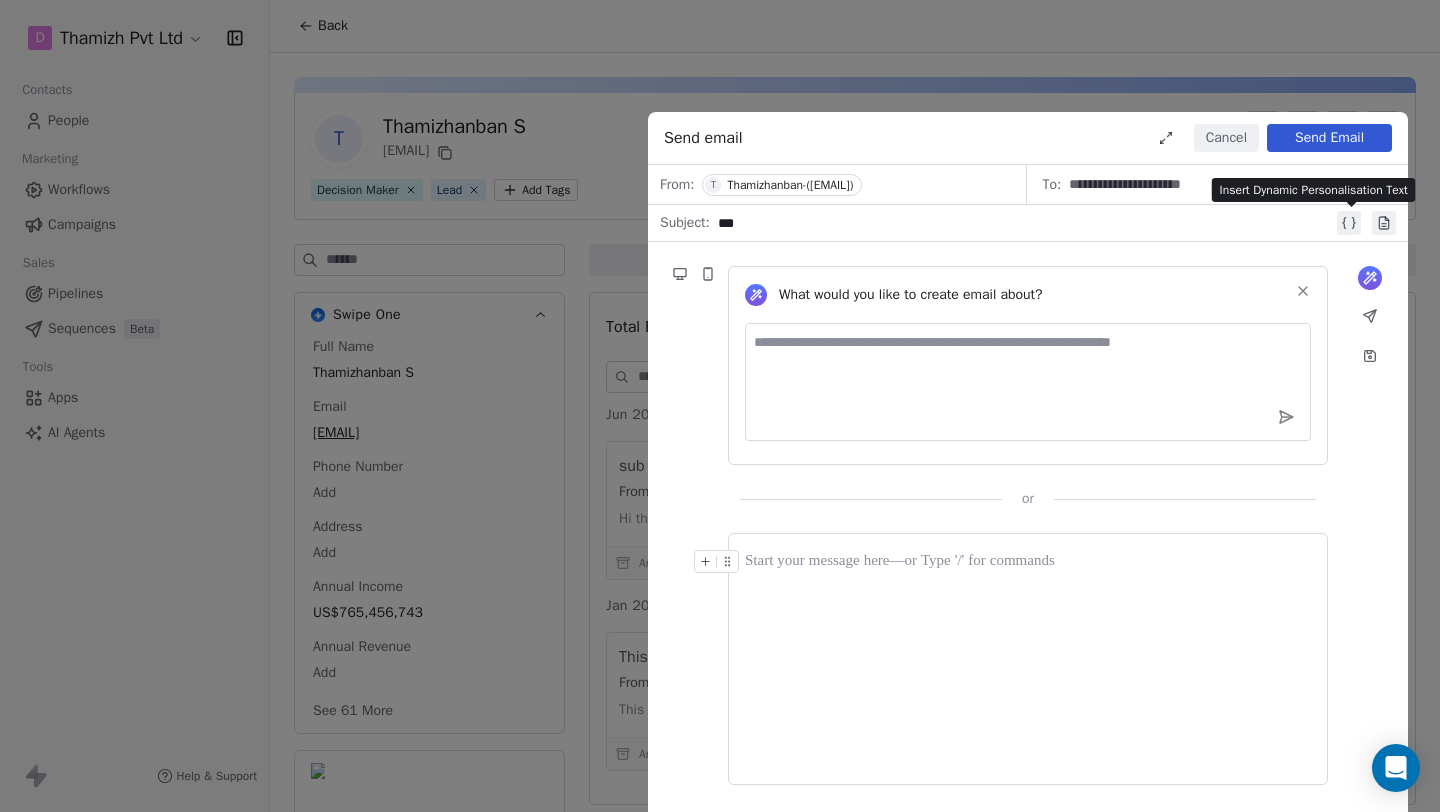 click 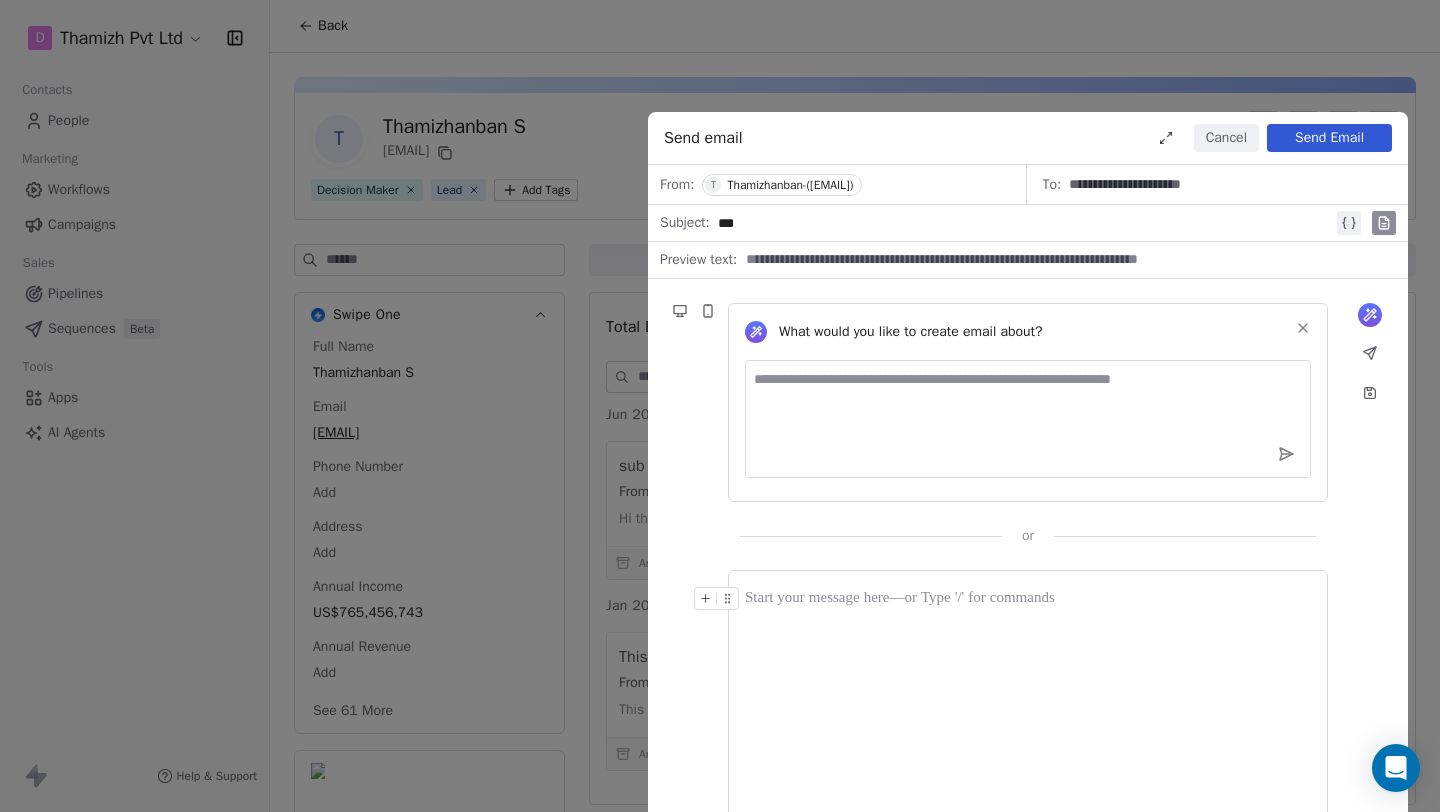 click at bounding box center [1065, 260] 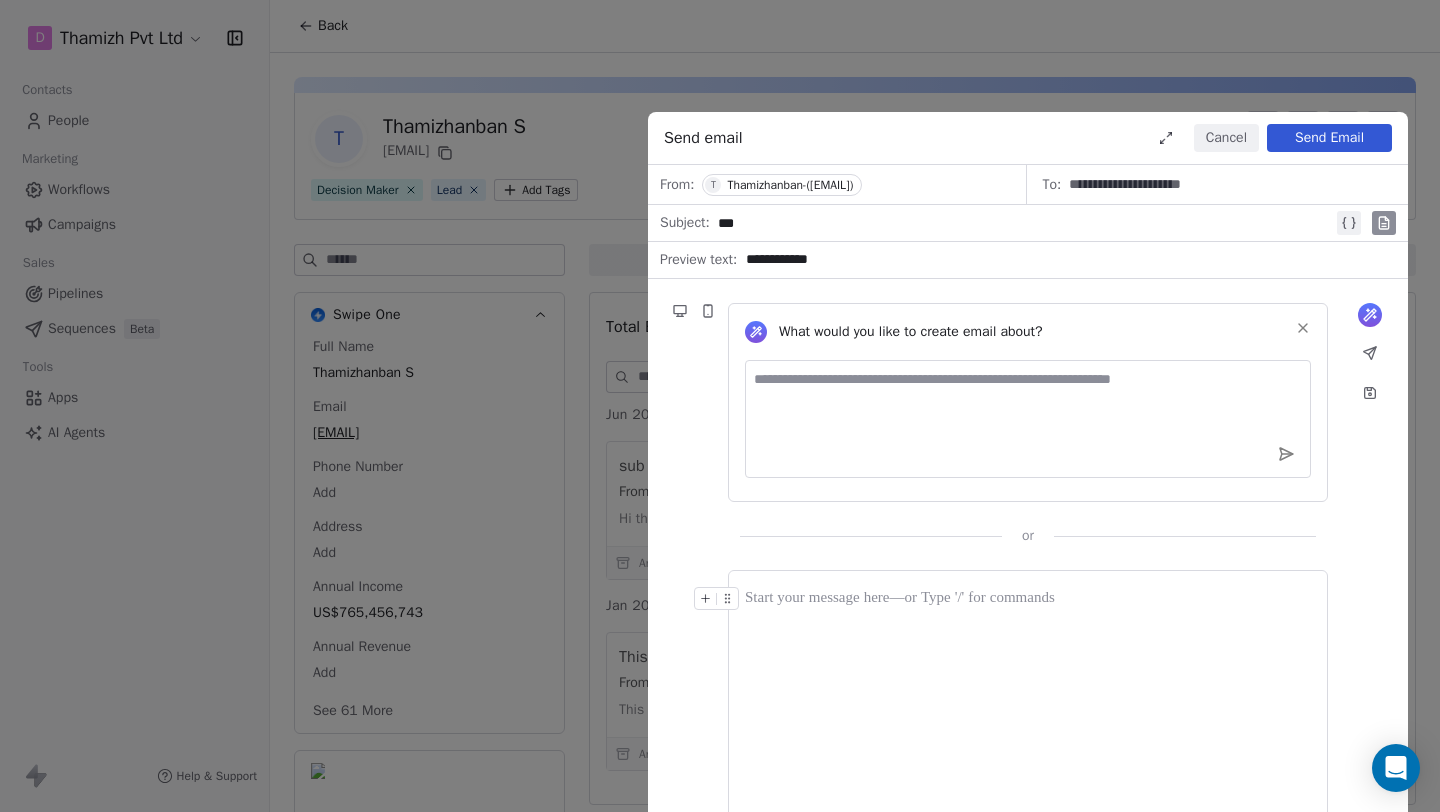type on "**********" 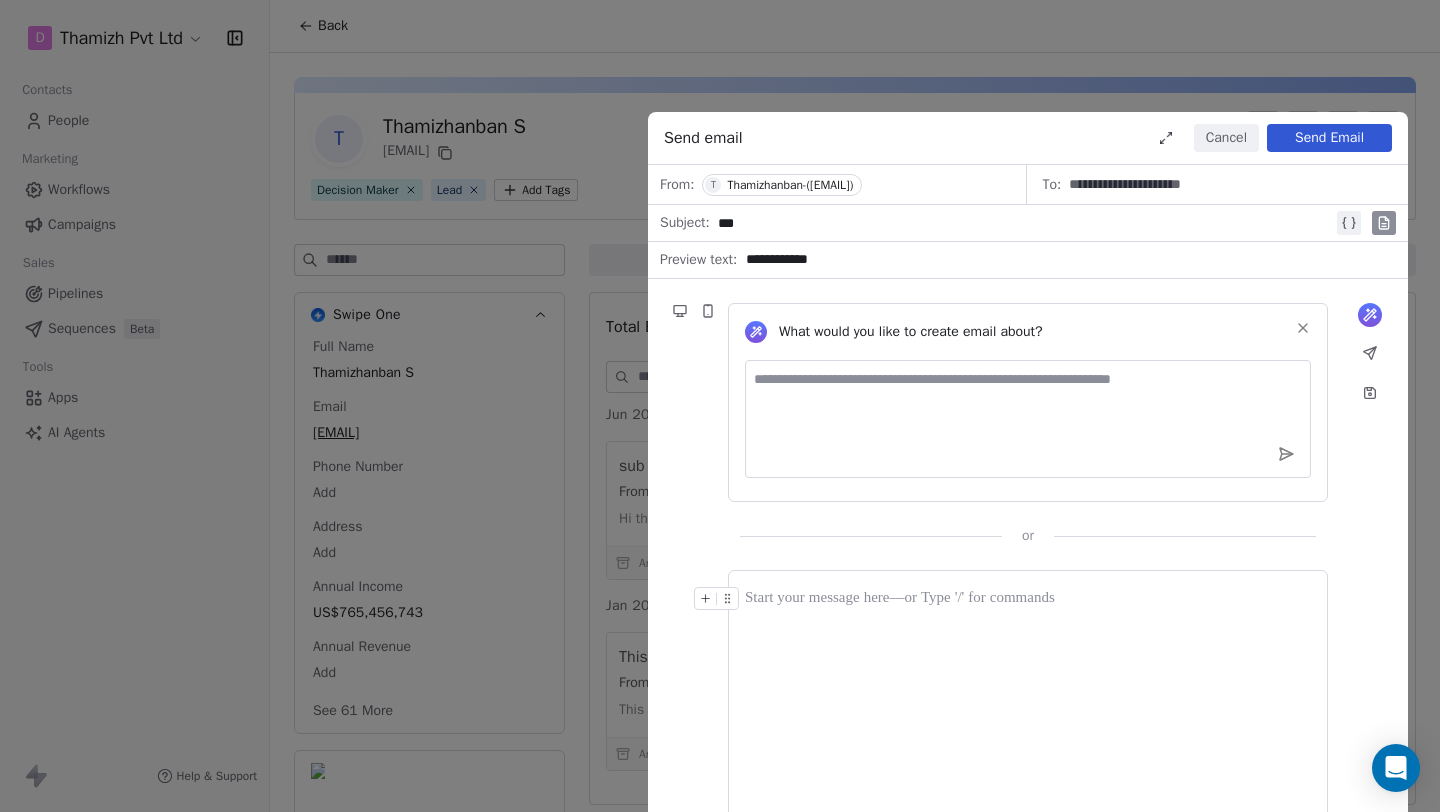 click at bounding box center (1028, 599) 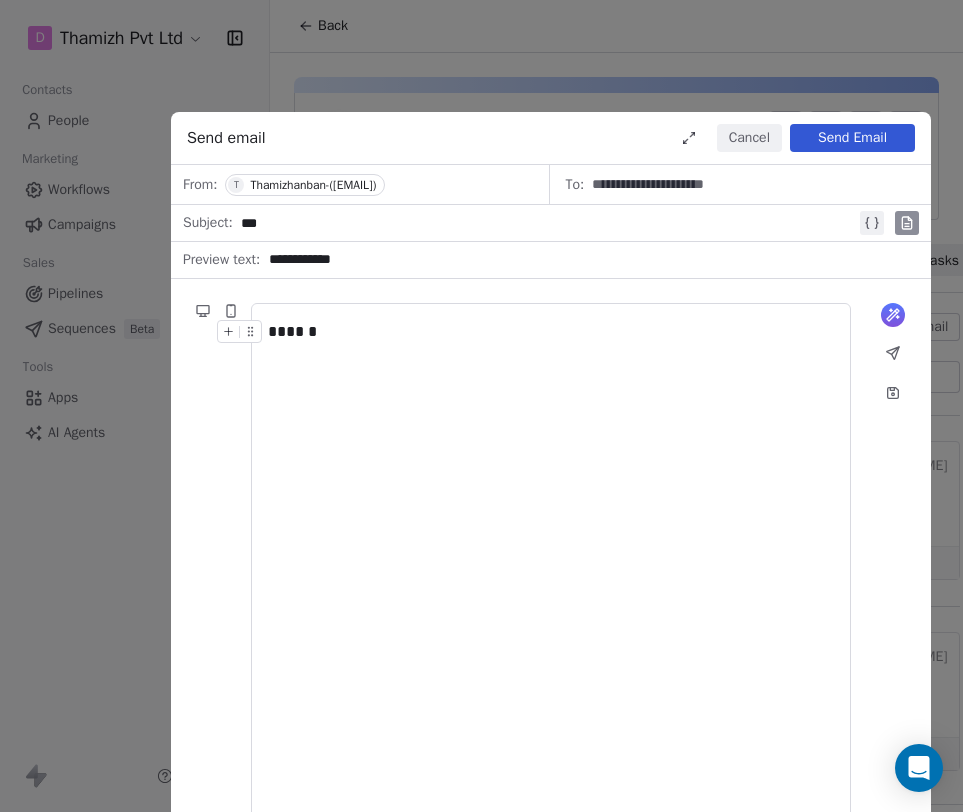 click on "Send Email" at bounding box center [852, 138] 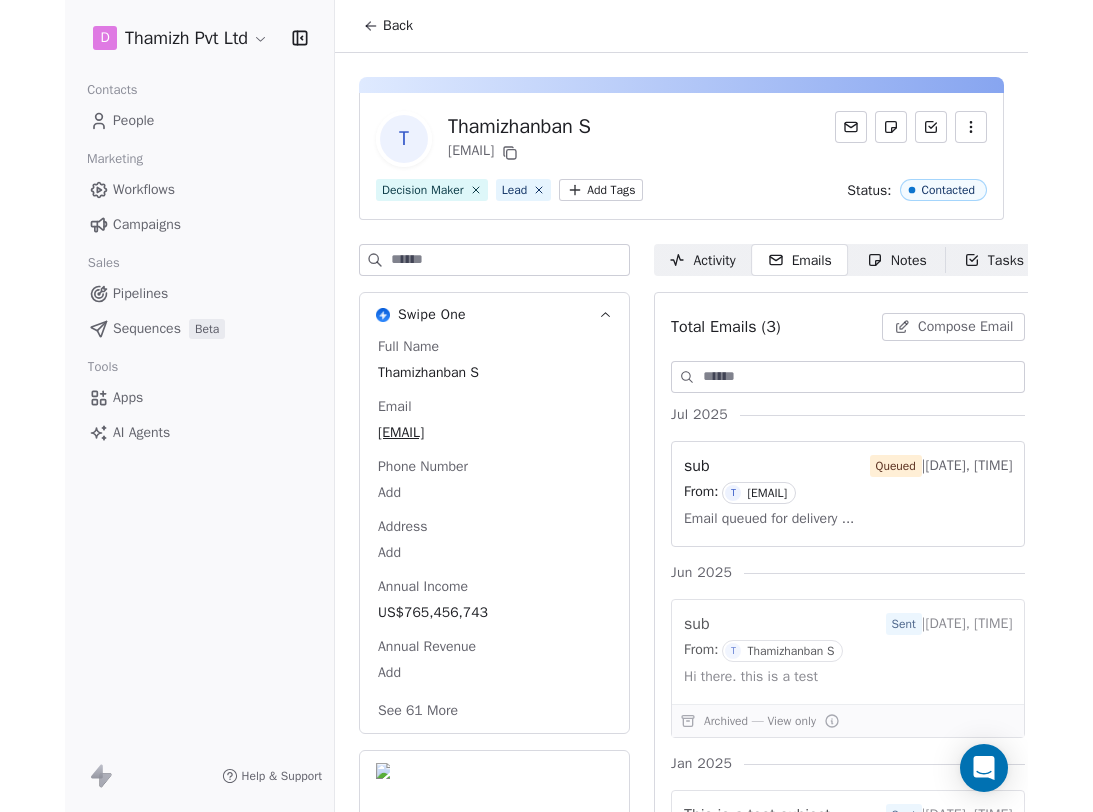 scroll, scrollTop: 0, scrollLeft: 44, axis: horizontal 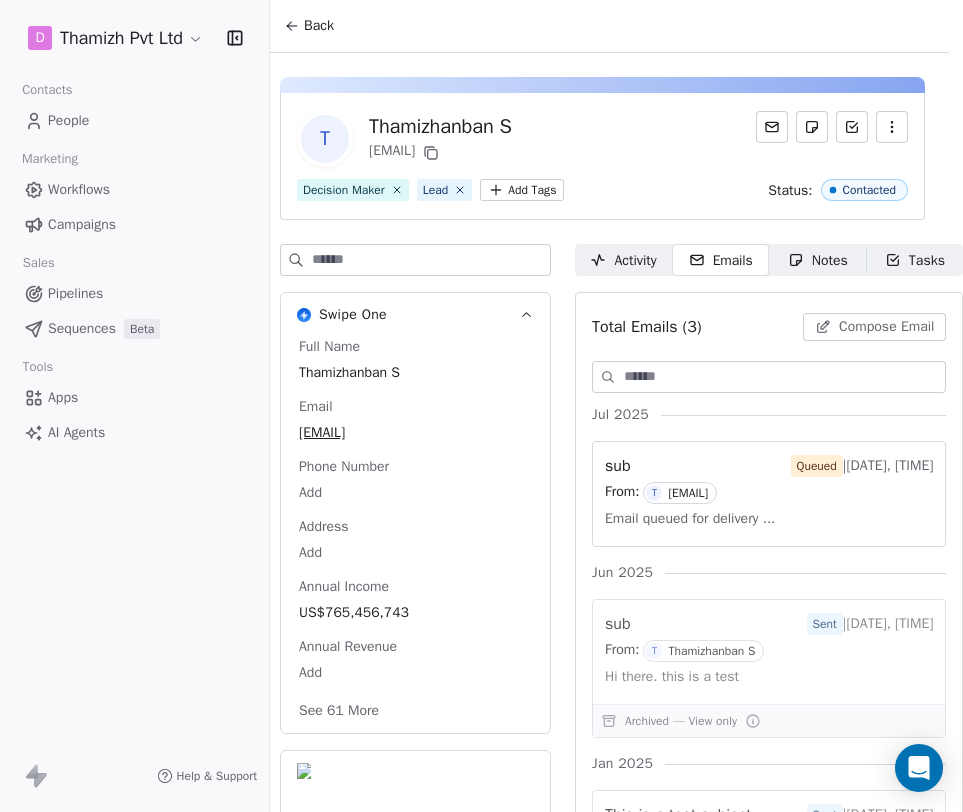 click on "Email queued for delivery ..." at bounding box center (690, 519) 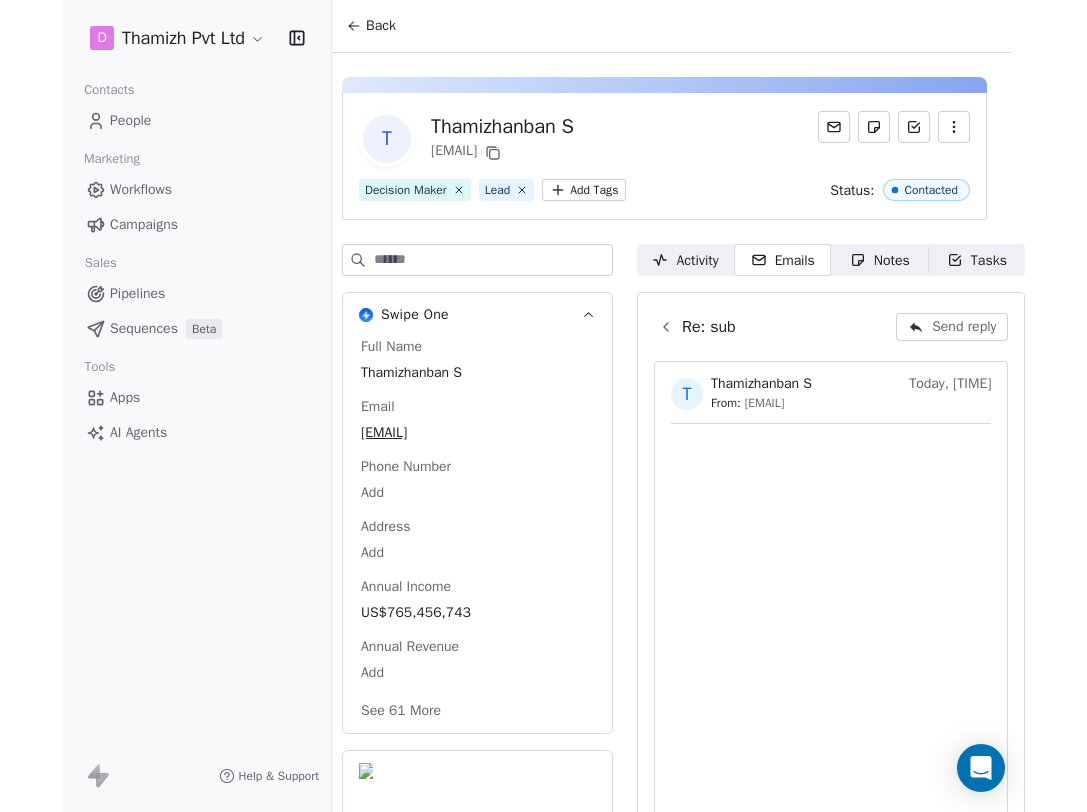 scroll, scrollTop: 0, scrollLeft: 0, axis: both 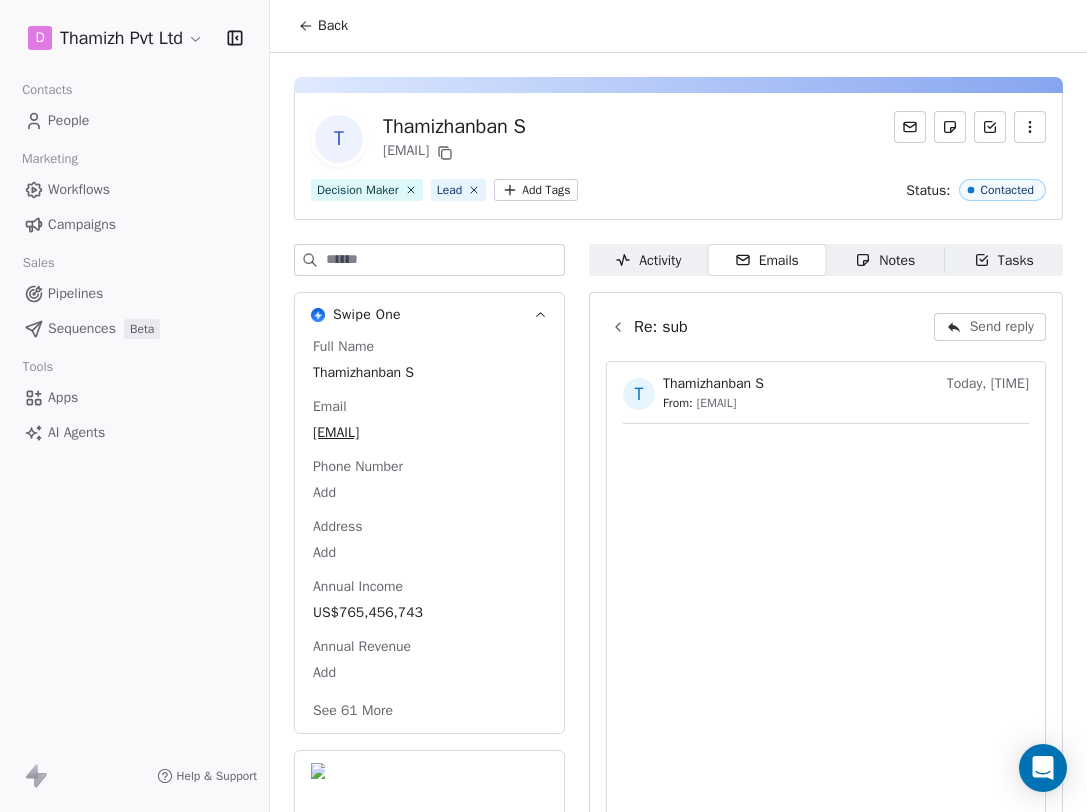 click 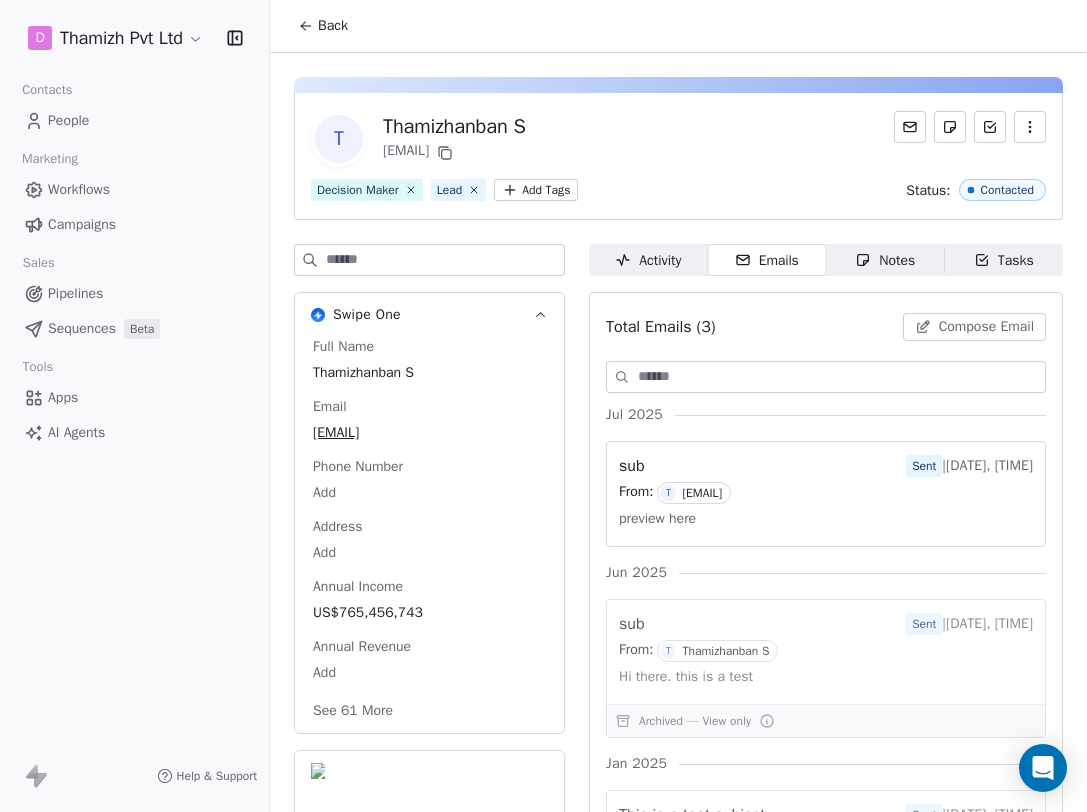 click on "Campaigns" at bounding box center [82, 224] 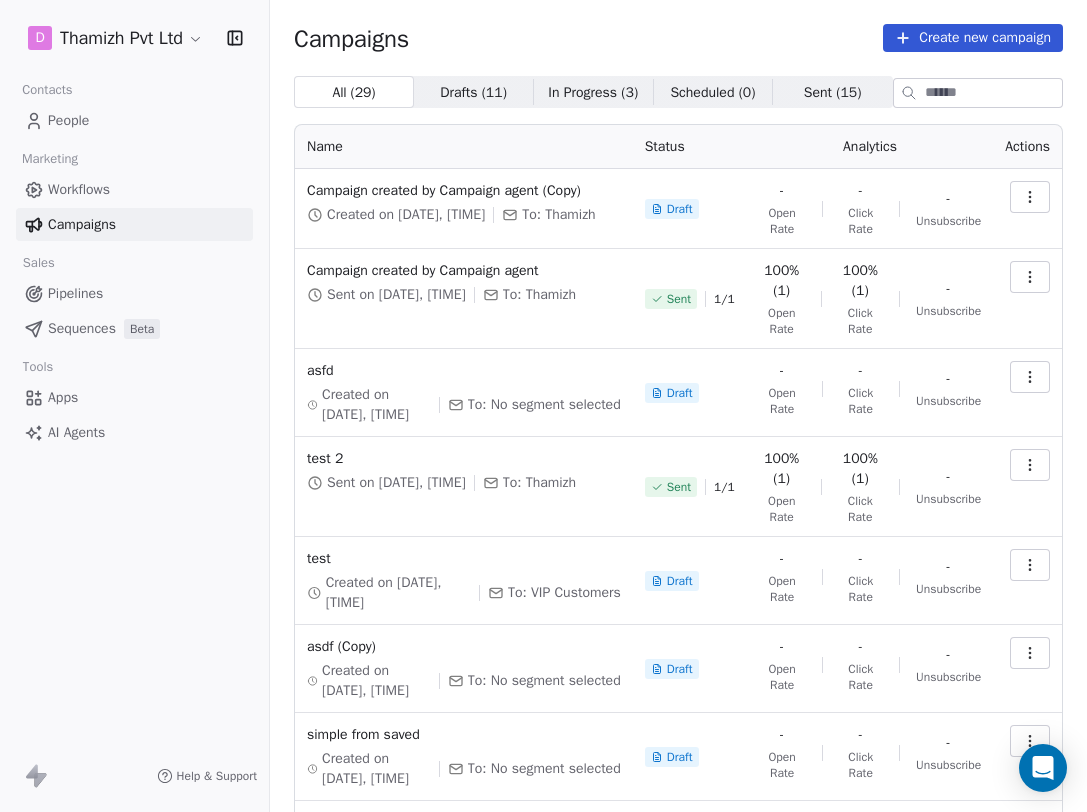 click on "Workflows" at bounding box center [79, 189] 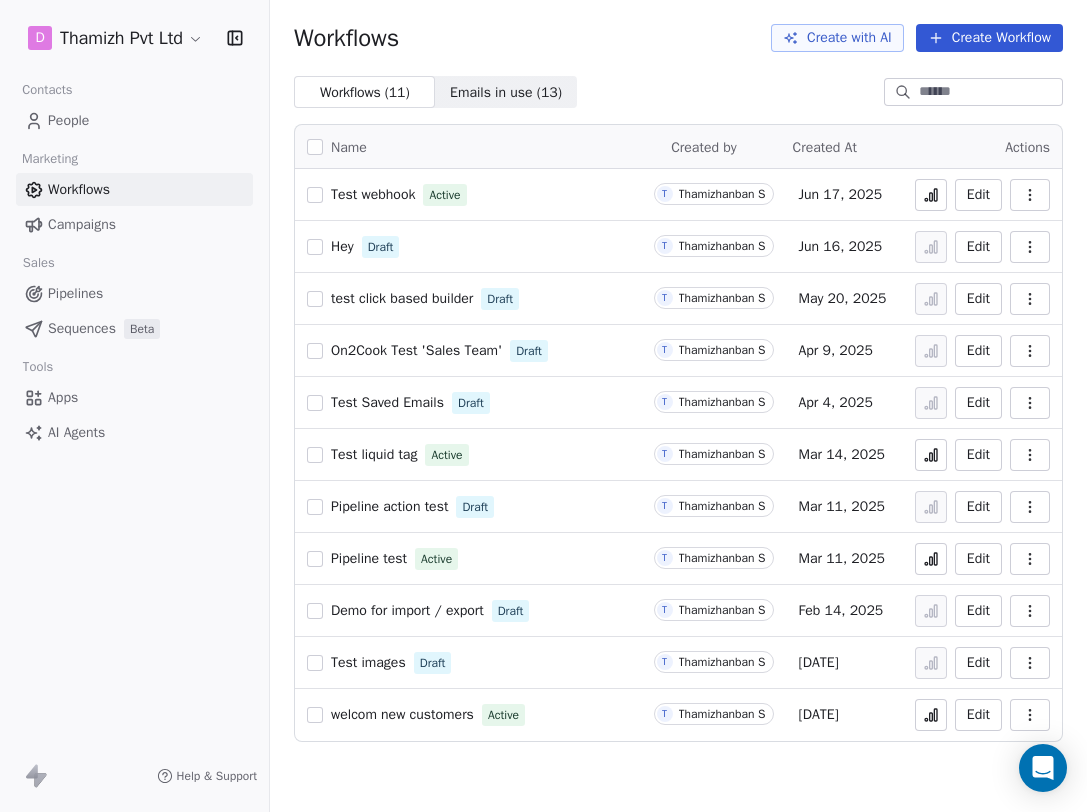 click on "Hey" at bounding box center [342, 246] 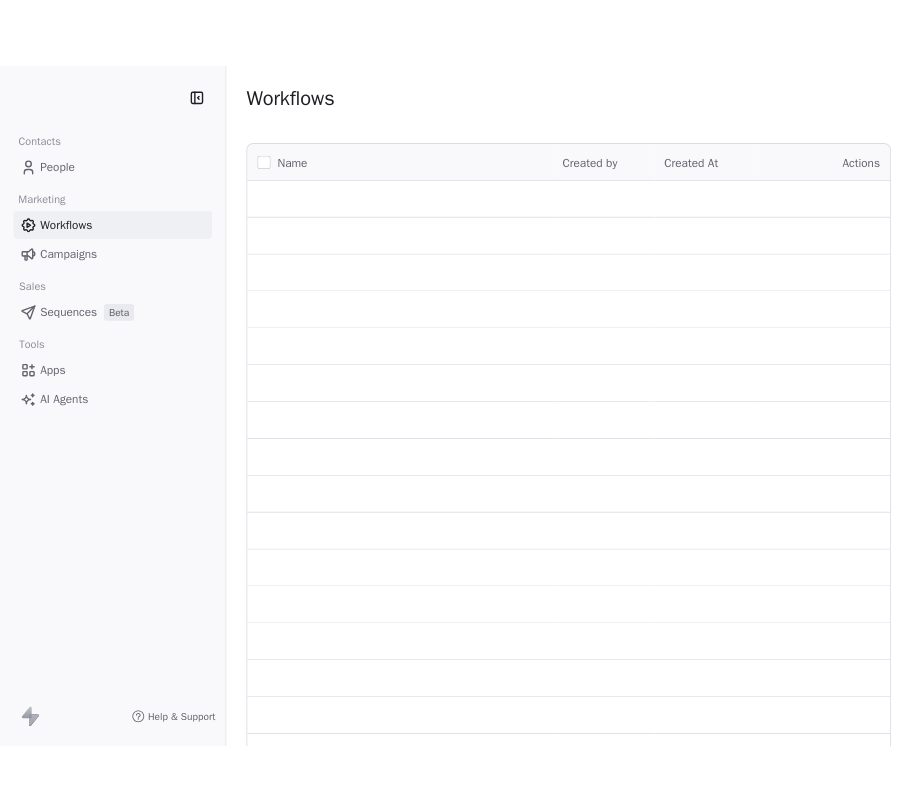 scroll, scrollTop: 0, scrollLeft: 0, axis: both 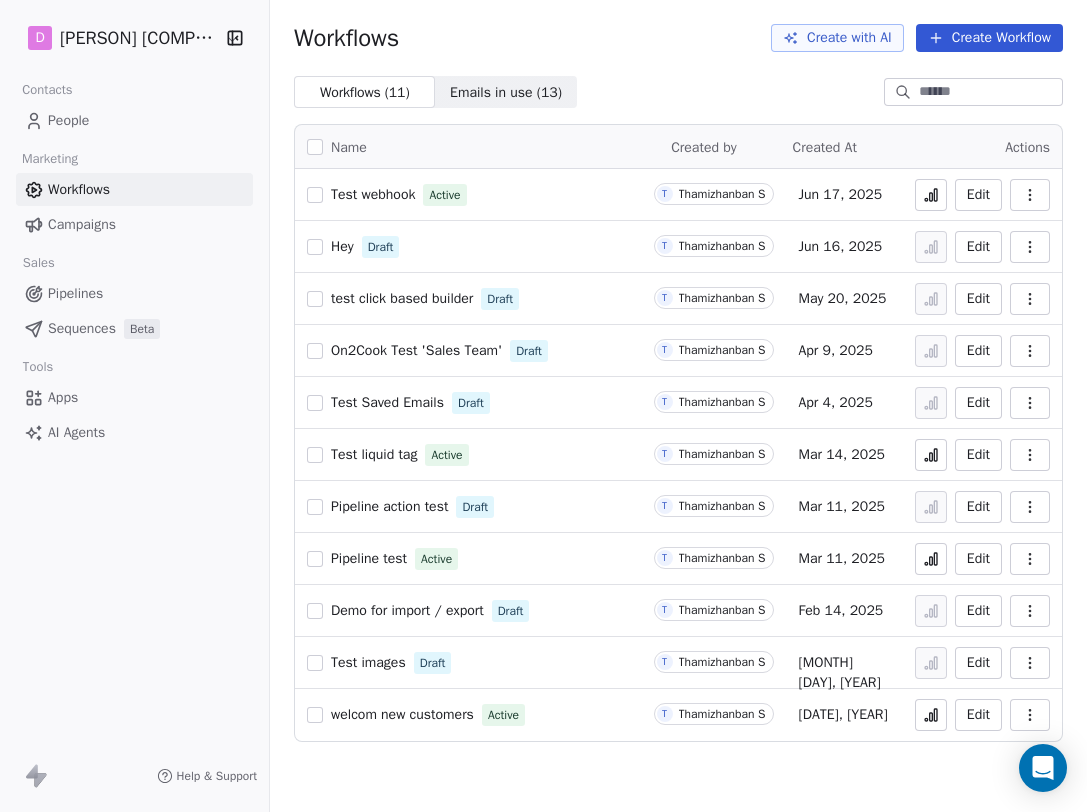 click on "AI Agents" at bounding box center [134, 432] 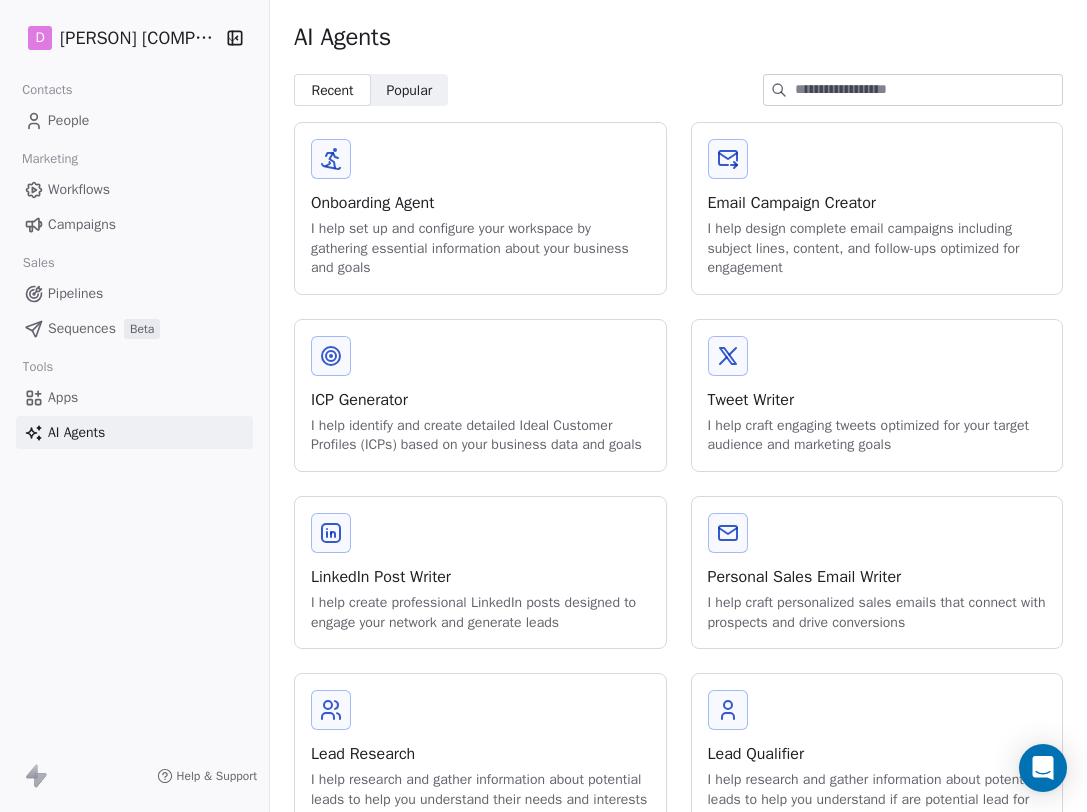 click on "Tweet Writer" at bounding box center [877, 400] 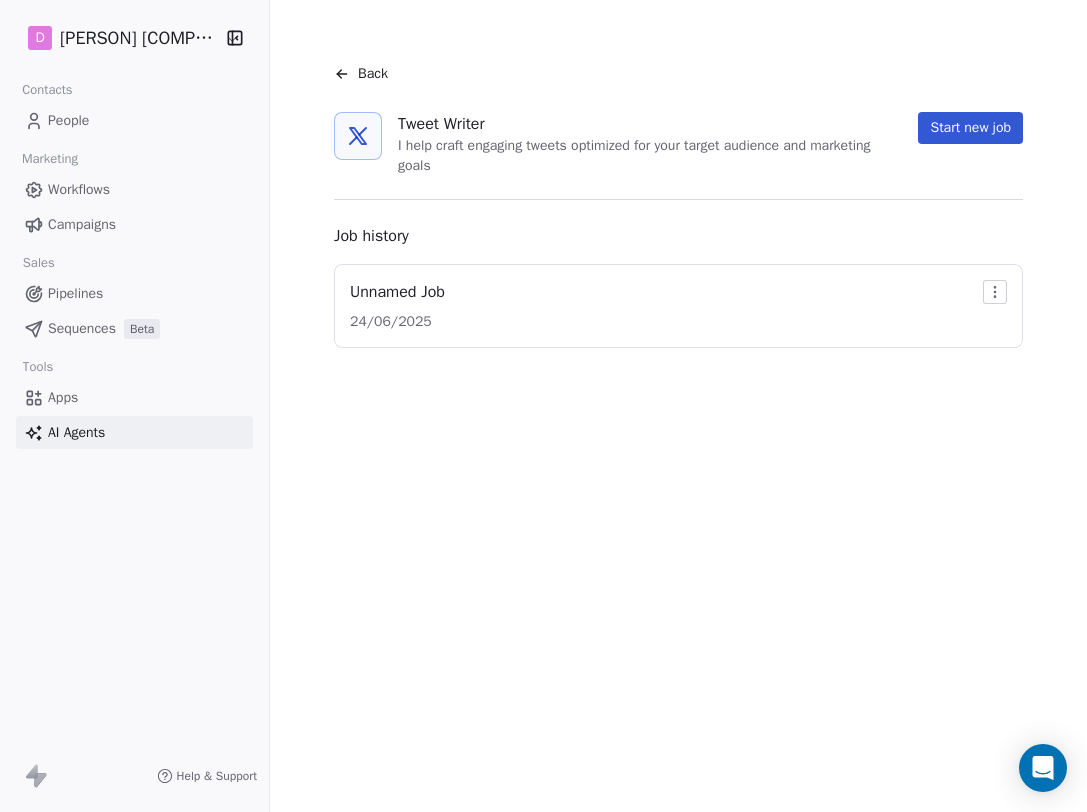 click on "Start new job" at bounding box center (970, 128) 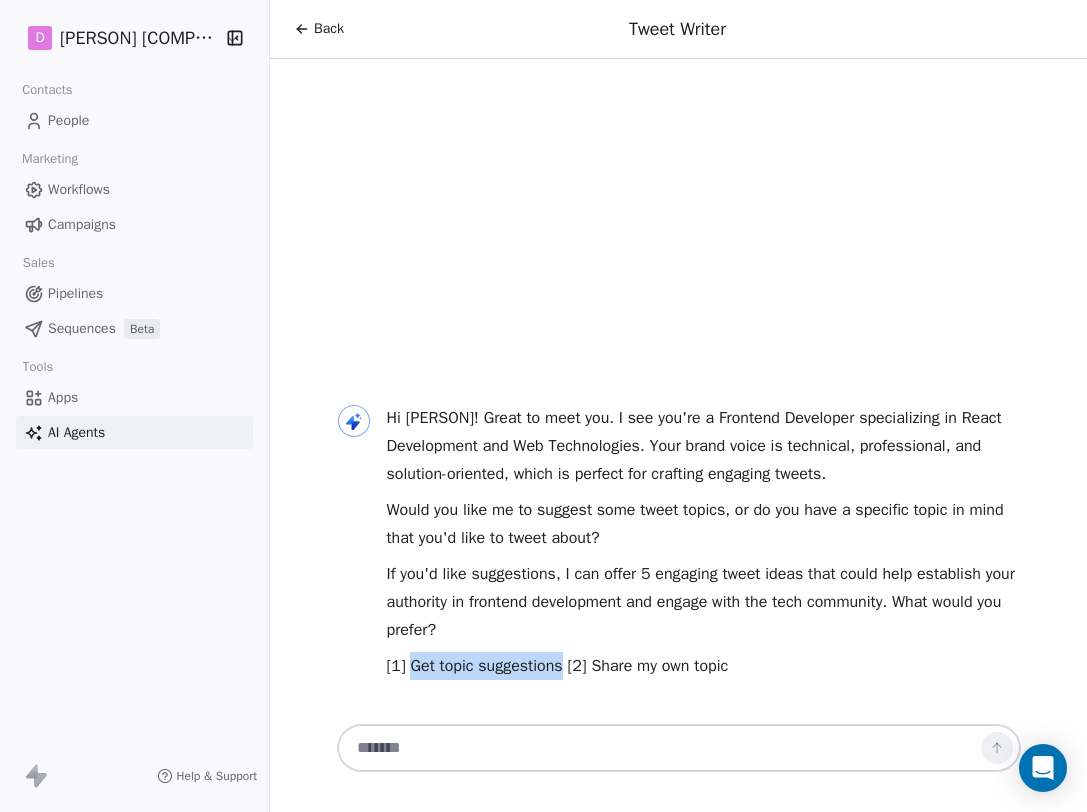 drag, startPoint x: 410, startPoint y: 666, endPoint x: 566, endPoint y: 677, distance: 156.38734 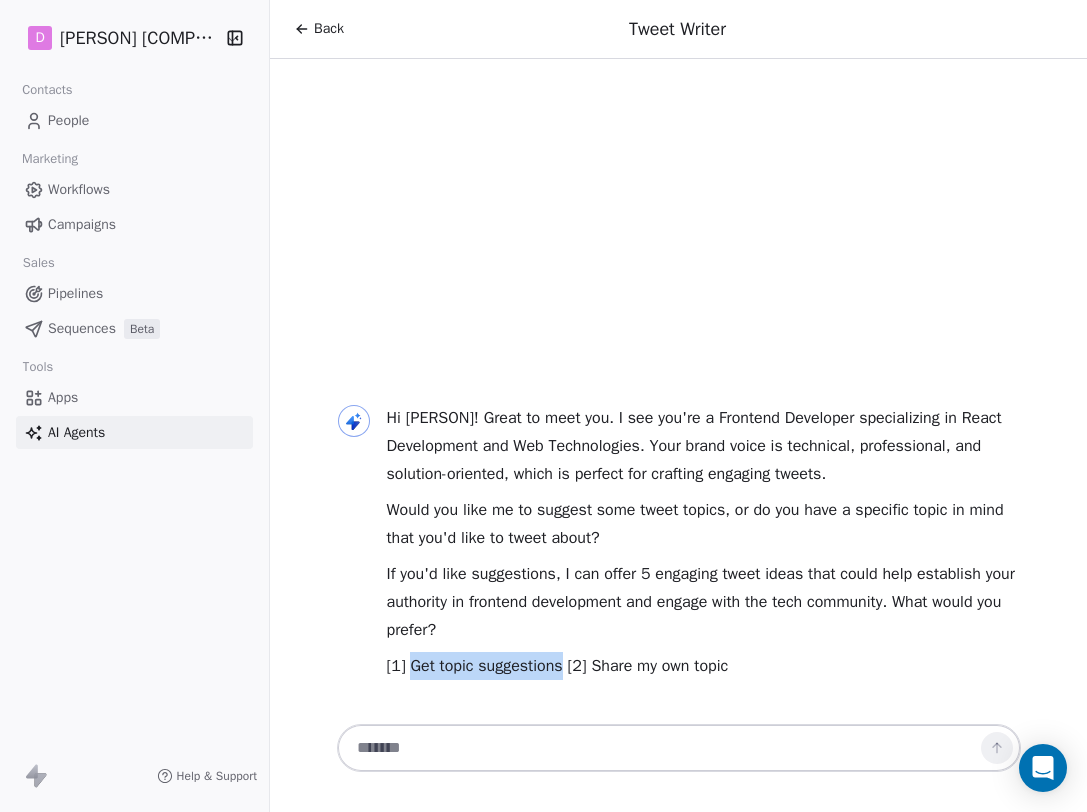 click at bounding box center (659, 748) 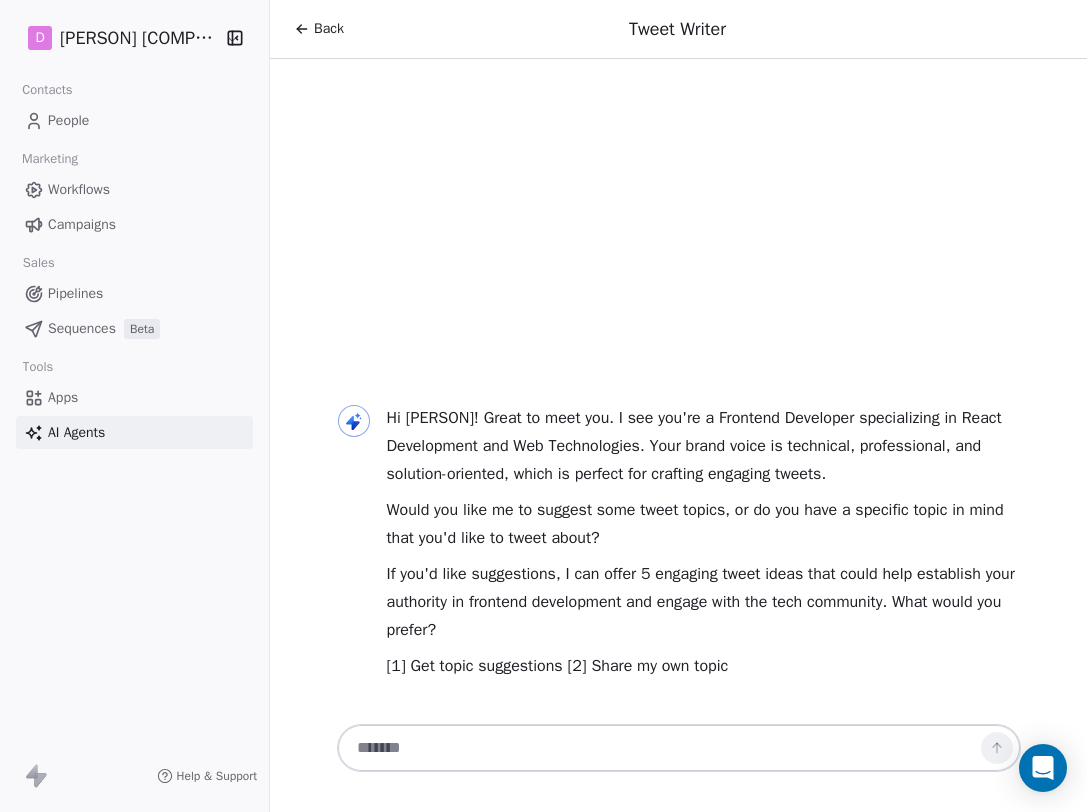 paste on "**********" 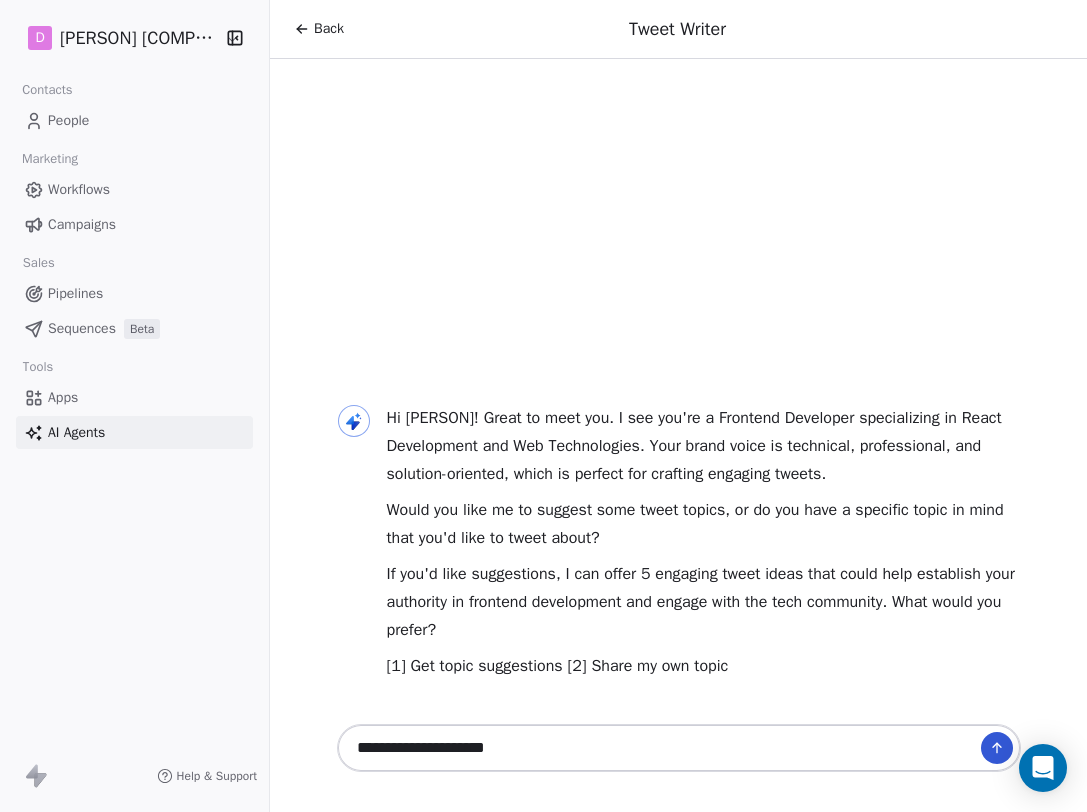 type on "**********" 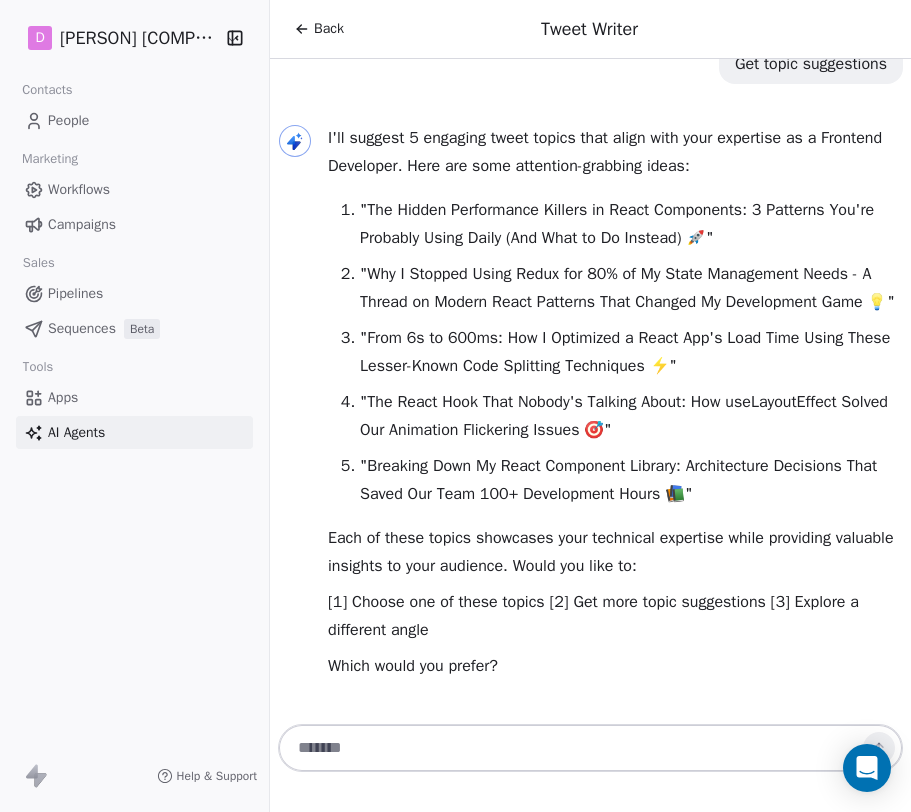 scroll, scrollTop: 435, scrollLeft: 0, axis: vertical 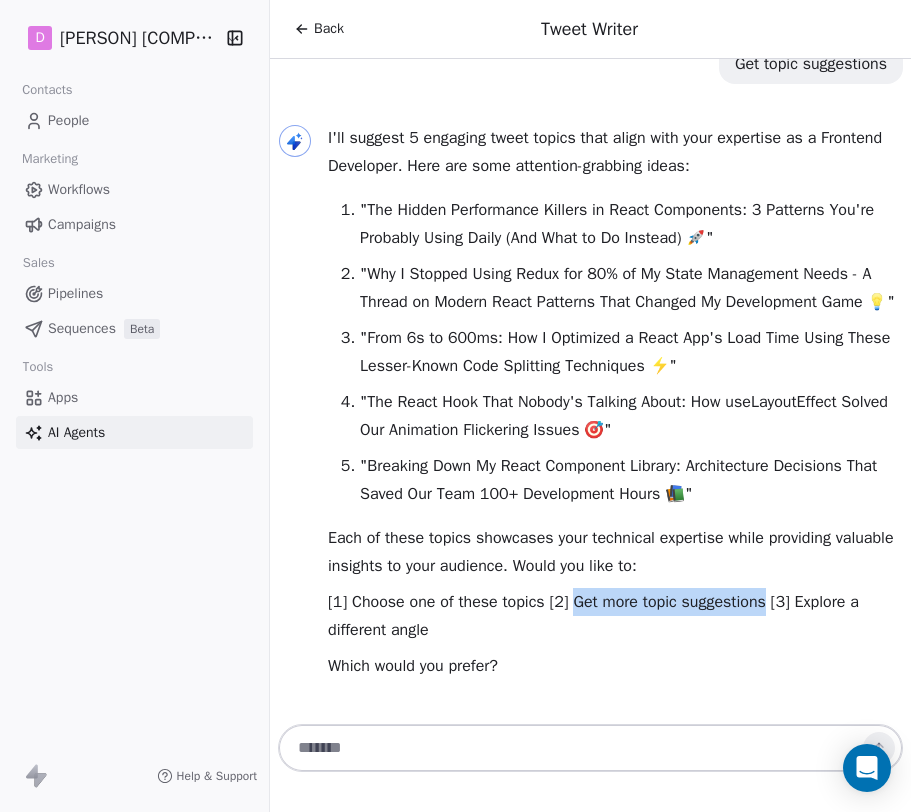 drag, startPoint x: 580, startPoint y: 601, endPoint x: 777, endPoint y: 607, distance: 197.09135 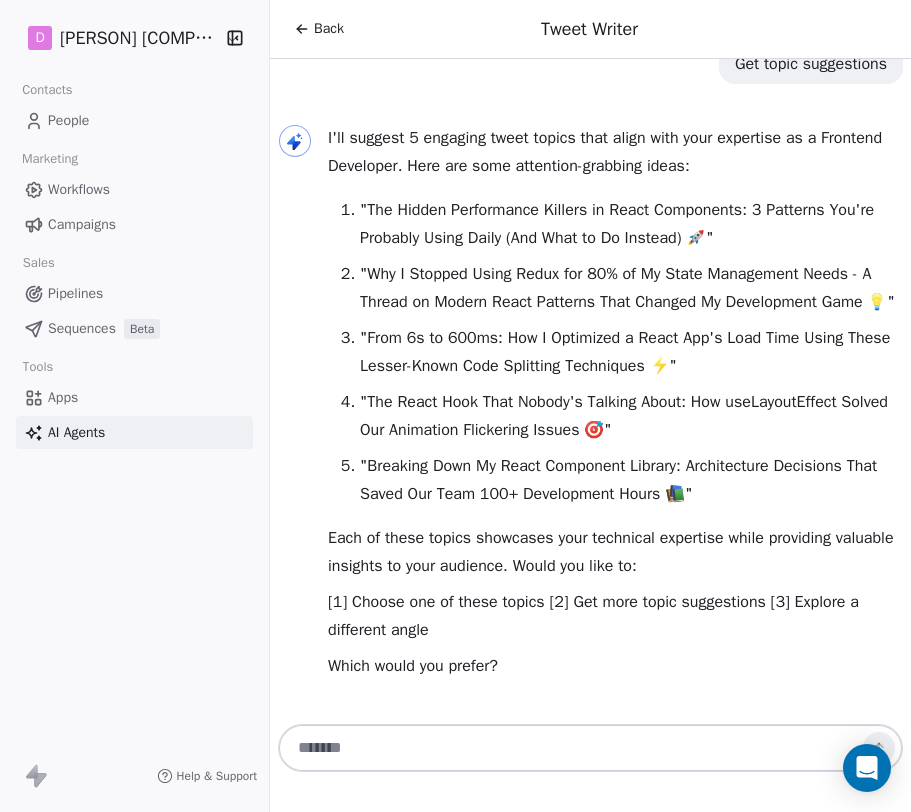 click at bounding box center (570, 748) 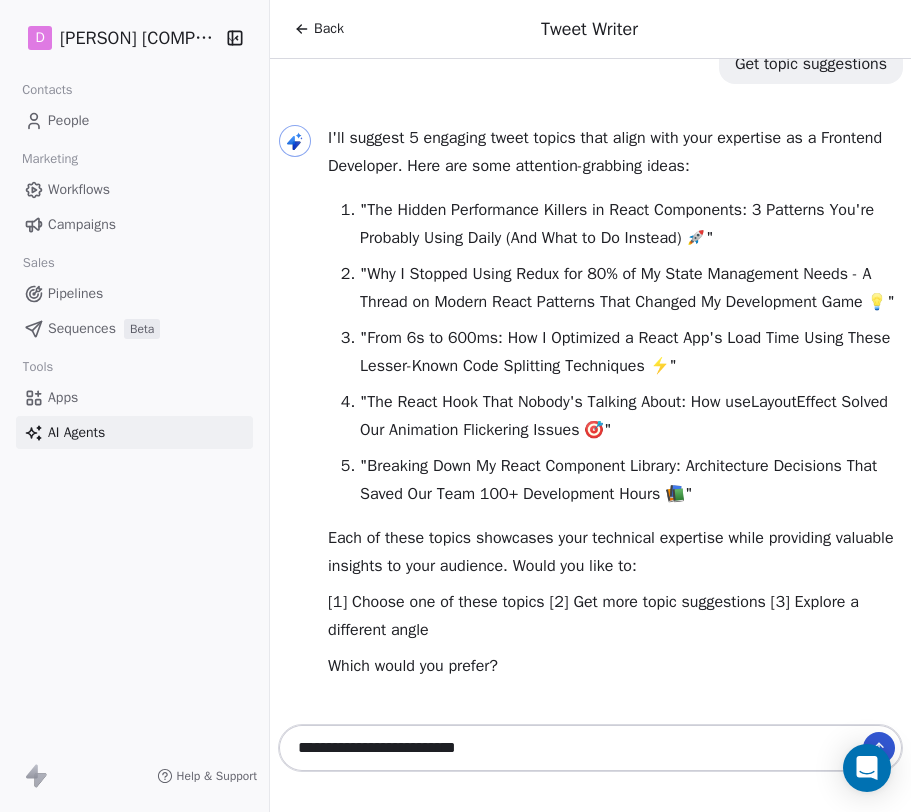 type 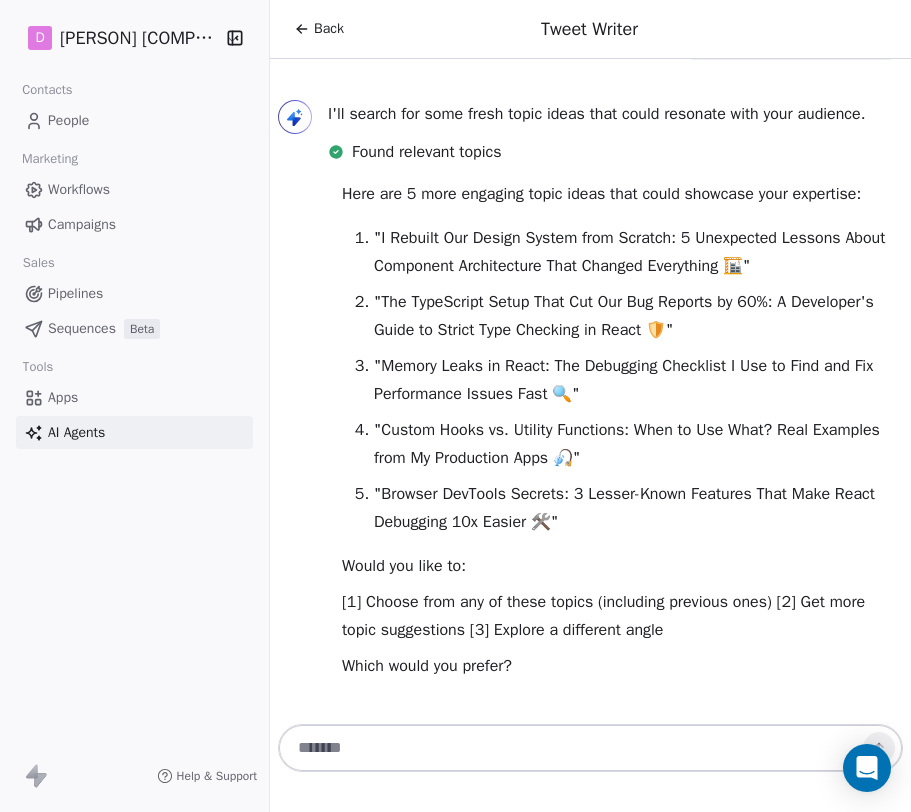 scroll, scrollTop: 1143, scrollLeft: 0, axis: vertical 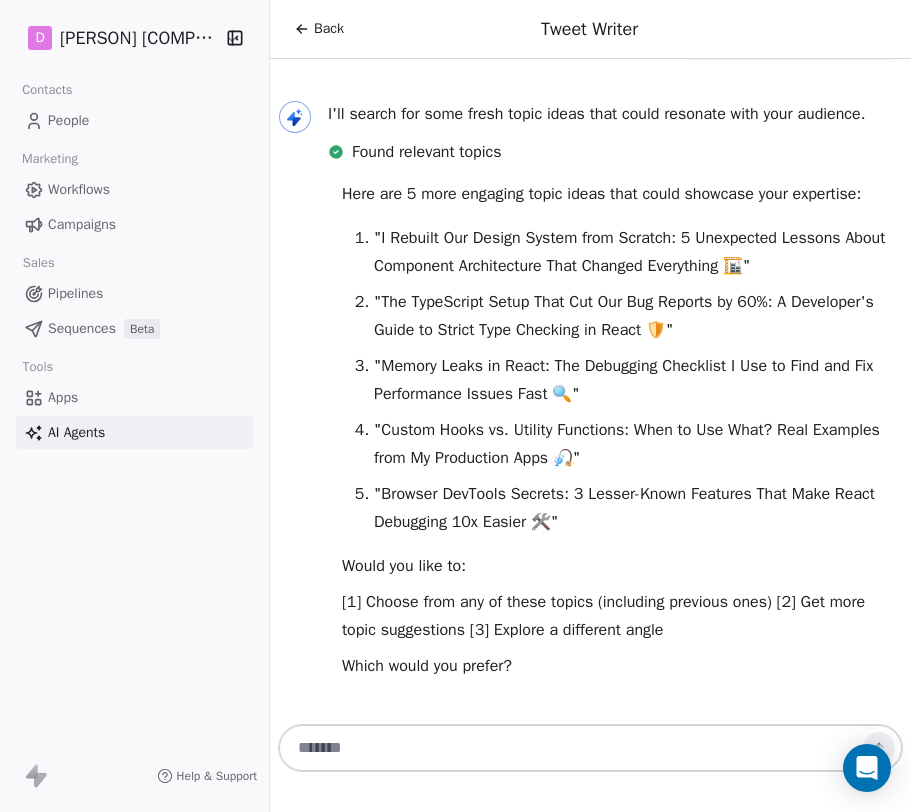 click 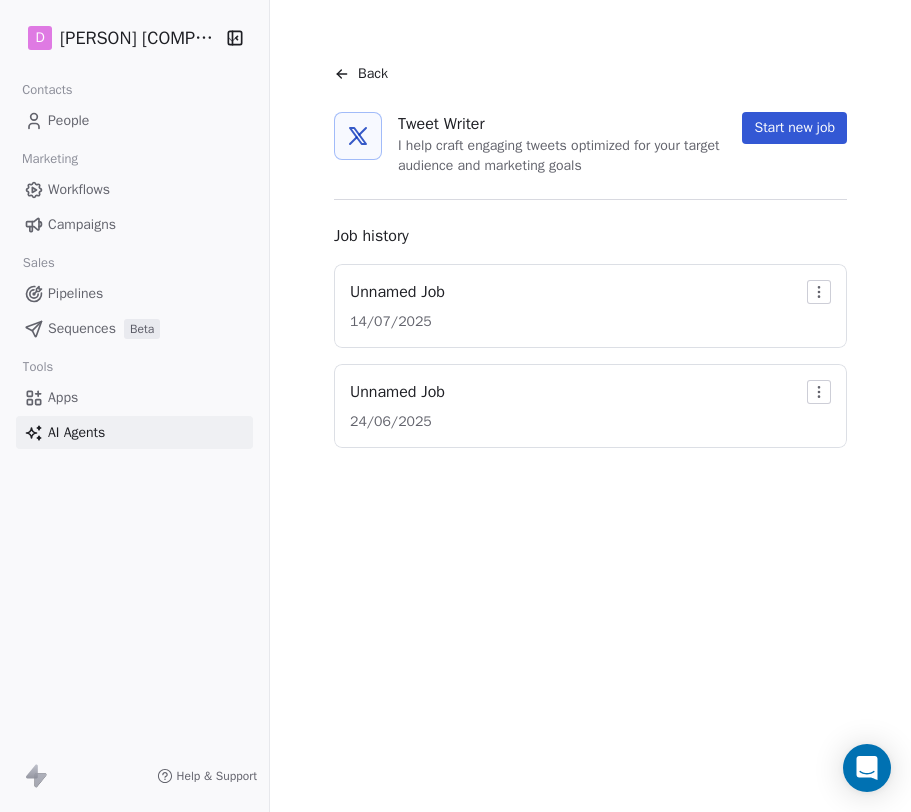 click on "Back" at bounding box center [361, 74] 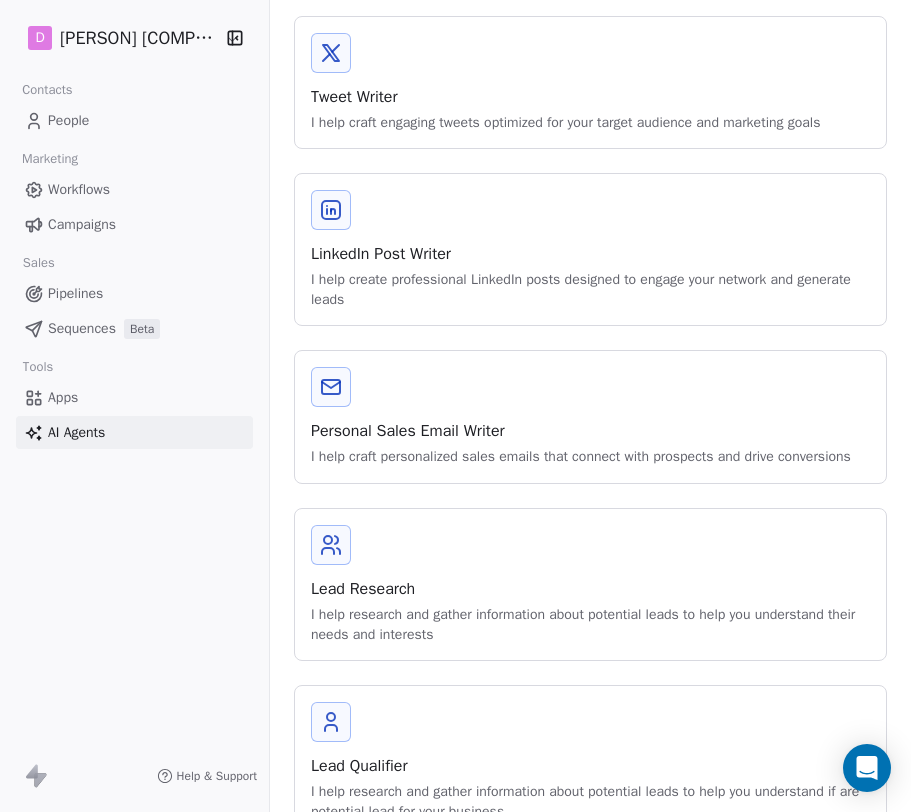 scroll, scrollTop: 621, scrollLeft: 0, axis: vertical 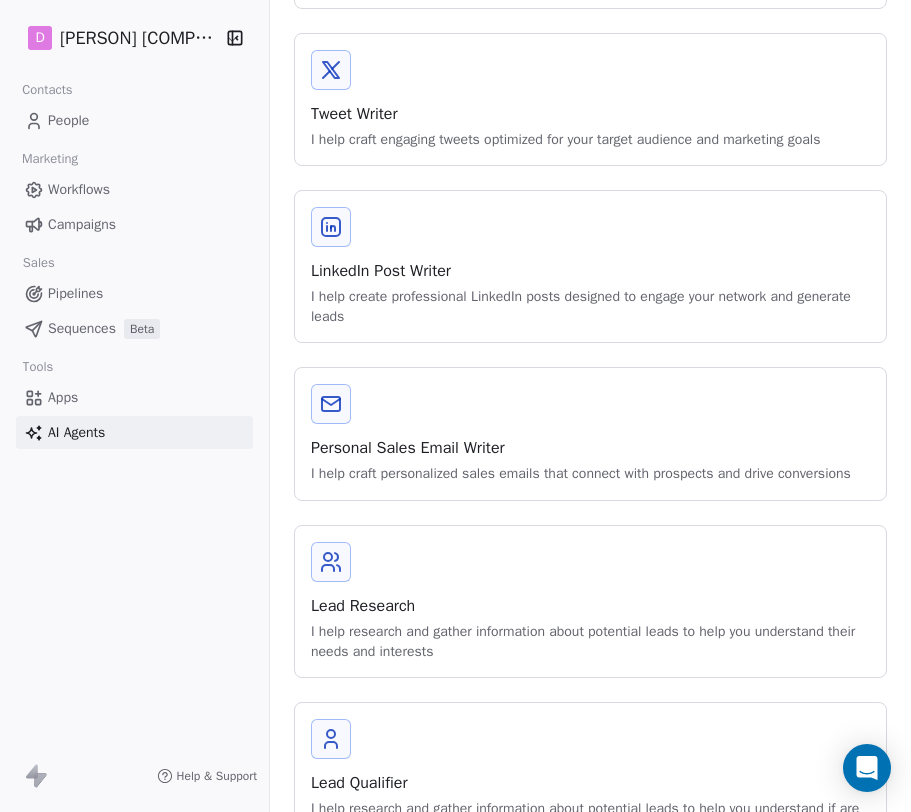click on "LinkedIn Post Writer I help create professional LinkedIn posts designed to engage your network and generate leads" at bounding box center [590, 266] 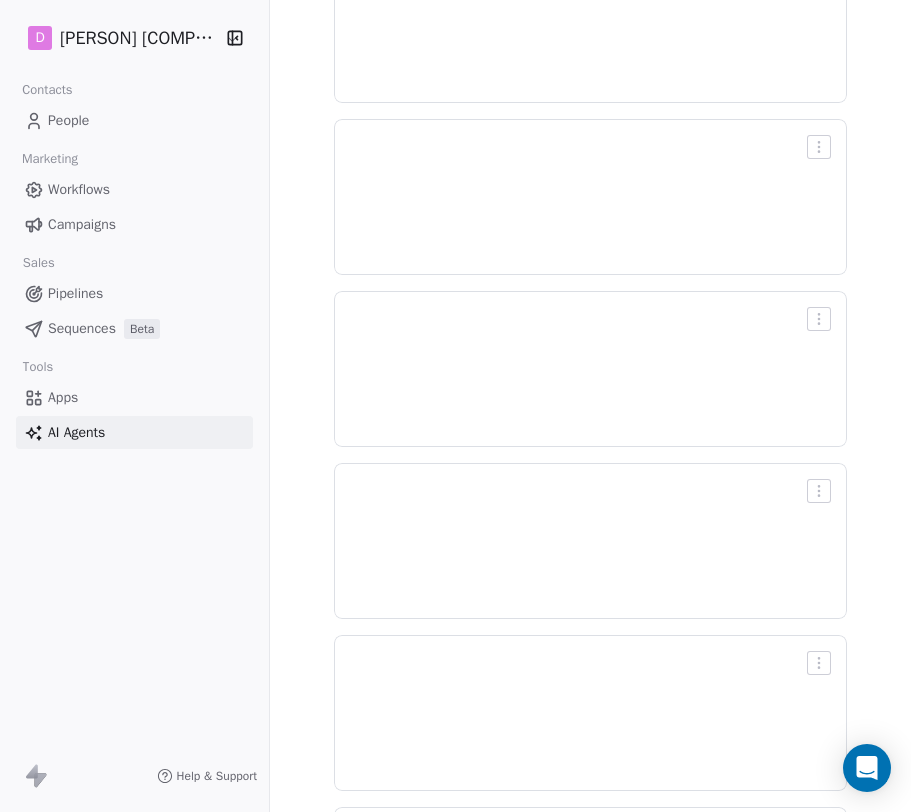 scroll, scrollTop: 0, scrollLeft: 0, axis: both 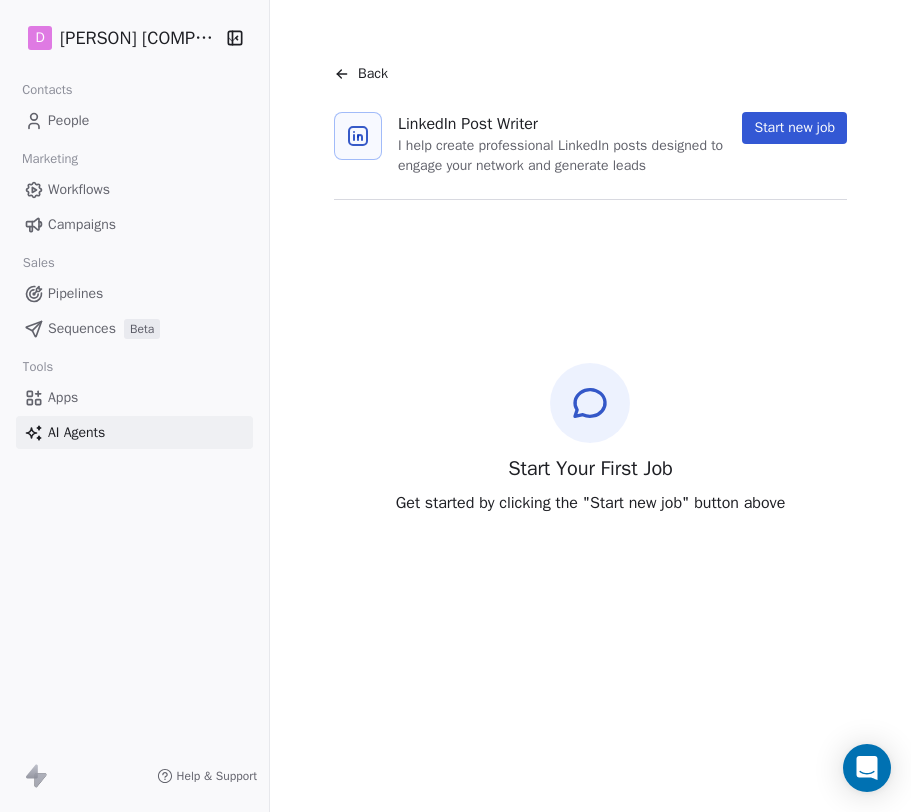 click on "Start new job" at bounding box center (794, 128) 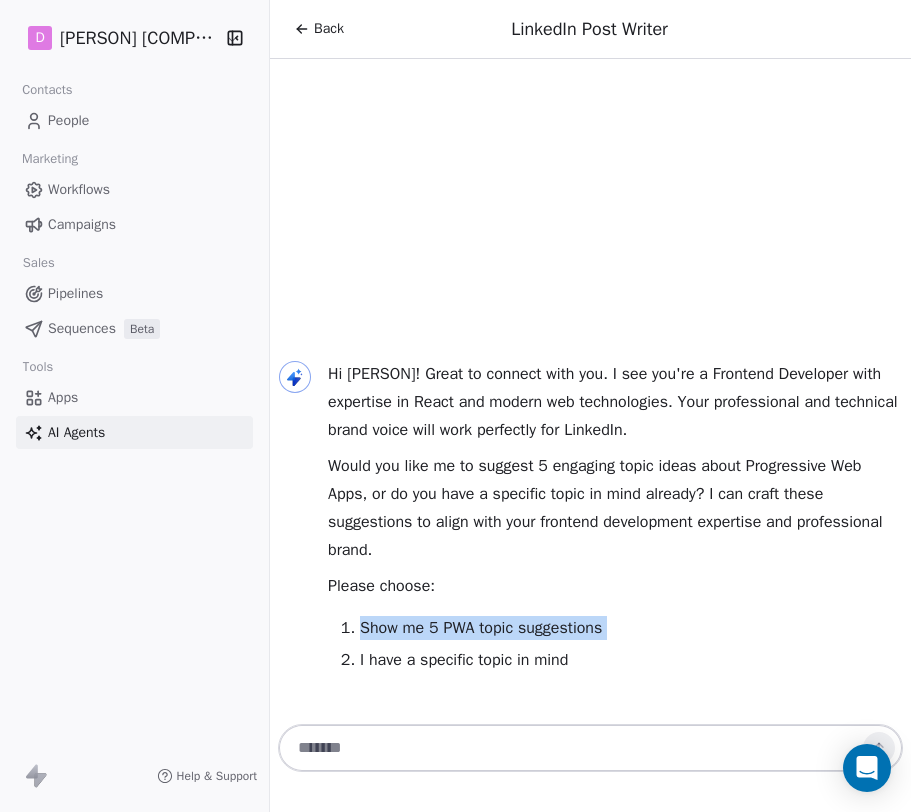 drag, startPoint x: 360, startPoint y: 632, endPoint x: 721, endPoint y: 645, distance: 361.234 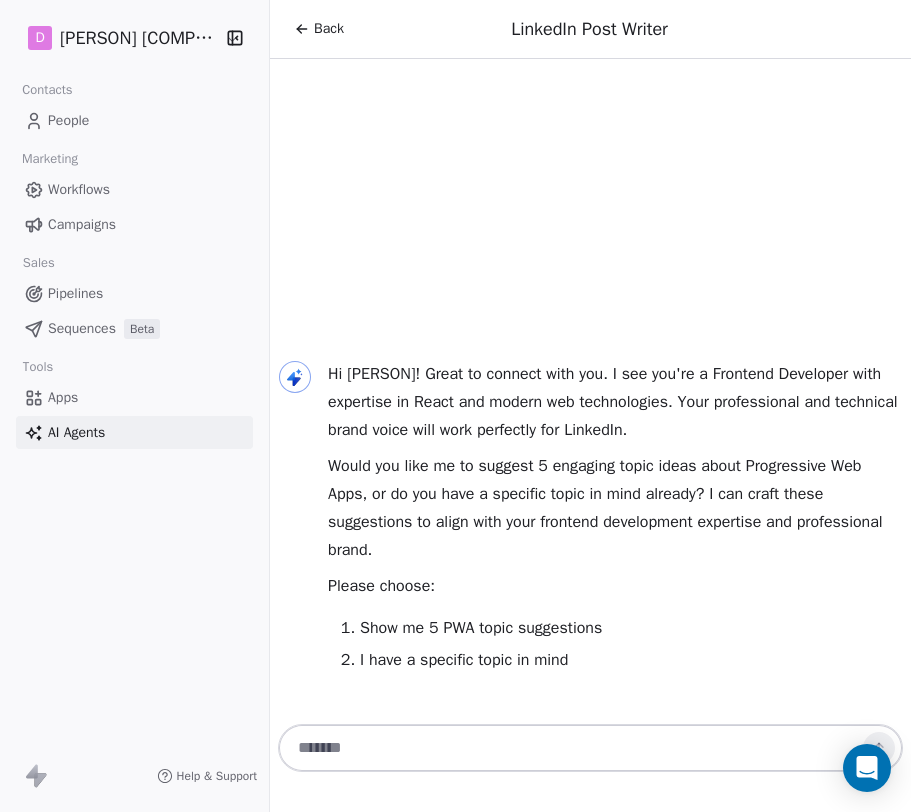 paste on "**********" 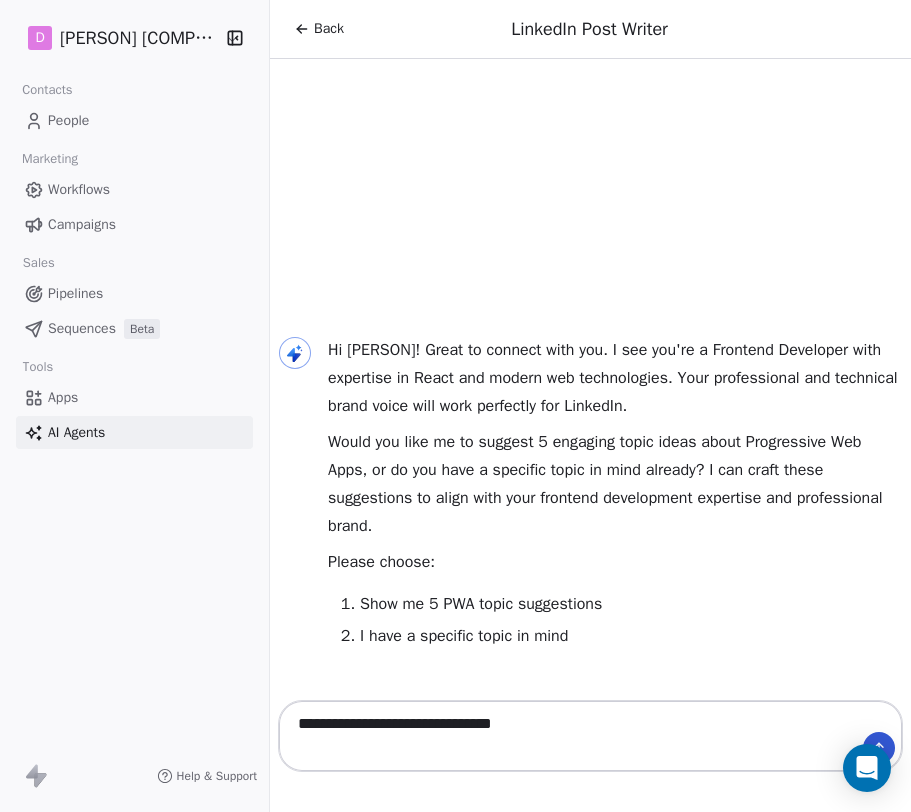 type 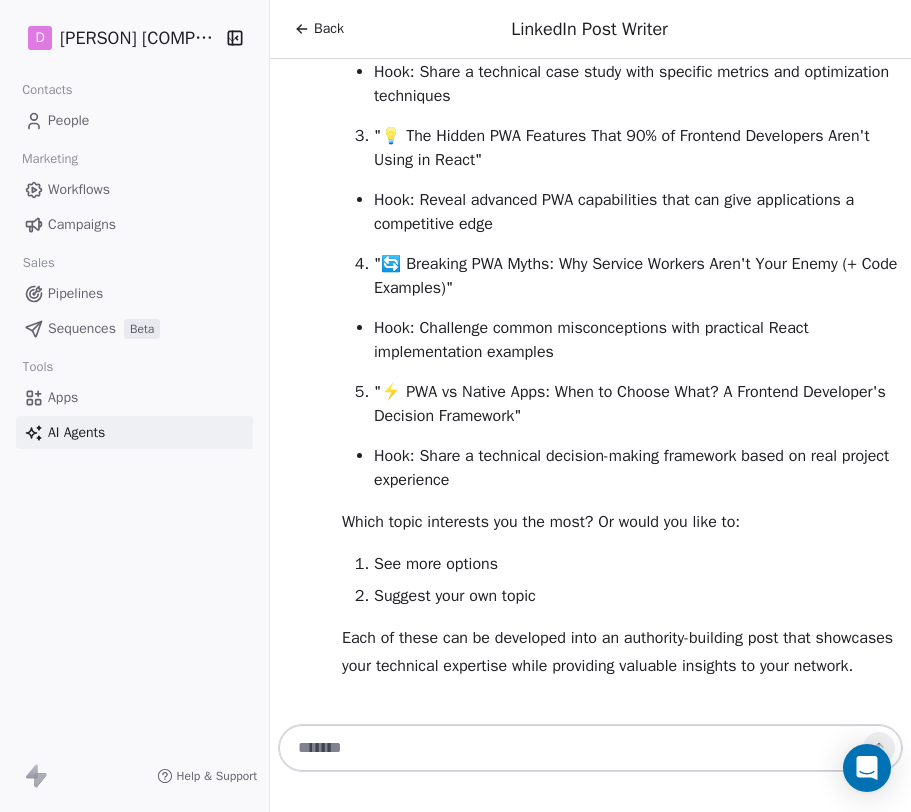 scroll, scrollTop: 859, scrollLeft: 0, axis: vertical 